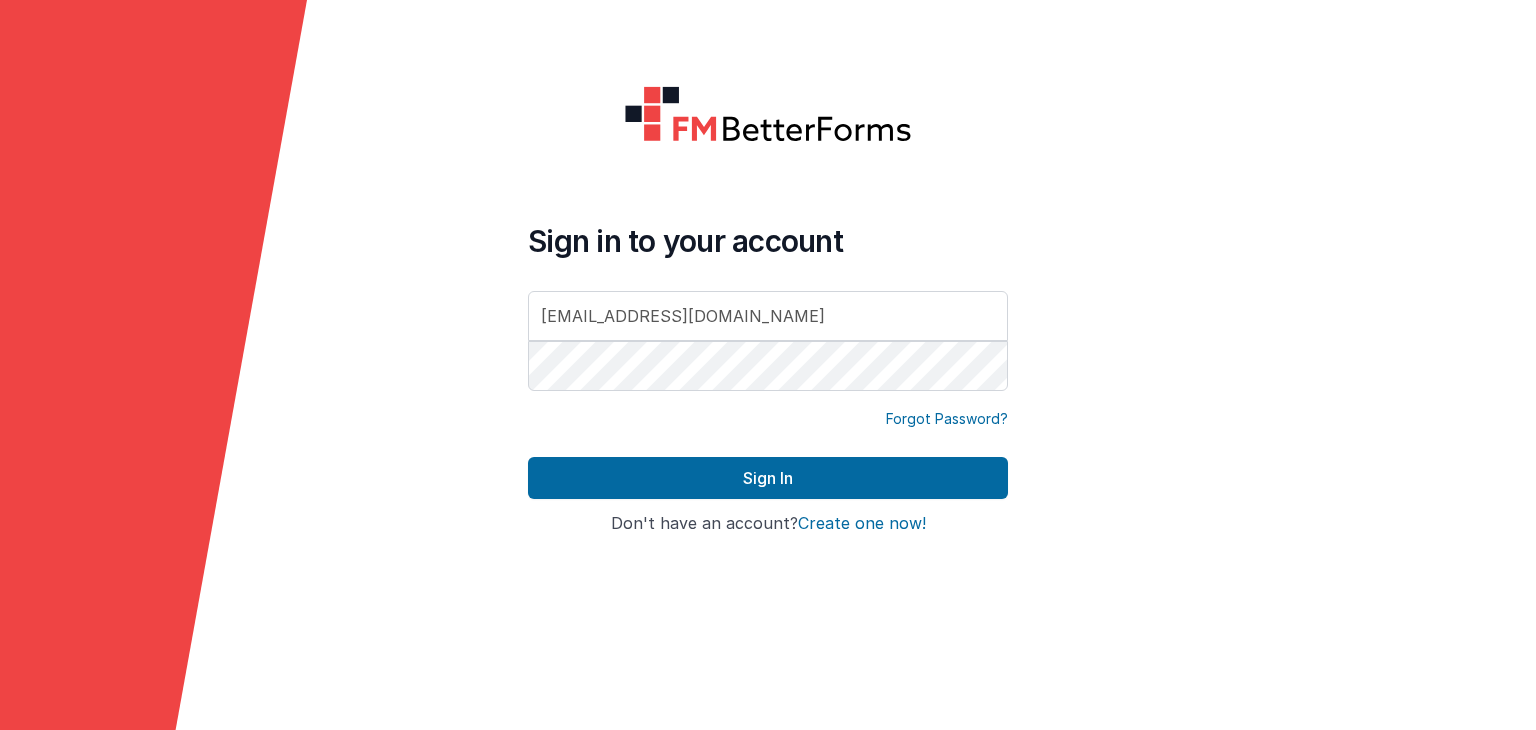 scroll, scrollTop: 0, scrollLeft: 0, axis: both 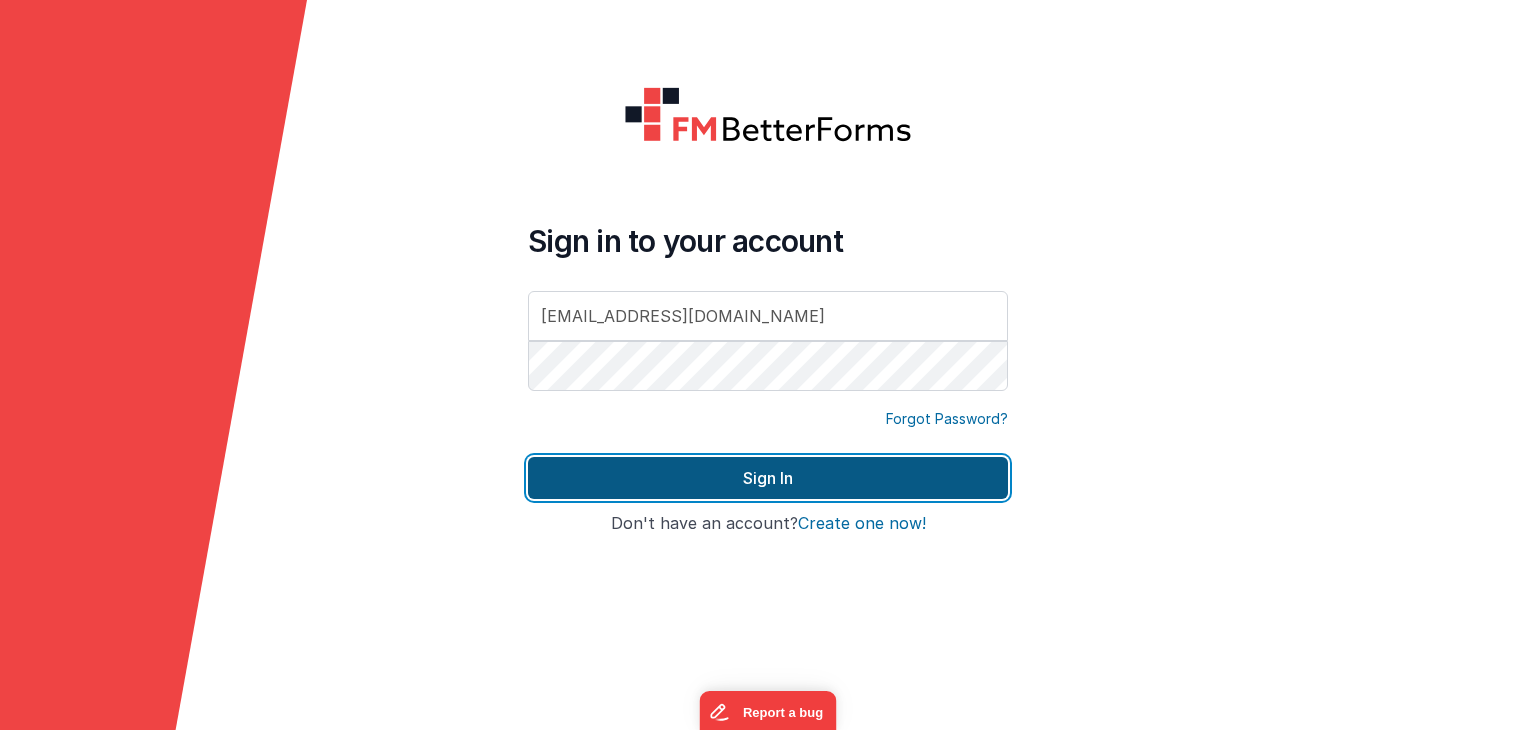 click on "Sign In" at bounding box center (768, 478) 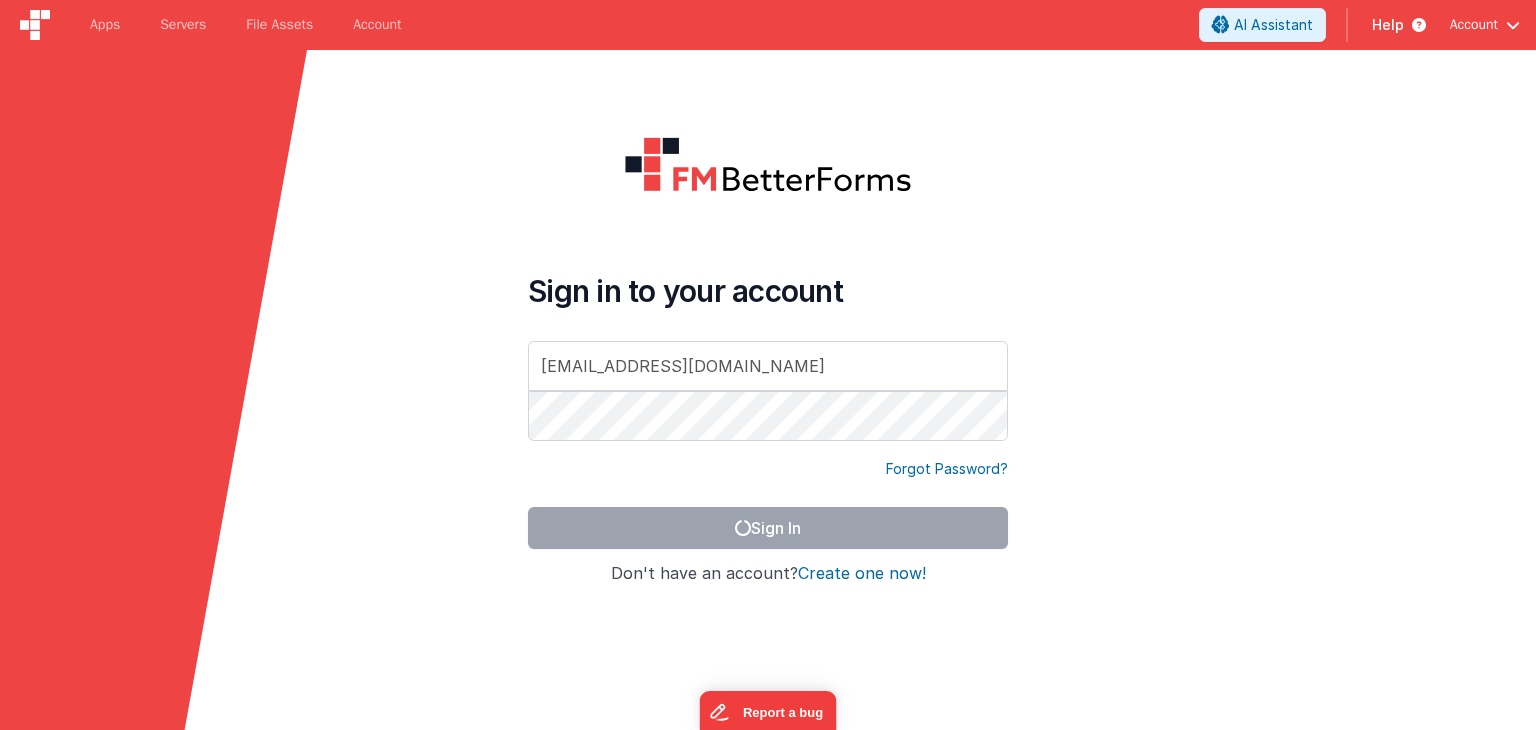 drag, startPoint x: 1279, startPoint y: 155, endPoint x: 1281, endPoint y: 113, distance: 42.047592 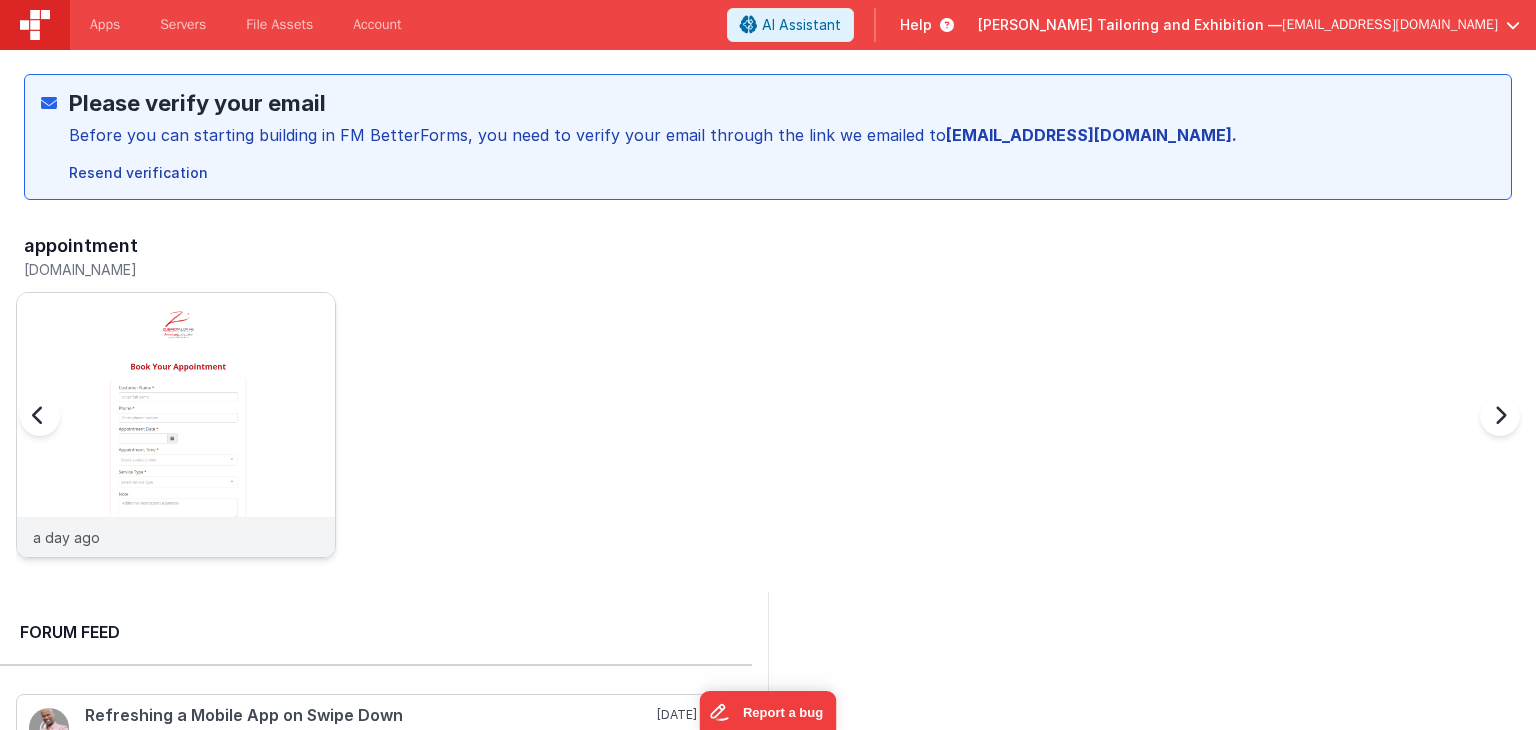 click at bounding box center (176, 405) 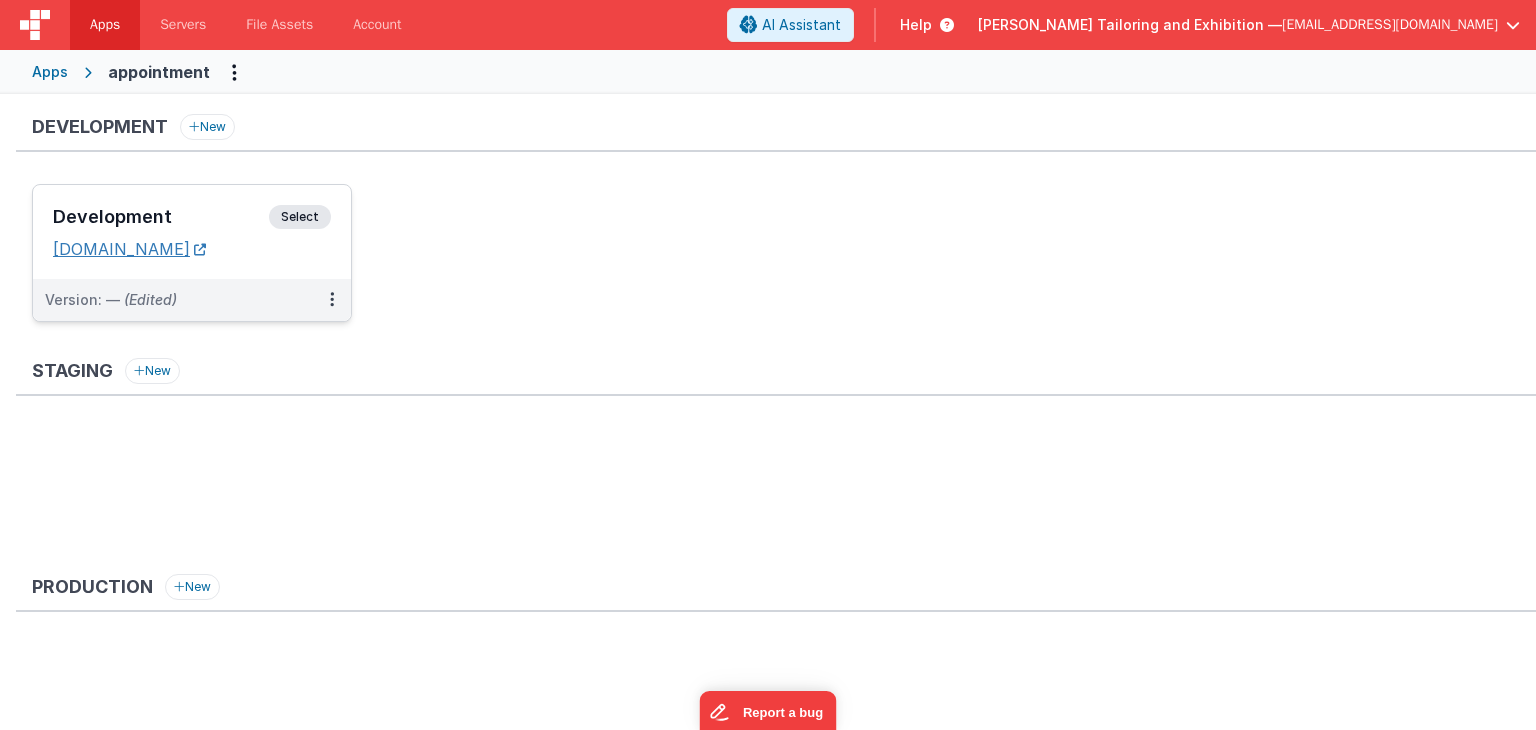 click on "[DOMAIN_NAME]" at bounding box center (129, 249) 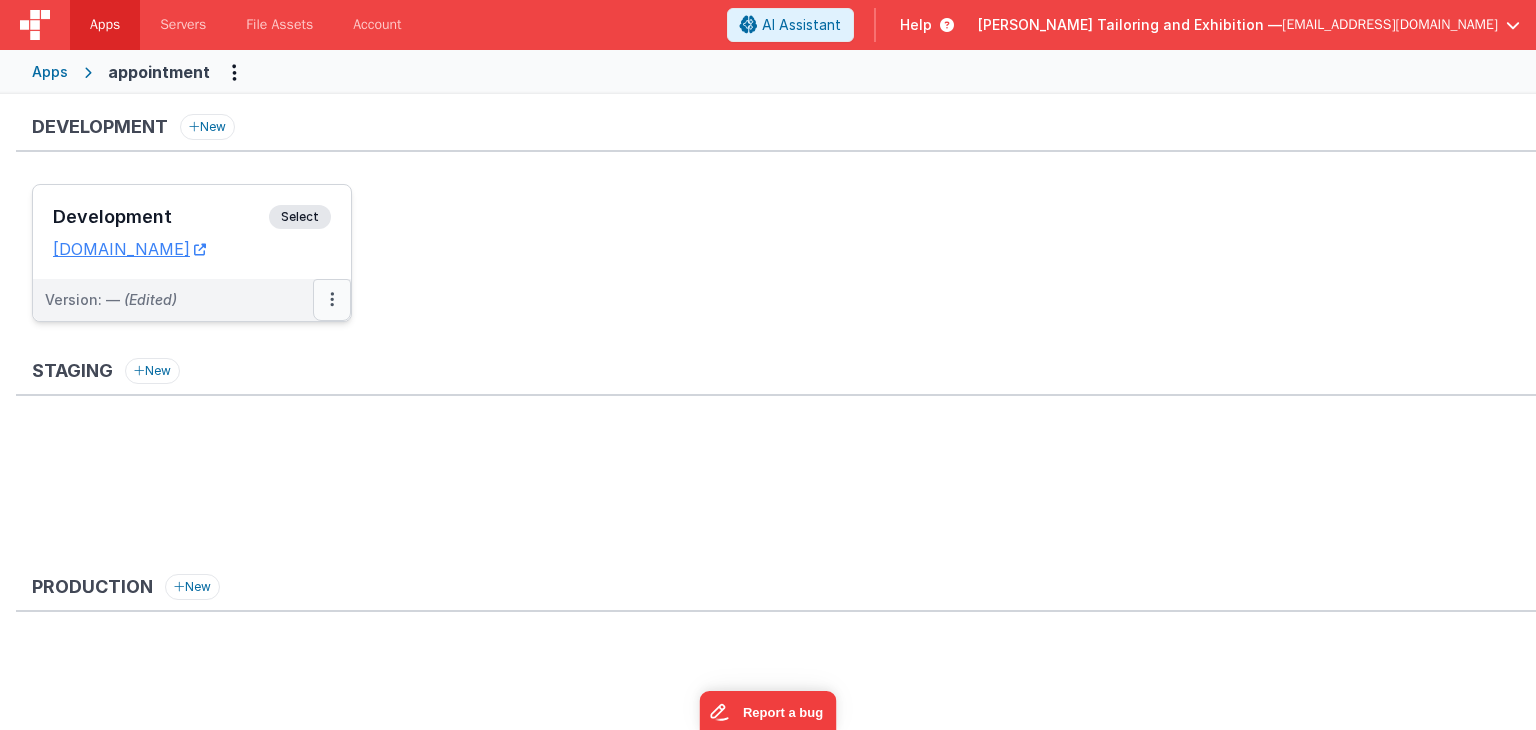 click at bounding box center (332, 299) 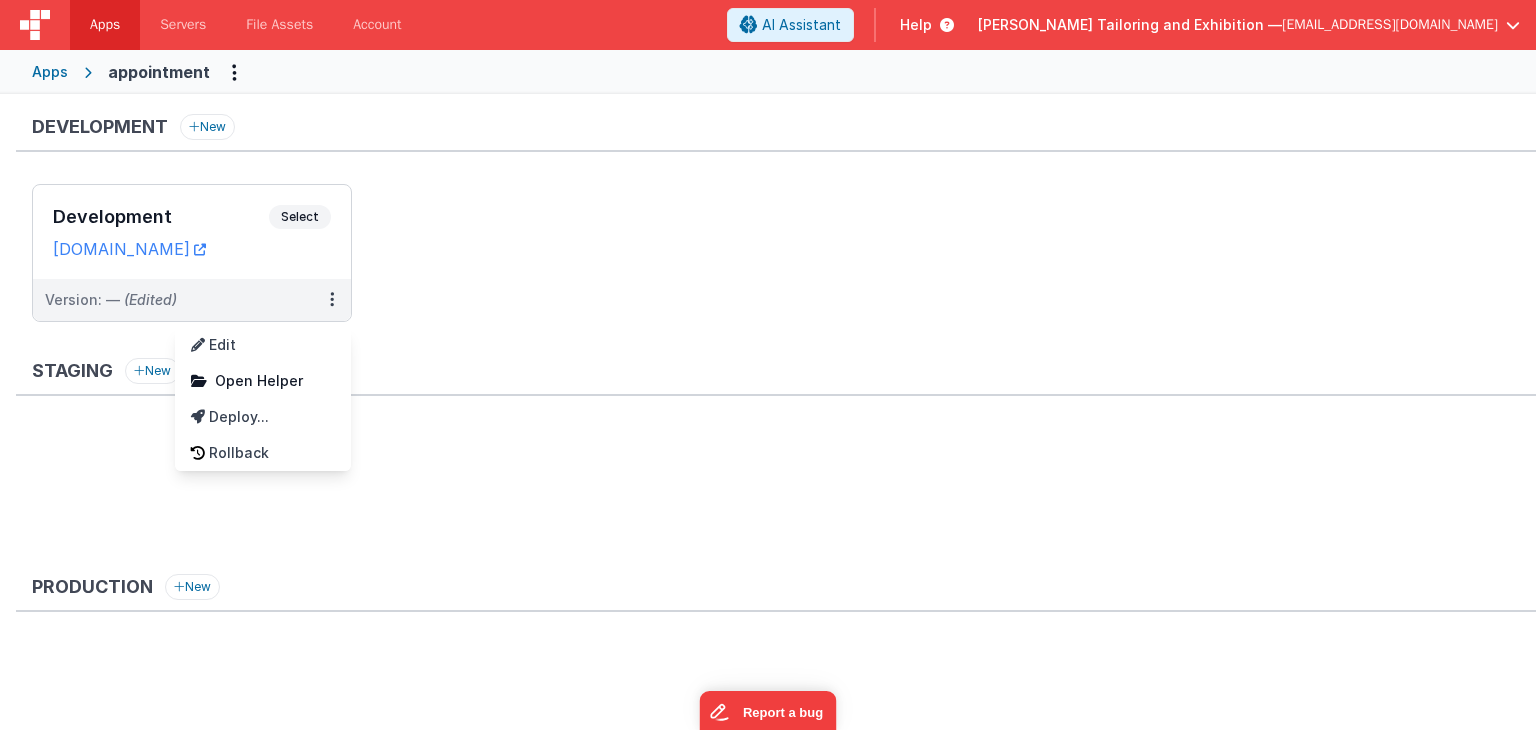 click at bounding box center [768, 365] 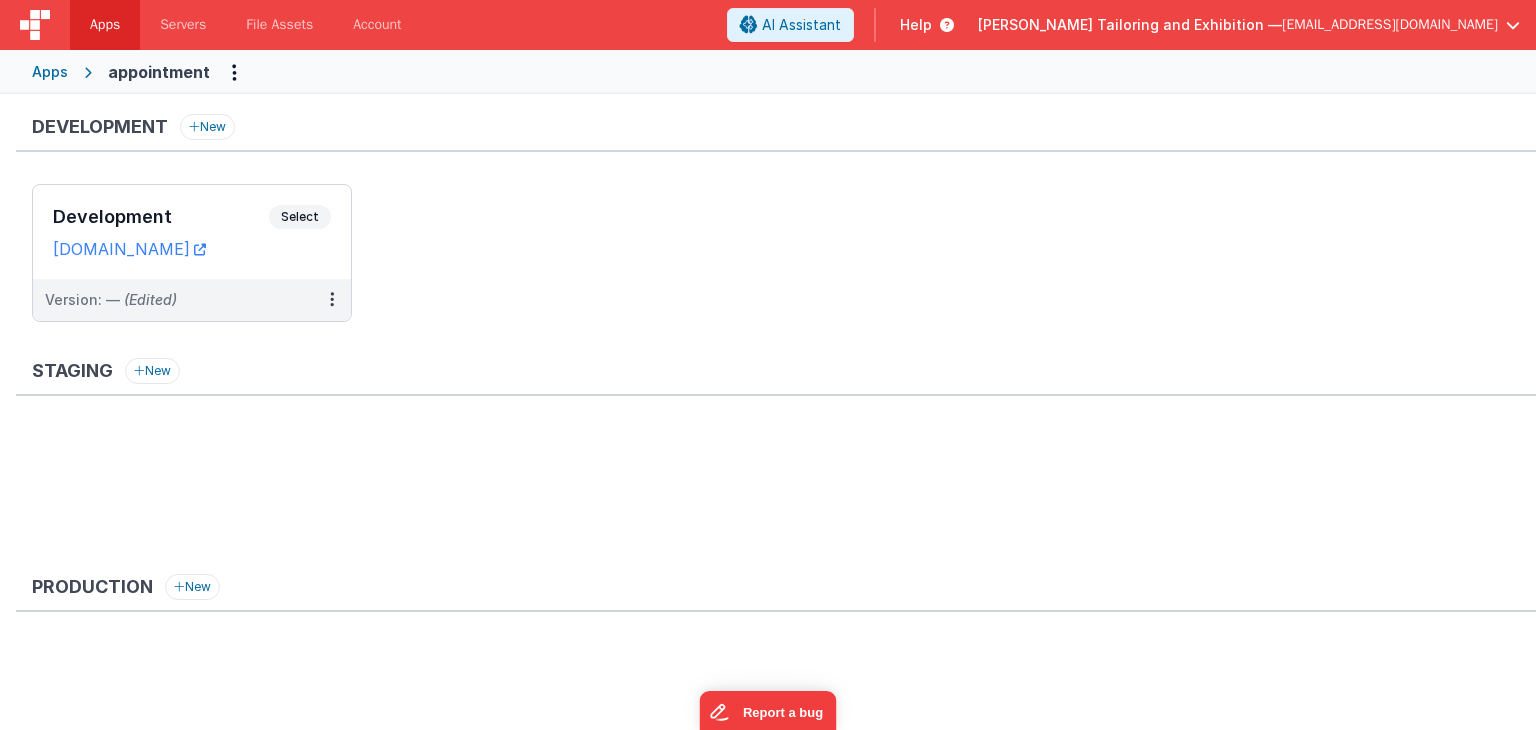 click on "Development
Select" at bounding box center (192, 222) 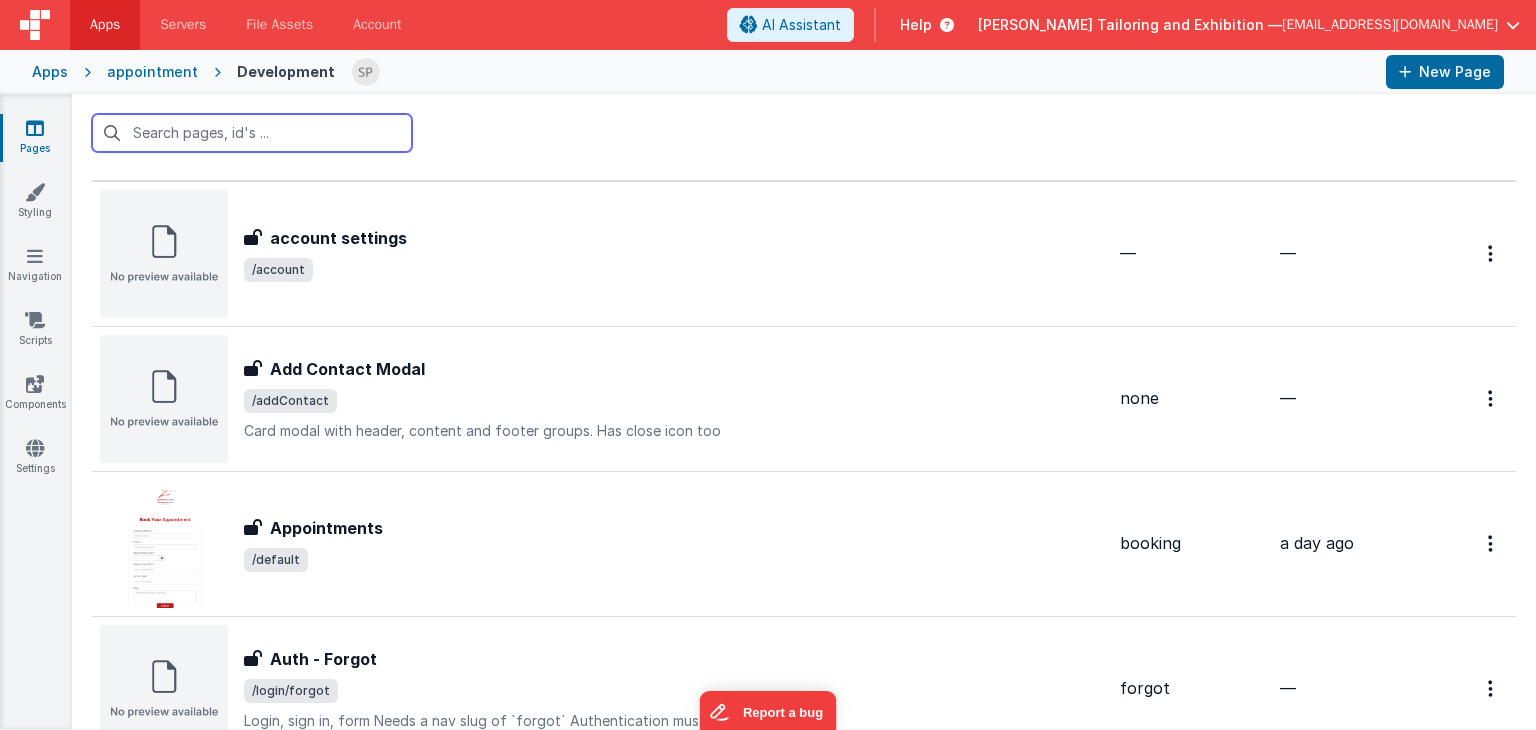 scroll, scrollTop: 100, scrollLeft: 0, axis: vertical 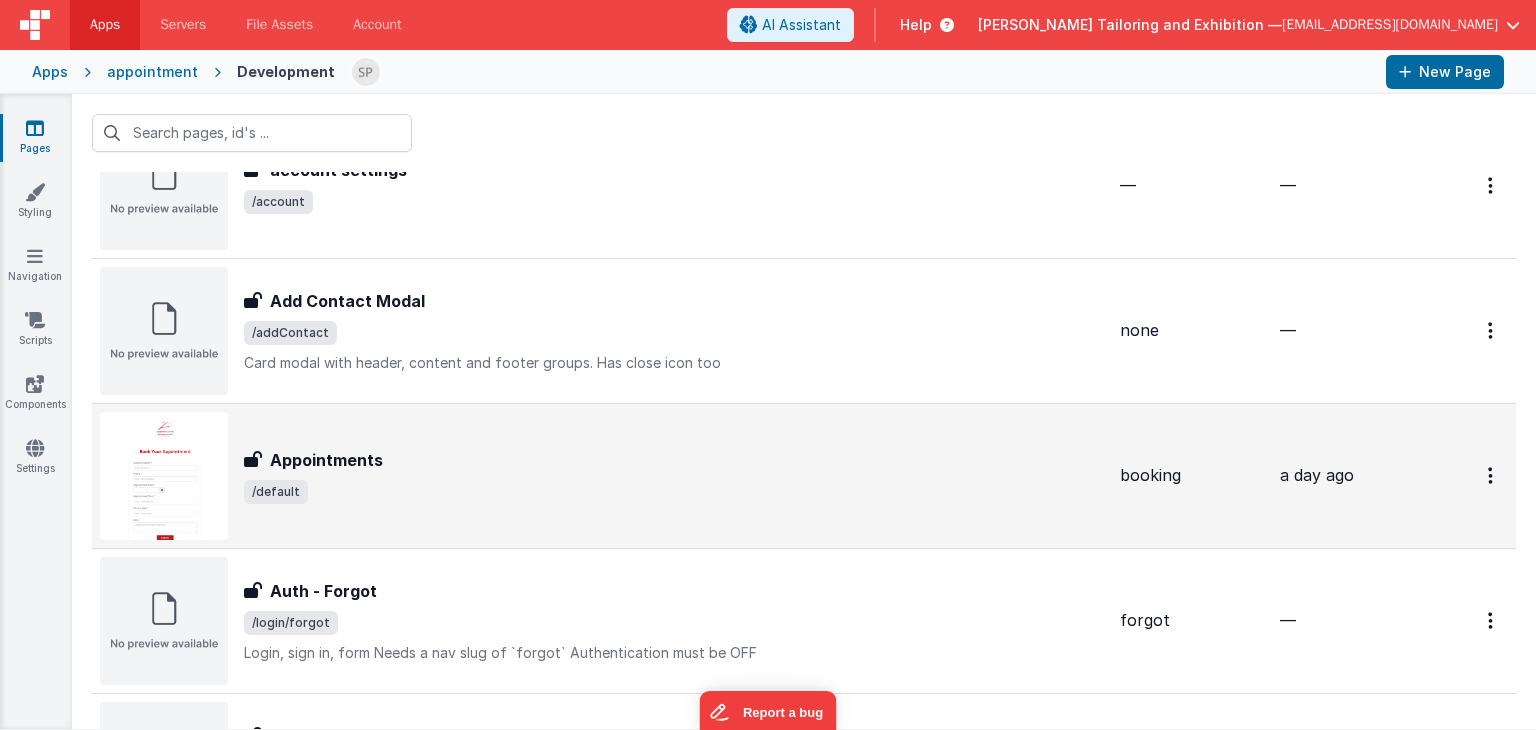 click on "/default" at bounding box center (674, 492) 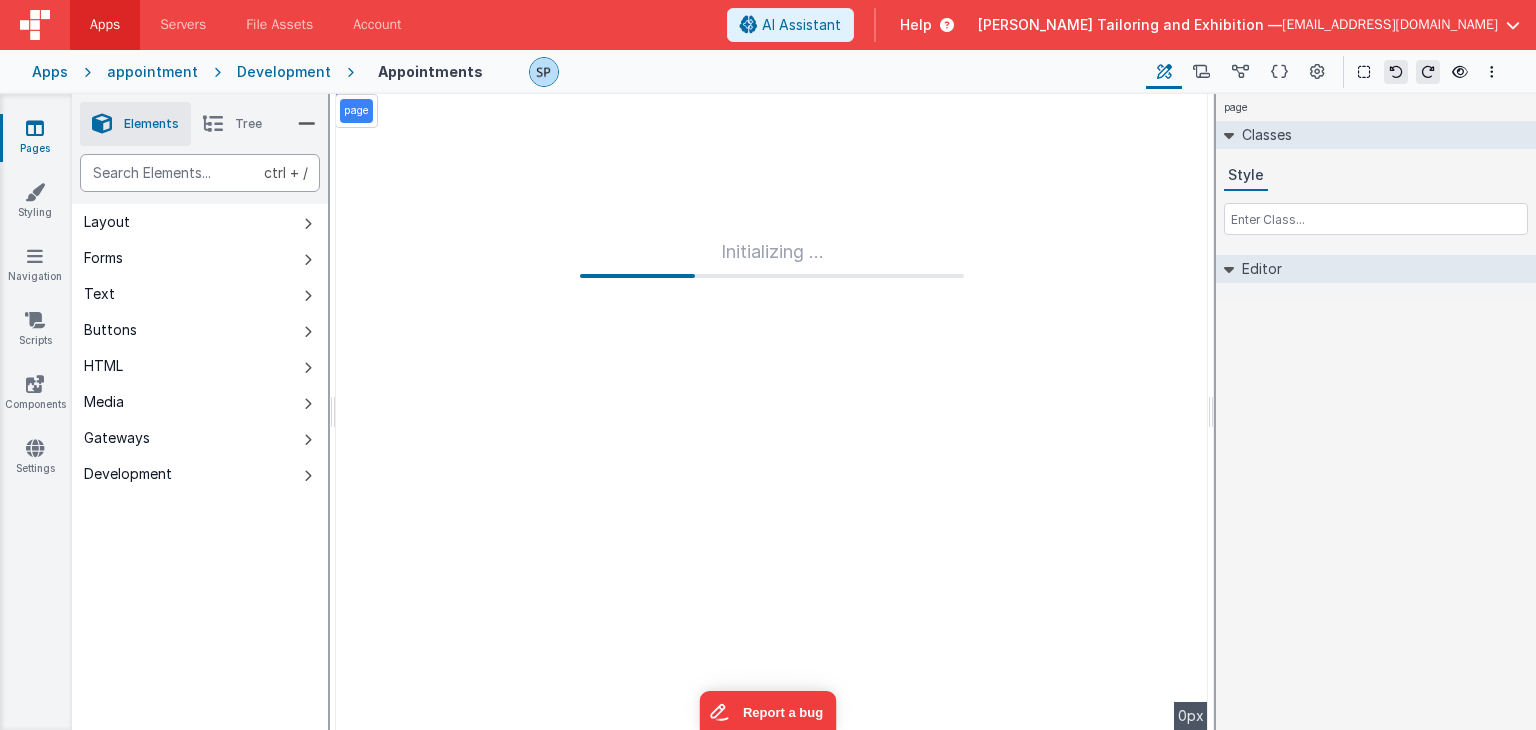 click at bounding box center [200, 173] 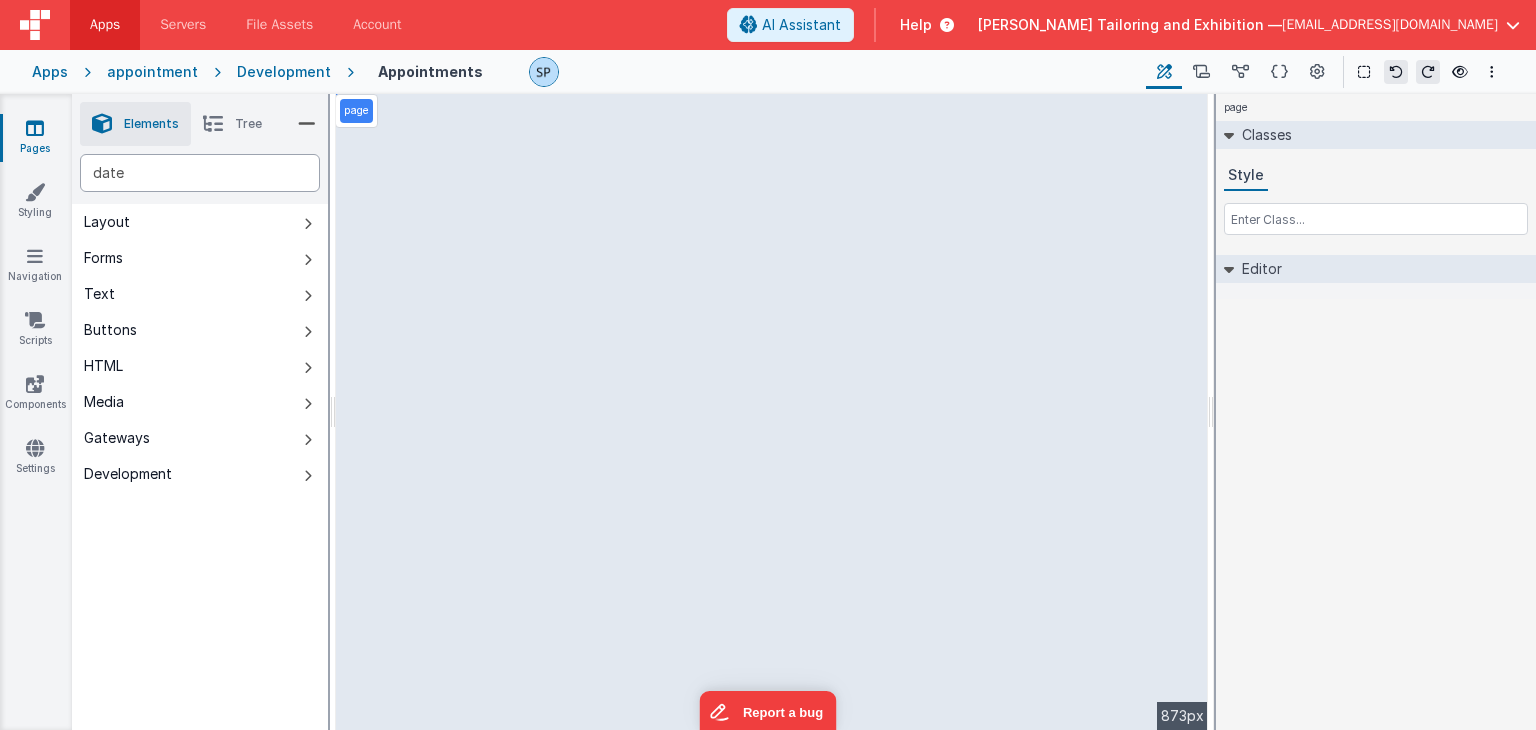 click on "date" at bounding box center (200, 173) 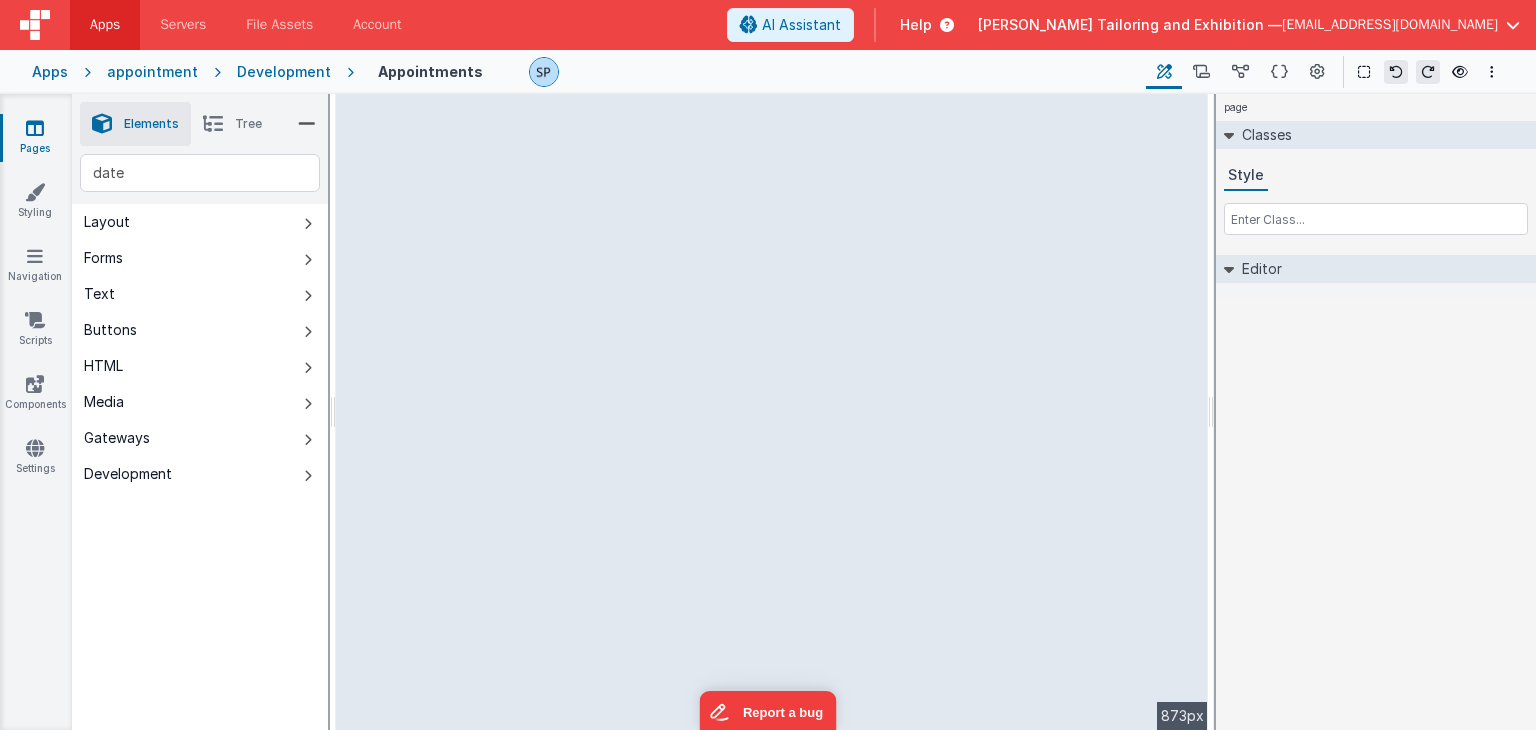 type 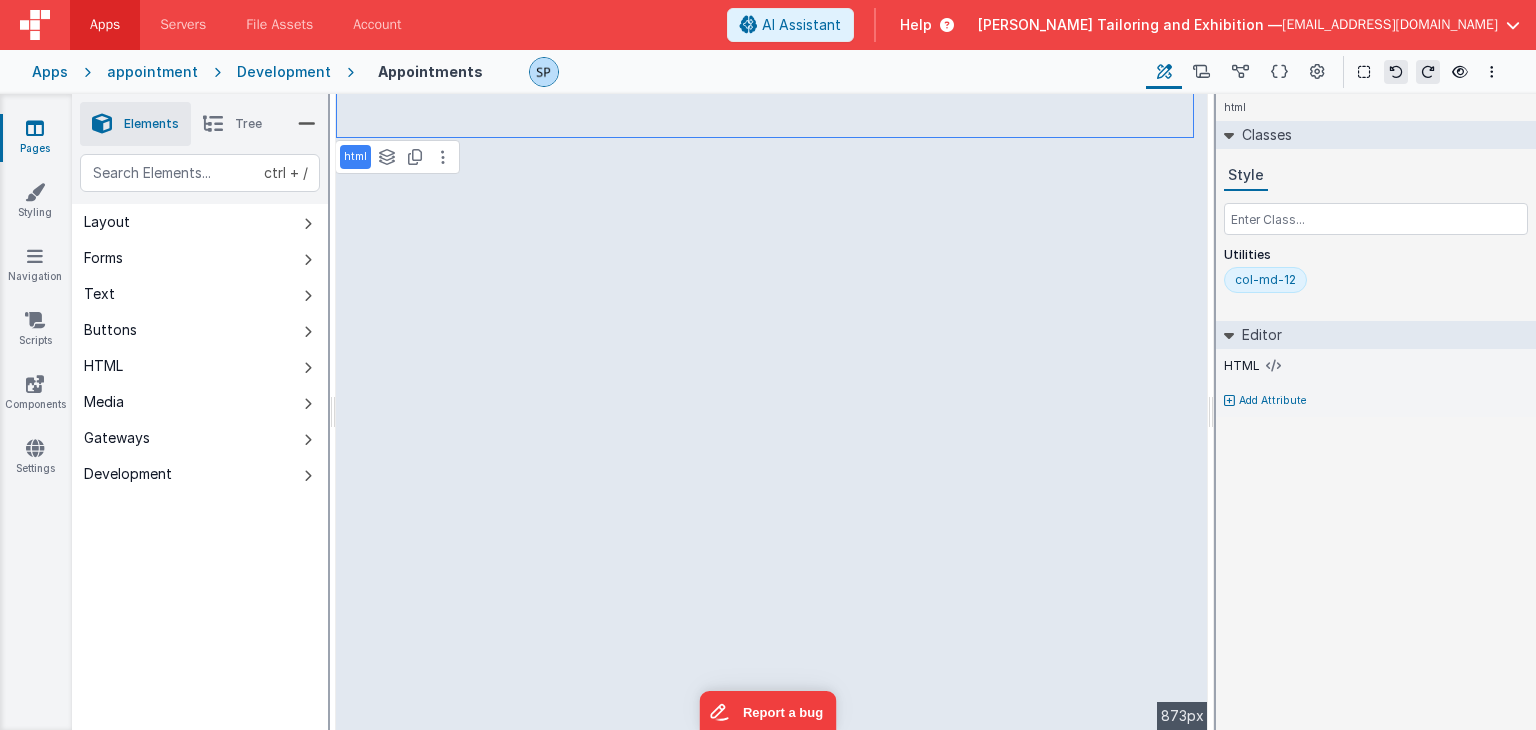 select on "required" 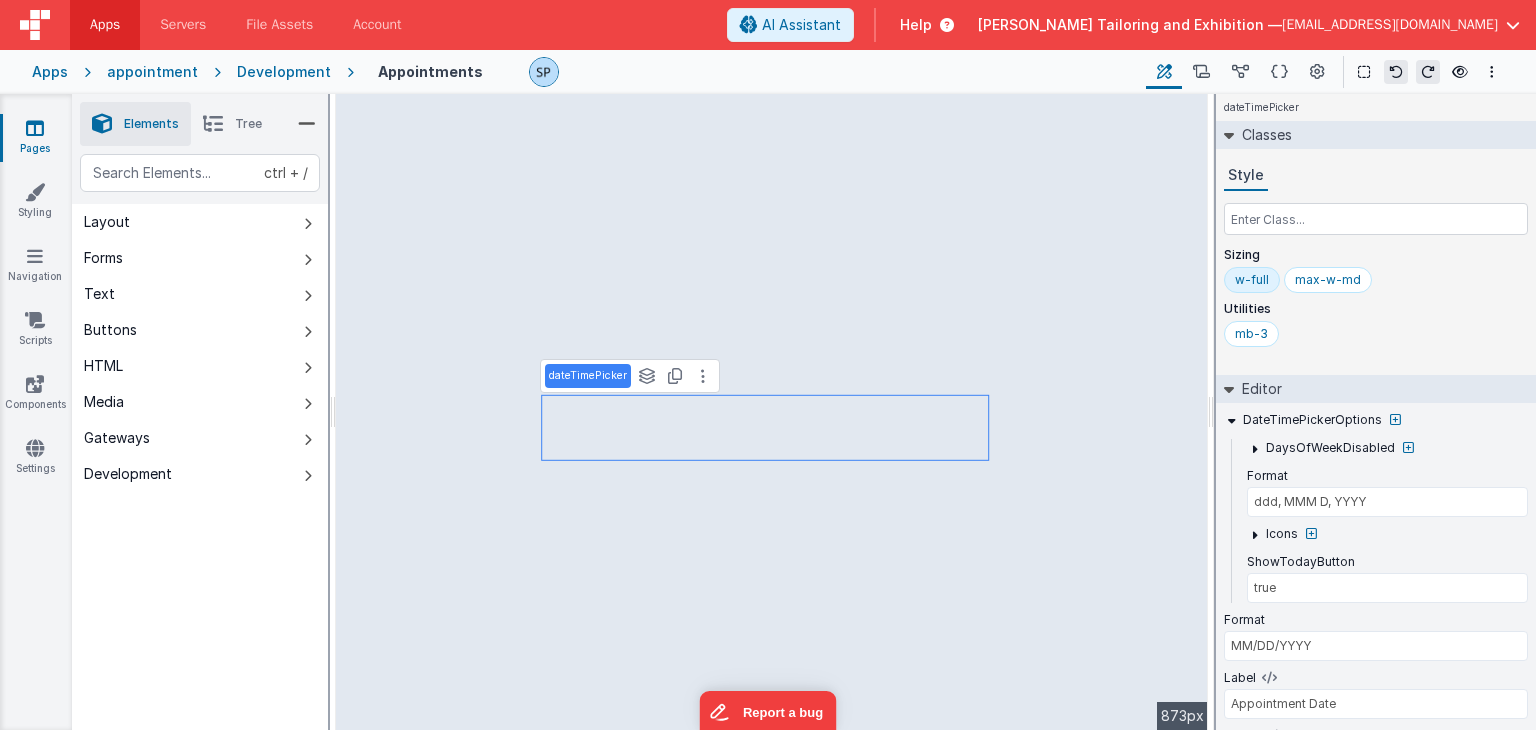 scroll, scrollTop: 100, scrollLeft: 0, axis: vertical 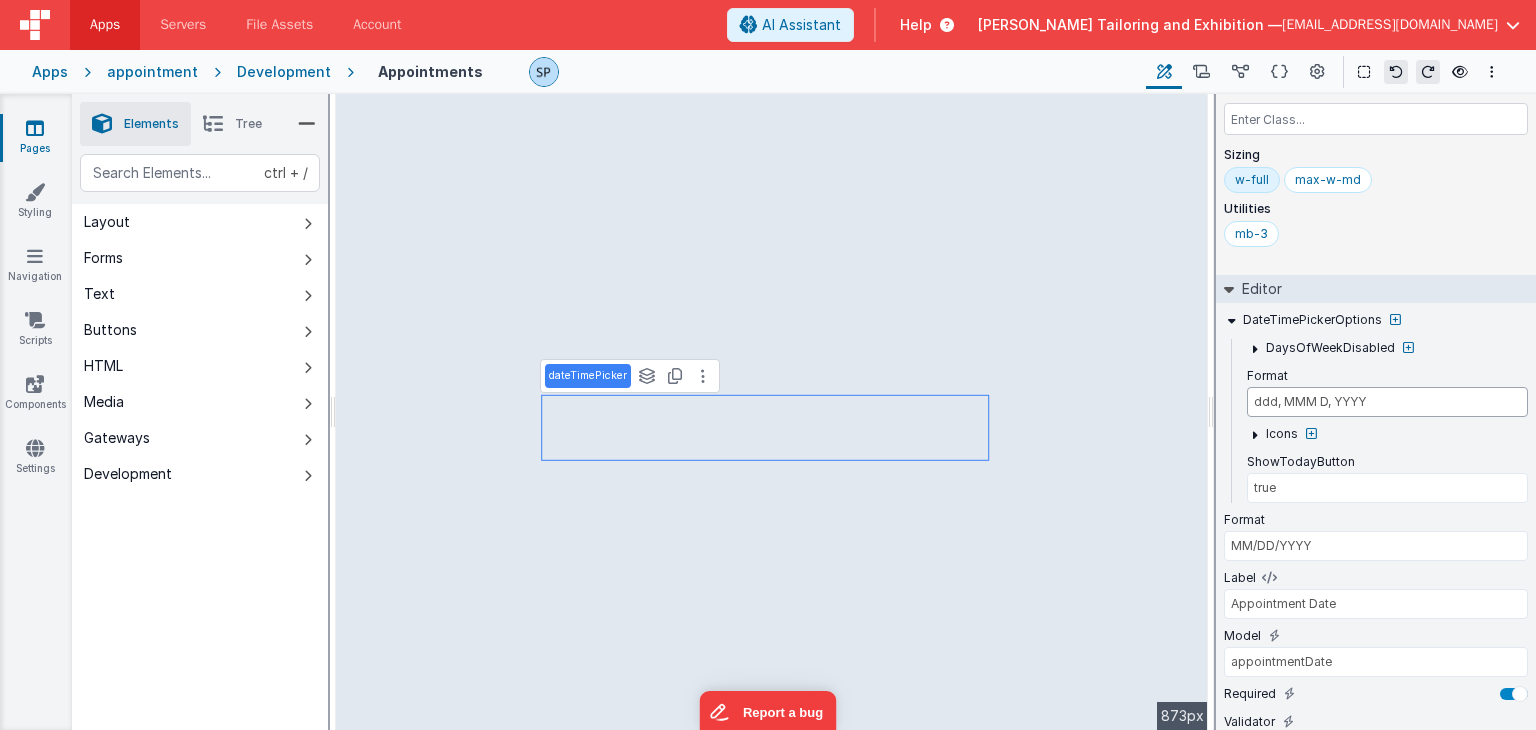 click on "ddd, MMM D, YYYY" at bounding box center [1387, 402] 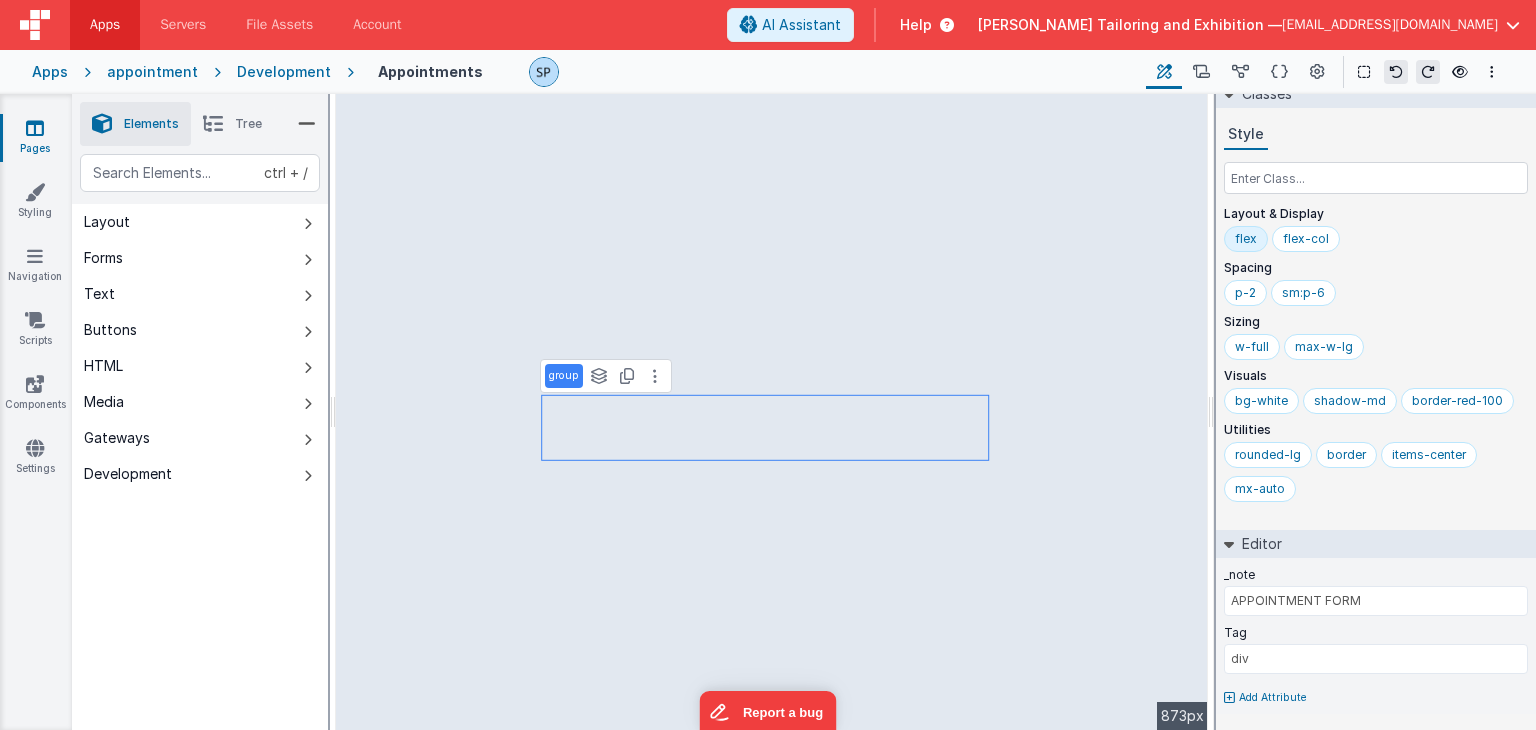 scroll, scrollTop: 0, scrollLeft: 0, axis: both 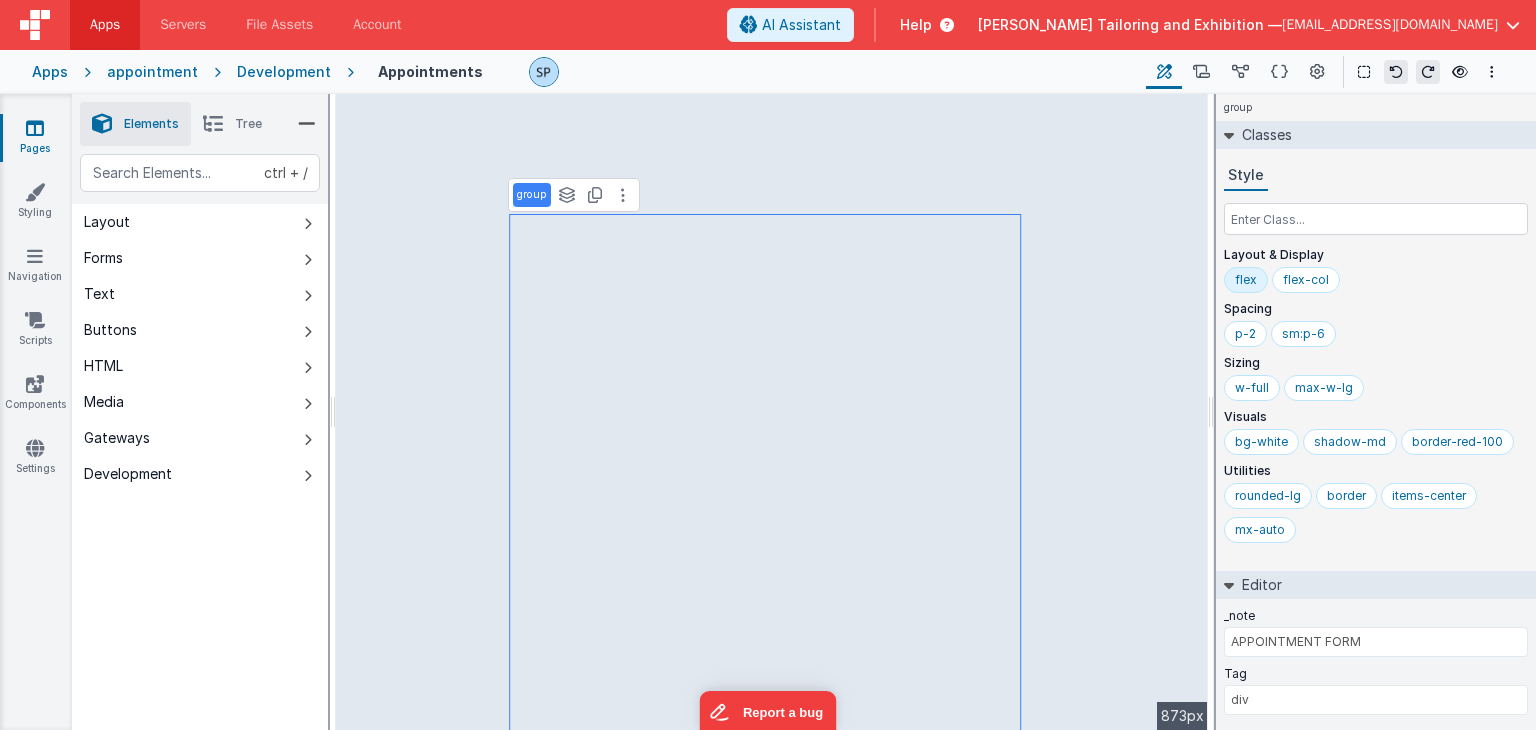 select on "required" 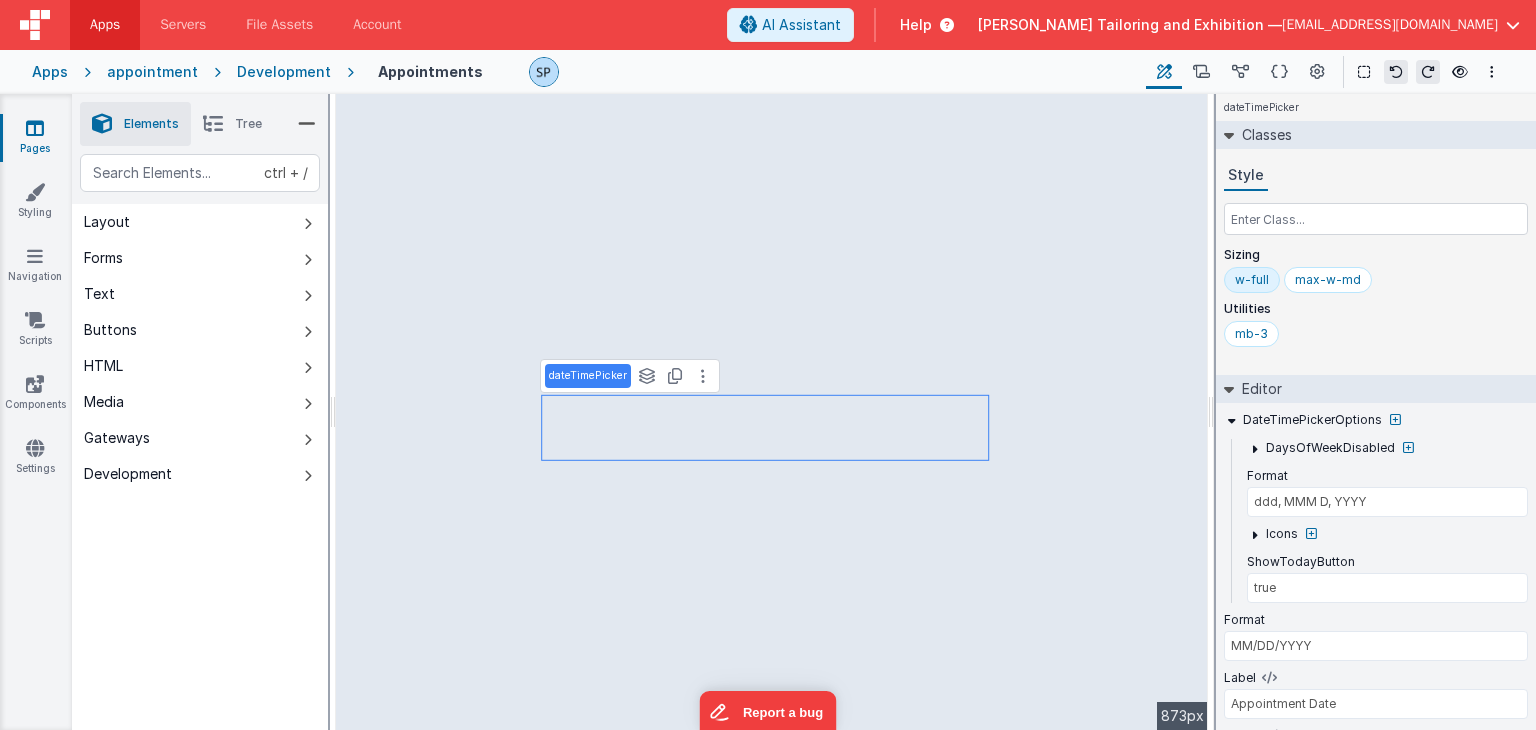 click on "dateTimePicker" at bounding box center (588, 376) 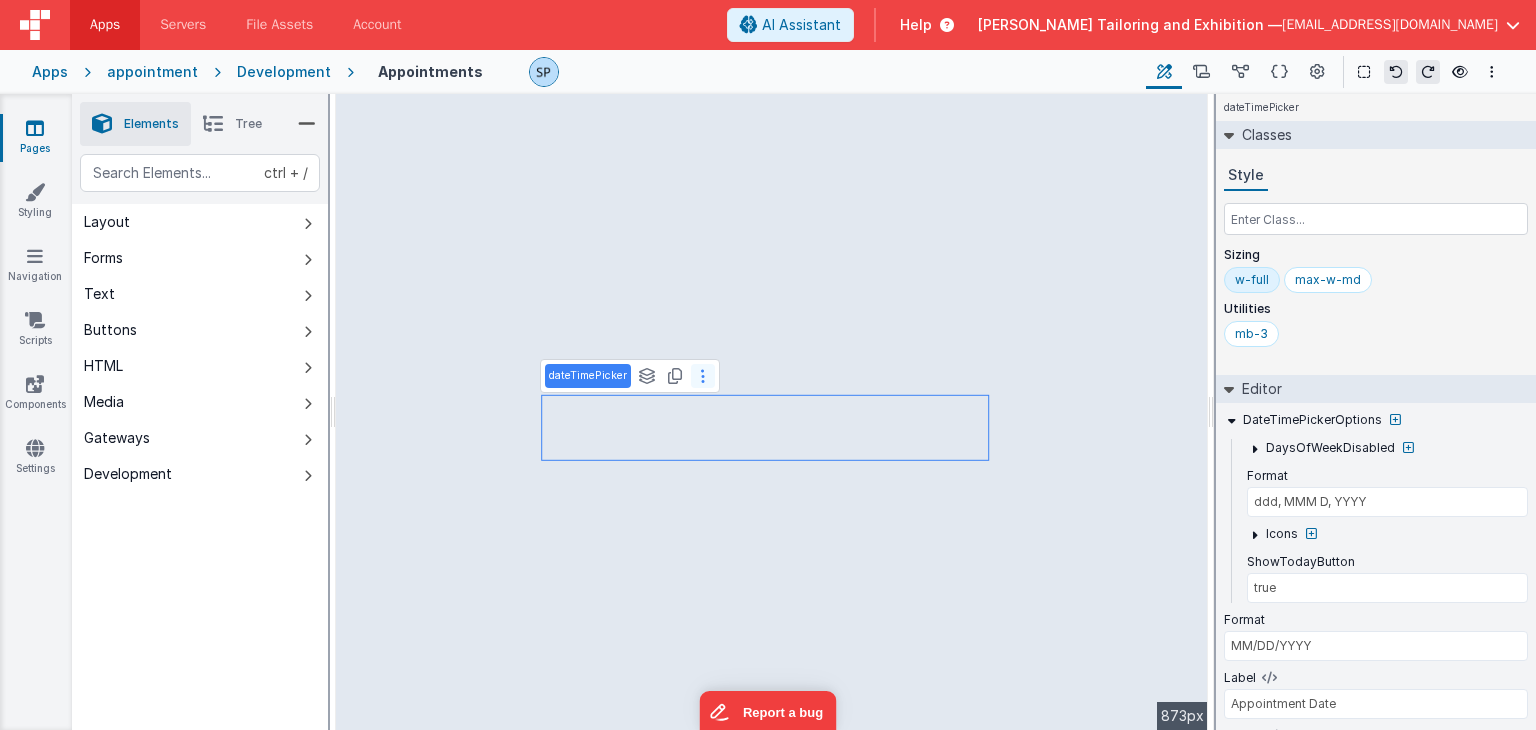click at bounding box center [703, 376] 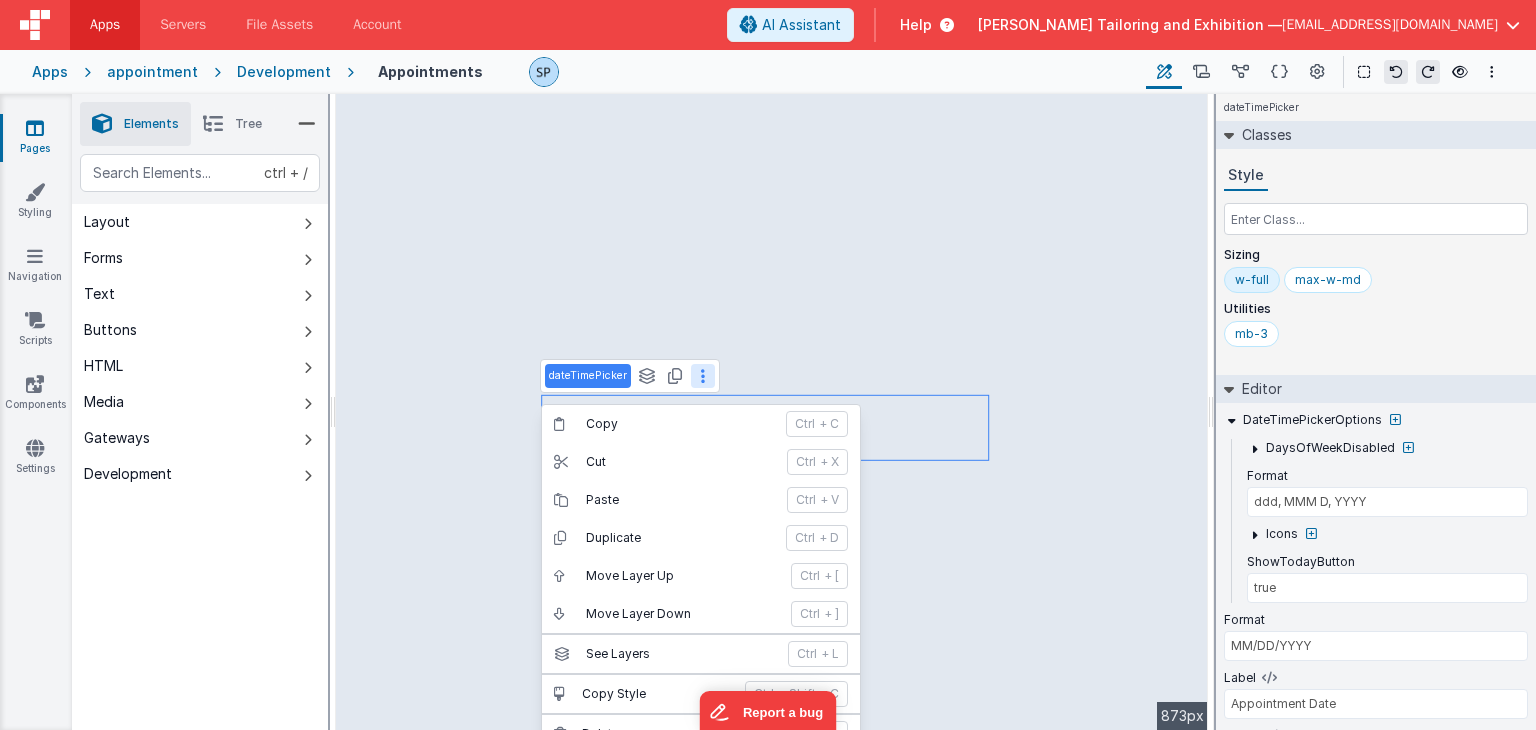 click at bounding box center [1239, 496] 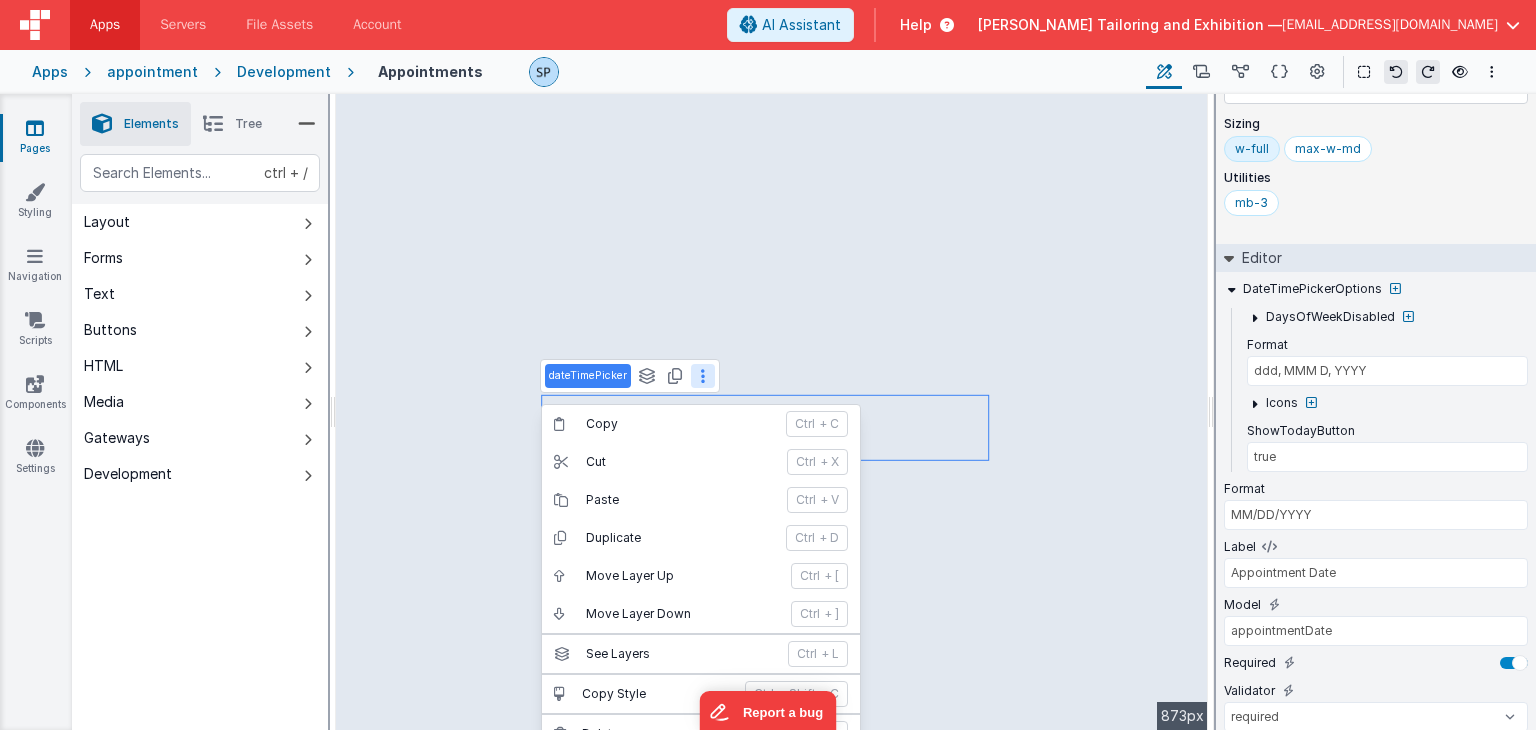 scroll, scrollTop: 185, scrollLeft: 0, axis: vertical 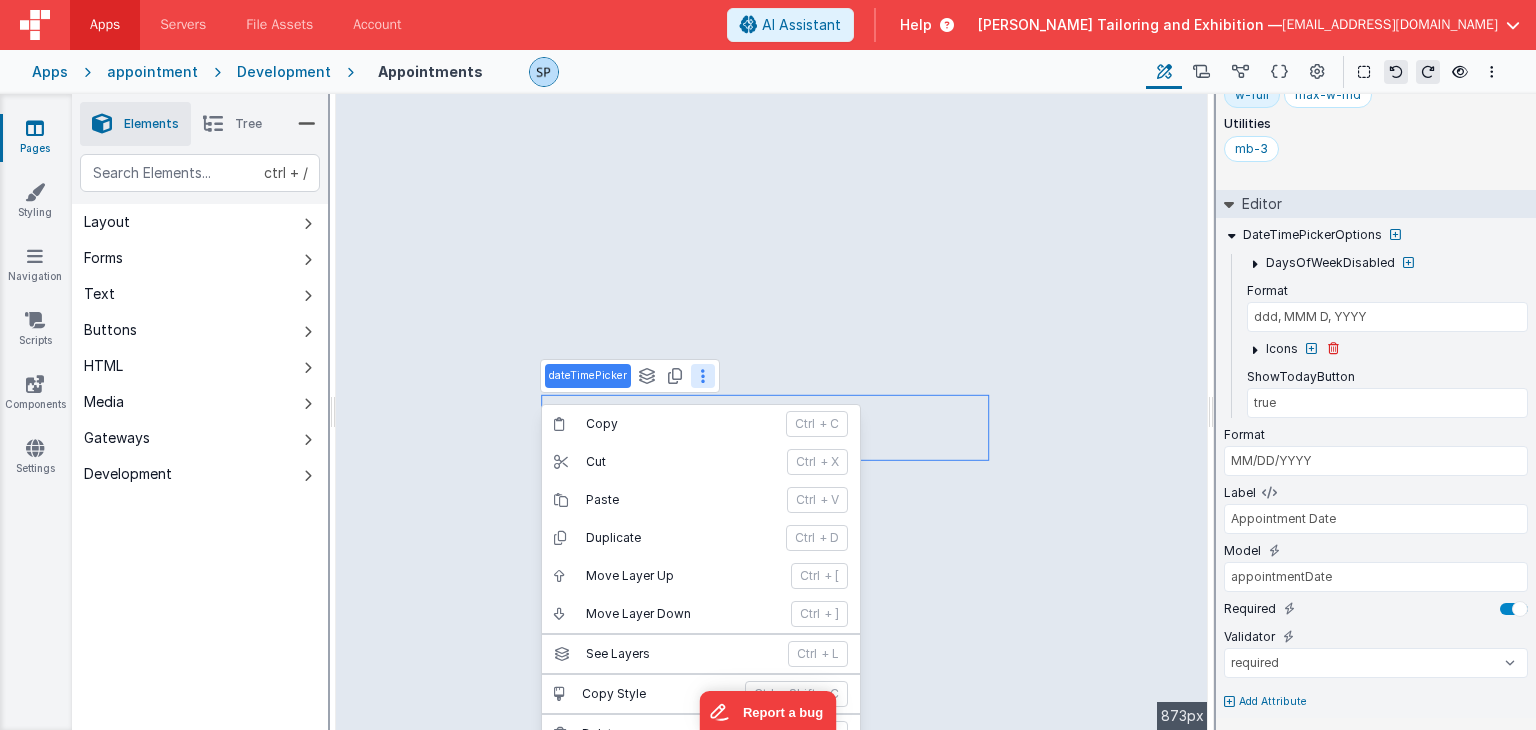 click at bounding box center (1254, 349) 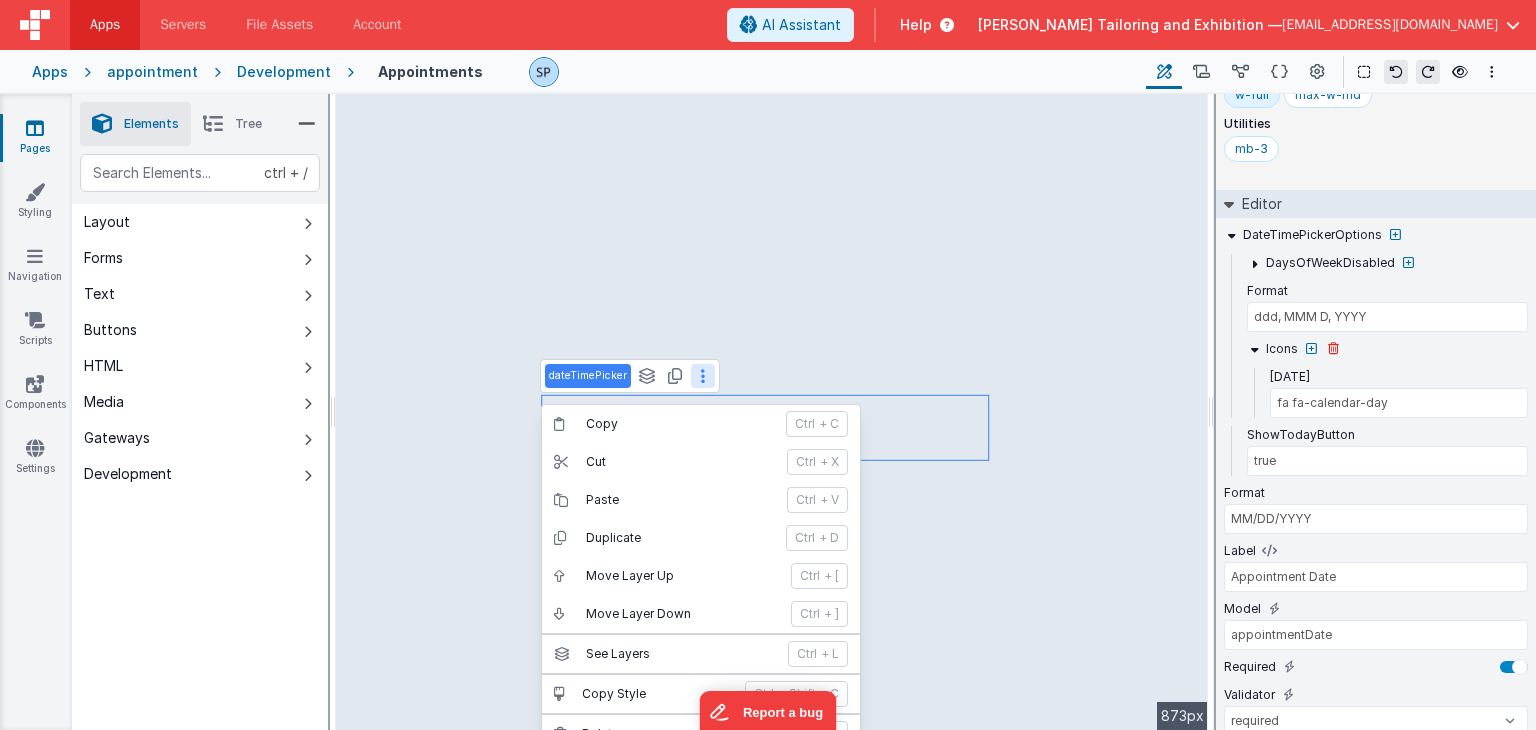 click at bounding box center (1254, 349) 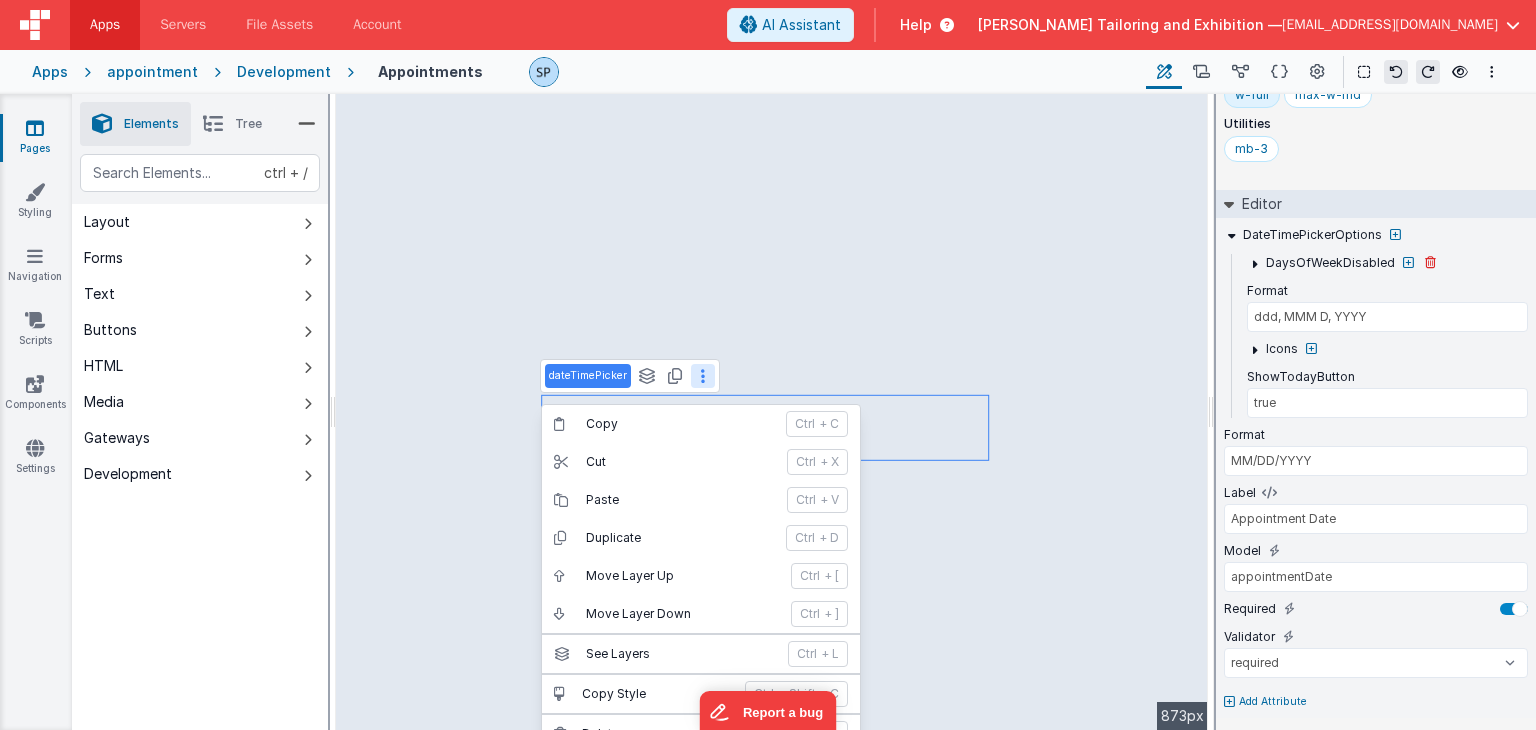 click at bounding box center [1254, 263] 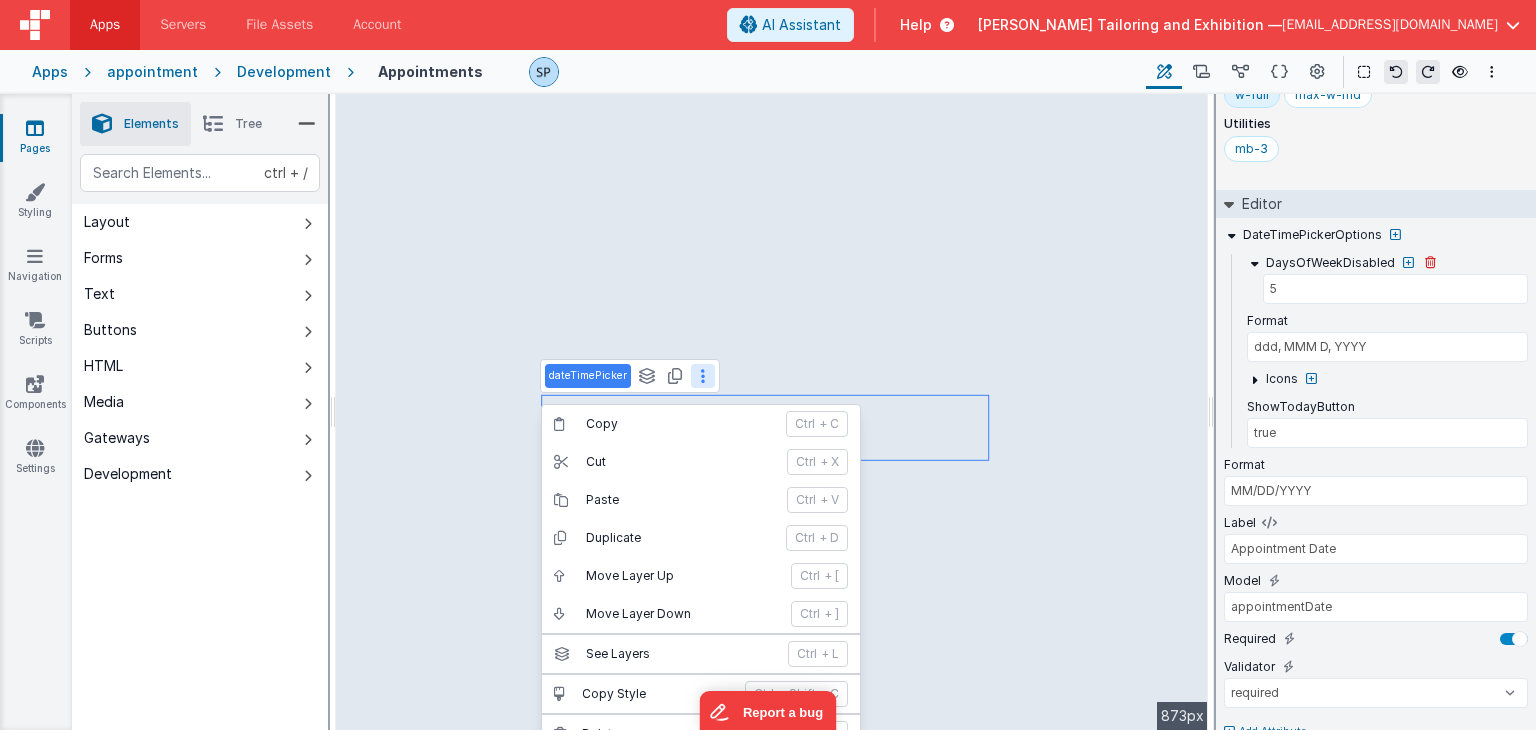 click at bounding box center (1254, 263) 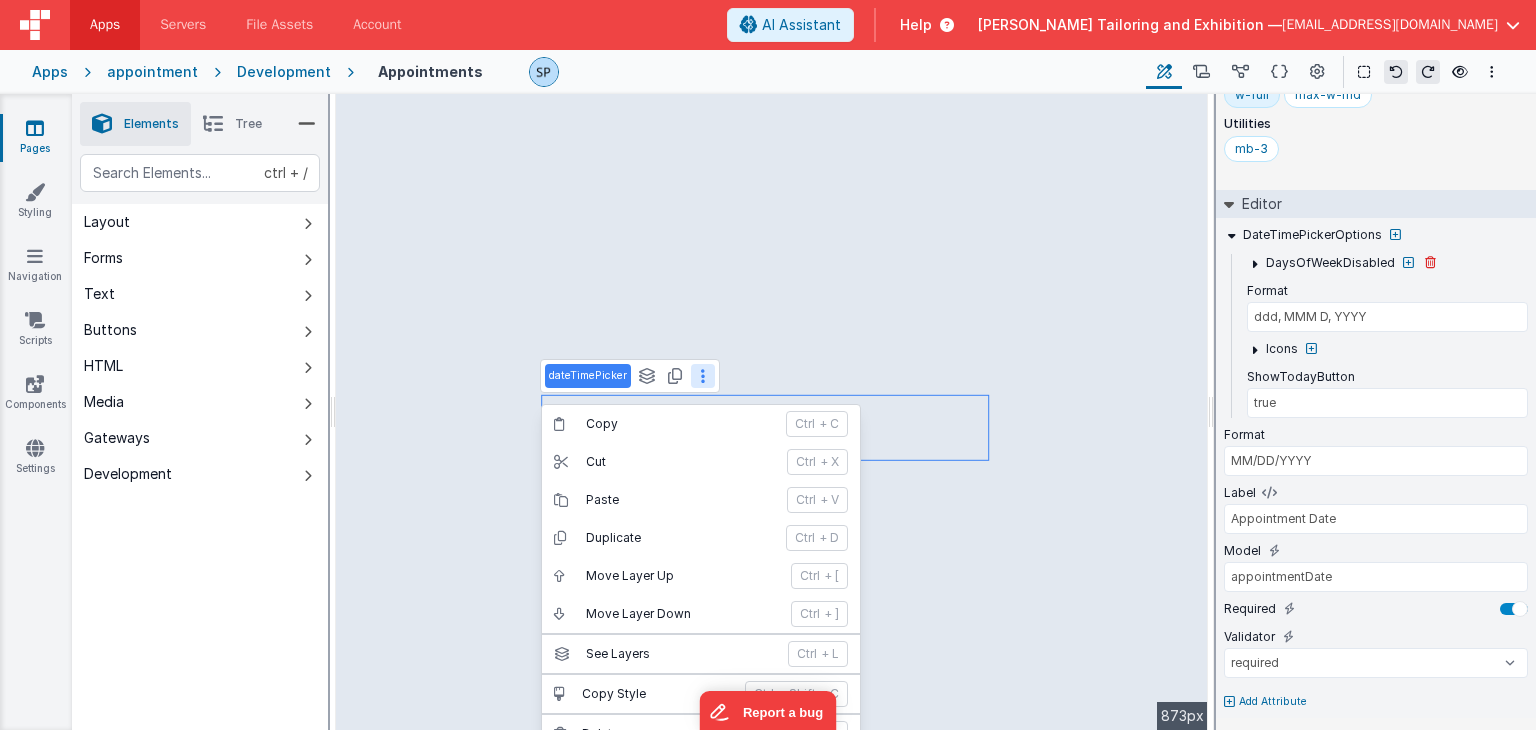 click at bounding box center (1254, 263) 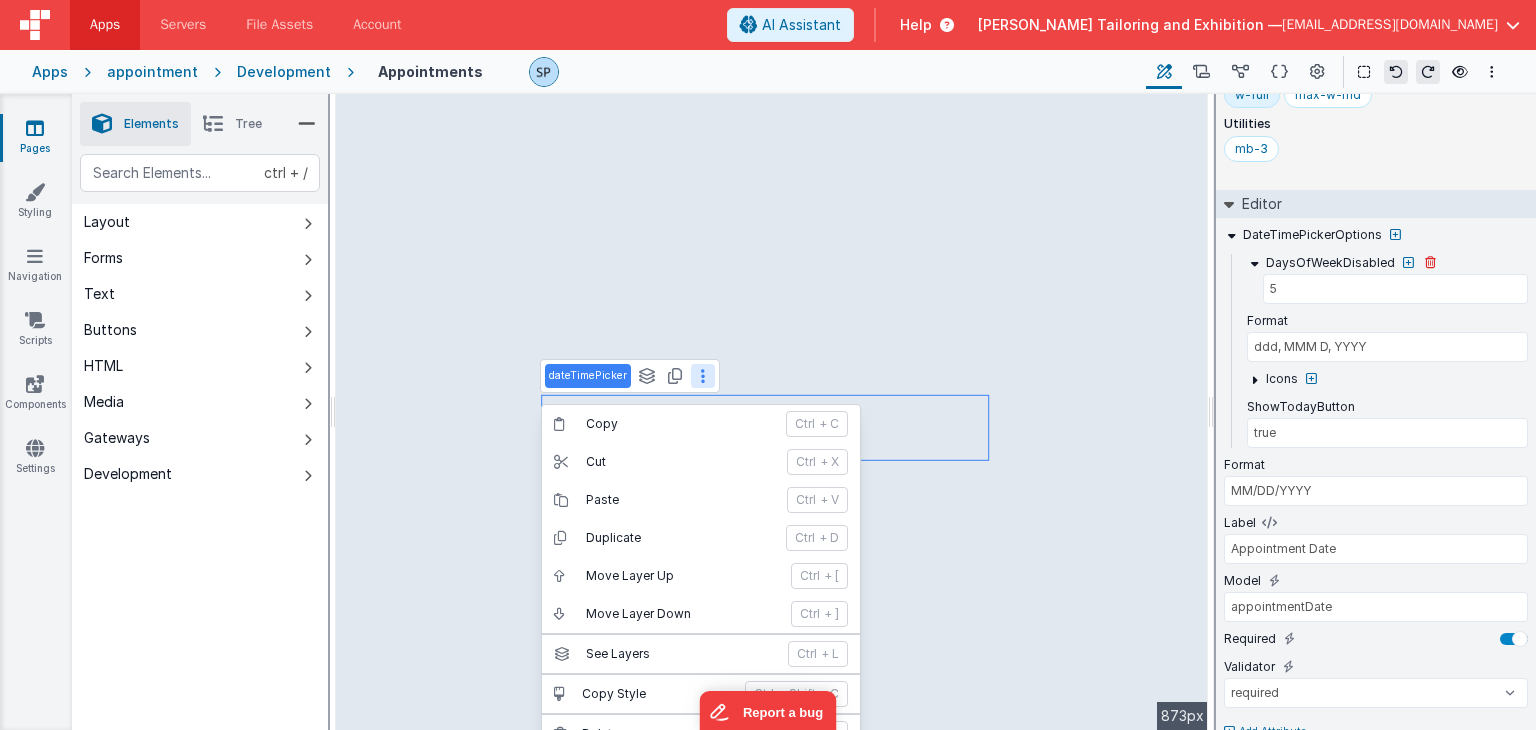 click at bounding box center [1254, 263] 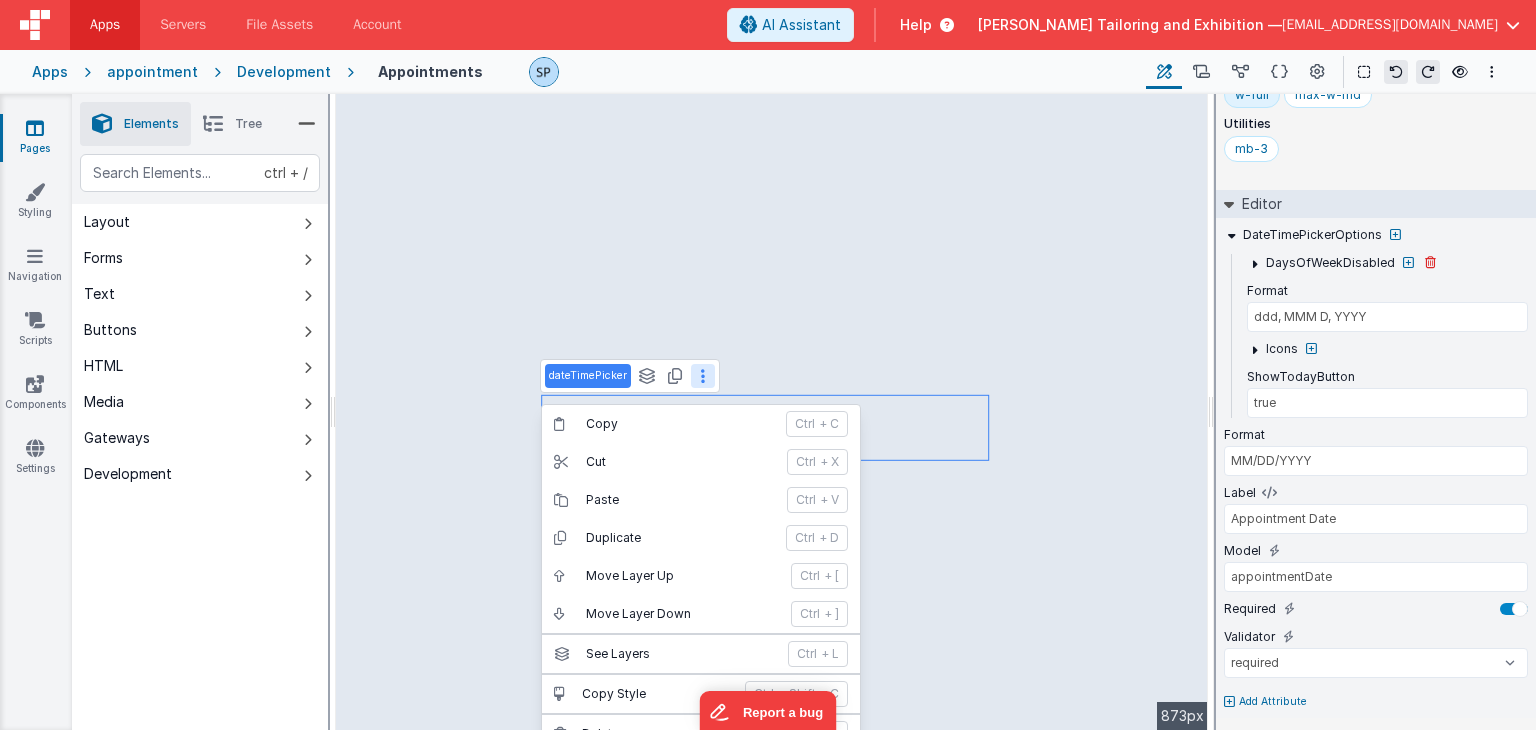 click at bounding box center (1254, 263) 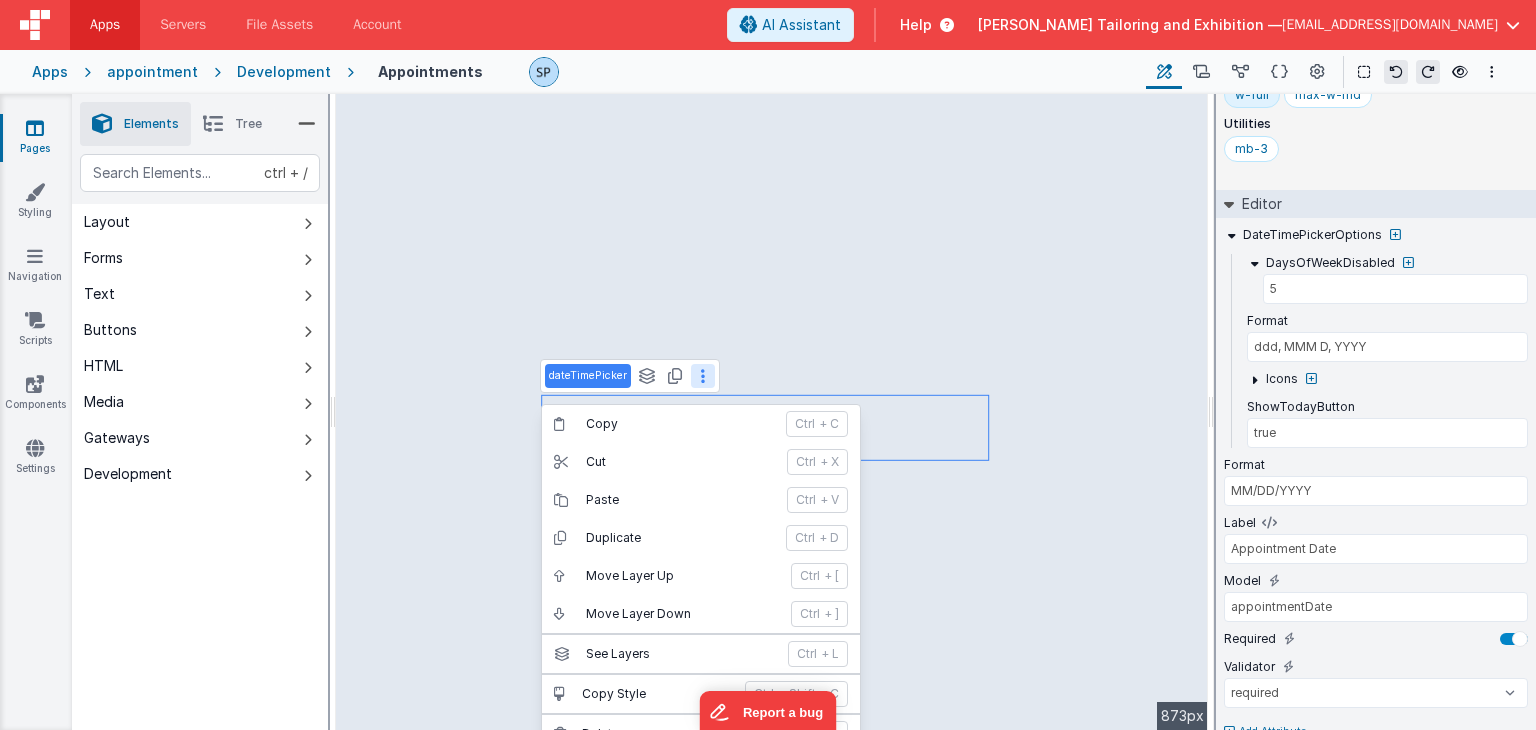 scroll, scrollTop: 215, scrollLeft: 0, axis: vertical 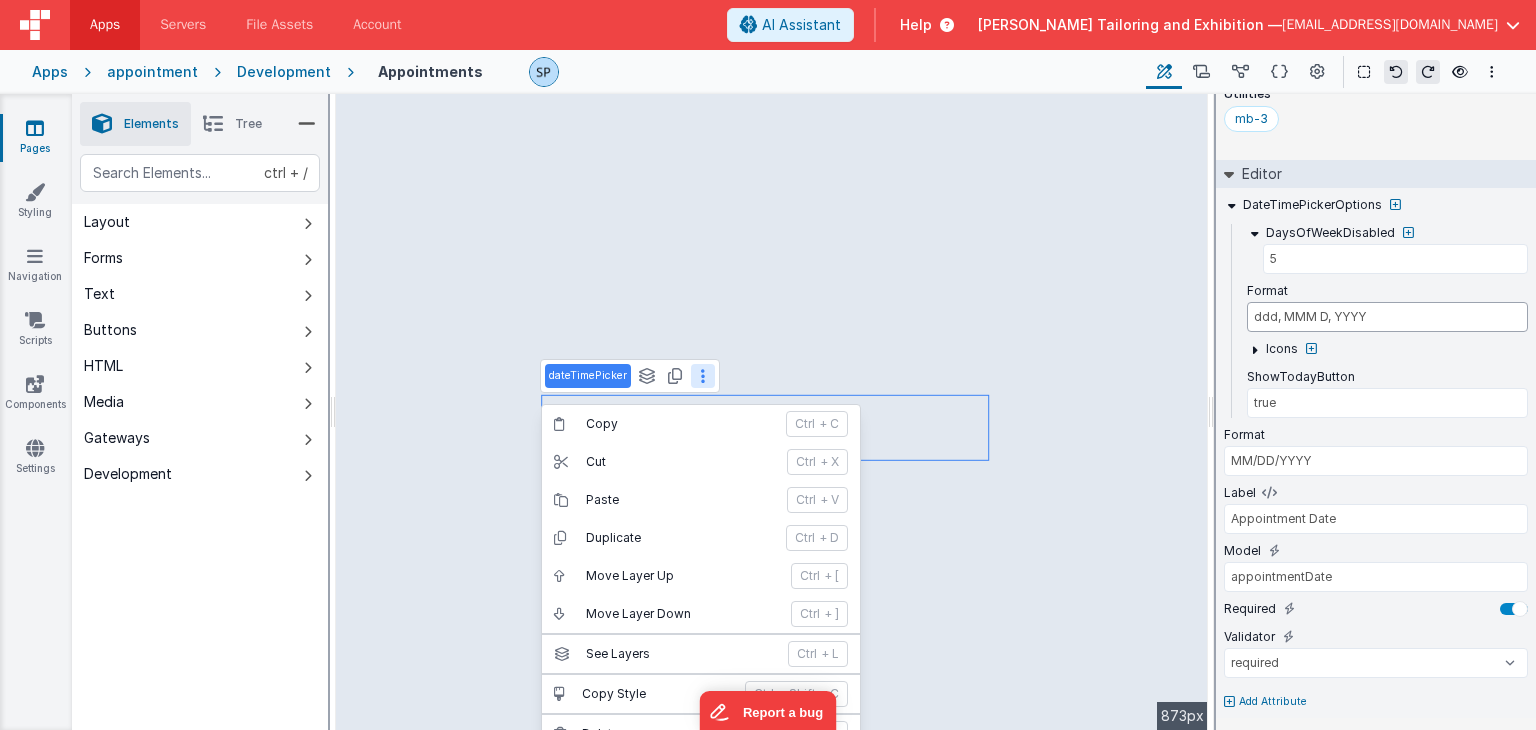 click on "ddd, MMM D, YYYY" at bounding box center (1387, 317) 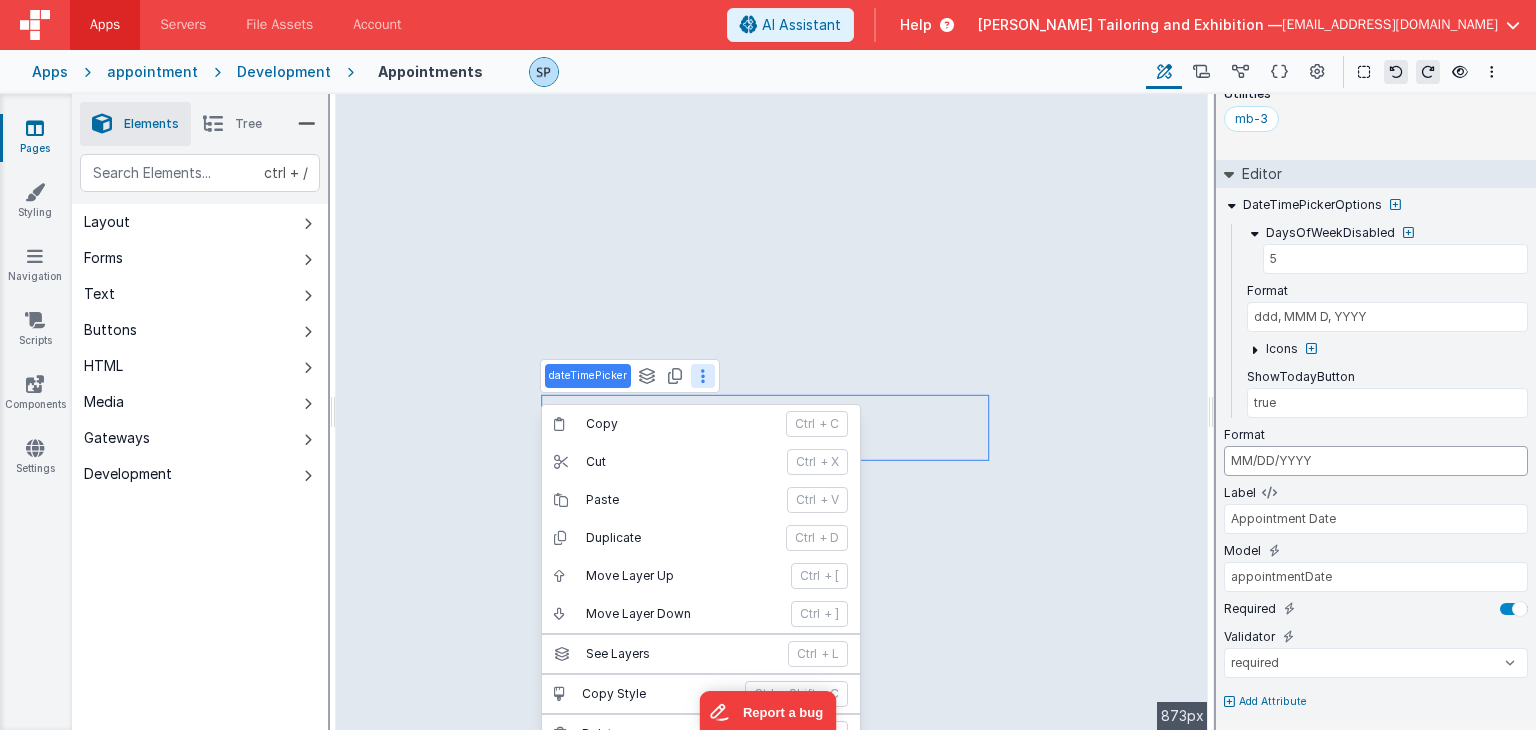 click on "MM/DD/YYYY" at bounding box center (1376, 461) 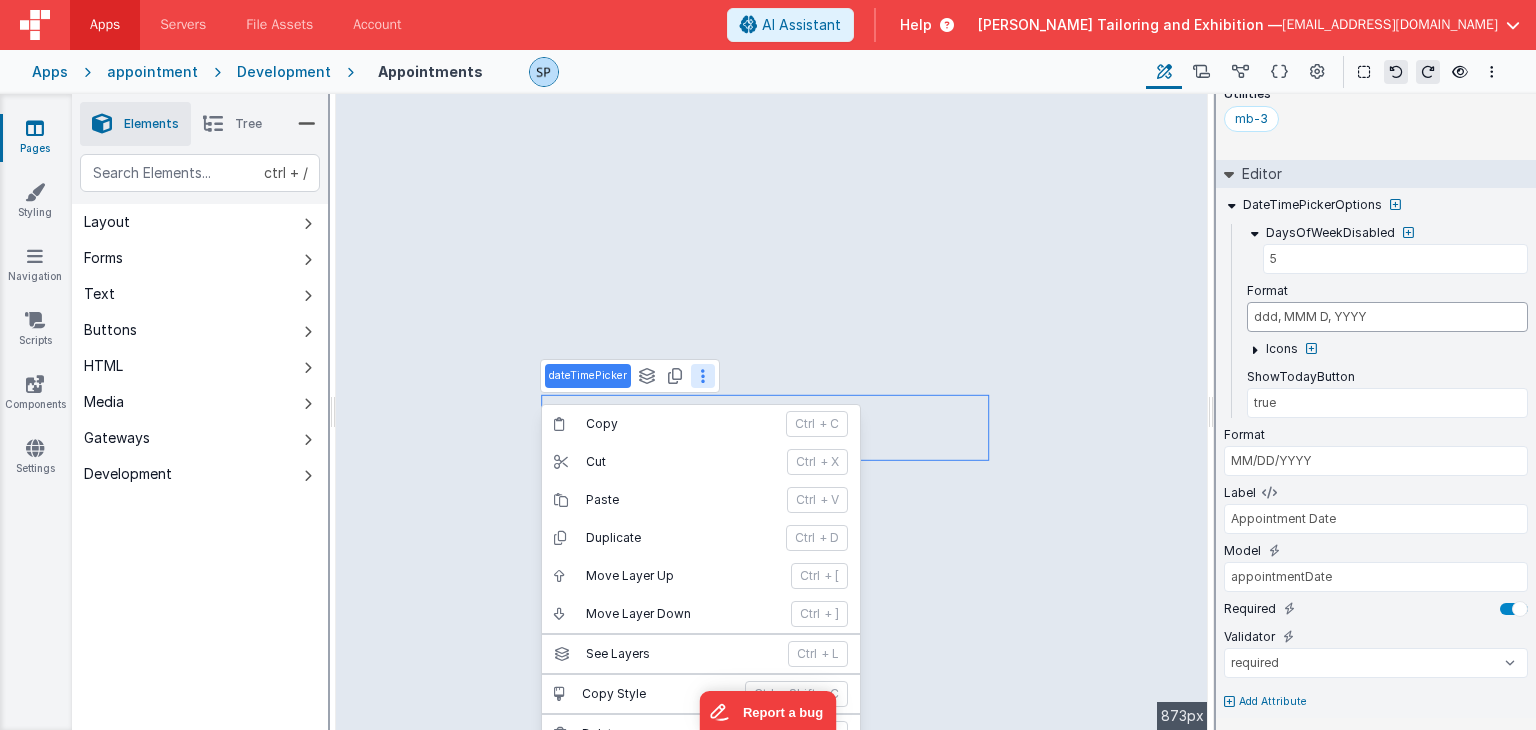 click on "ddd, MMM D, YYYY" at bounding box center [1387, 317] 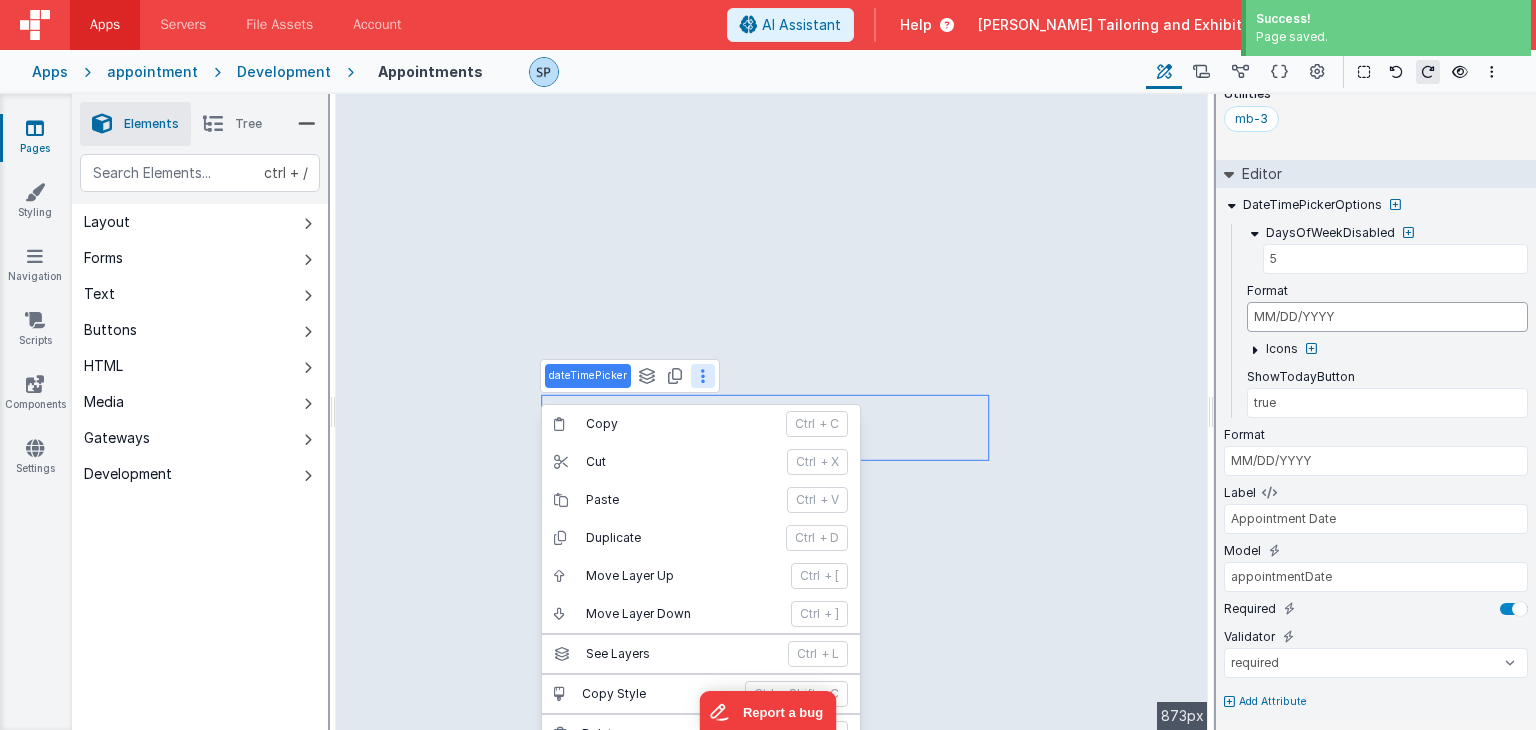 type on "MM/DD/YYYY" 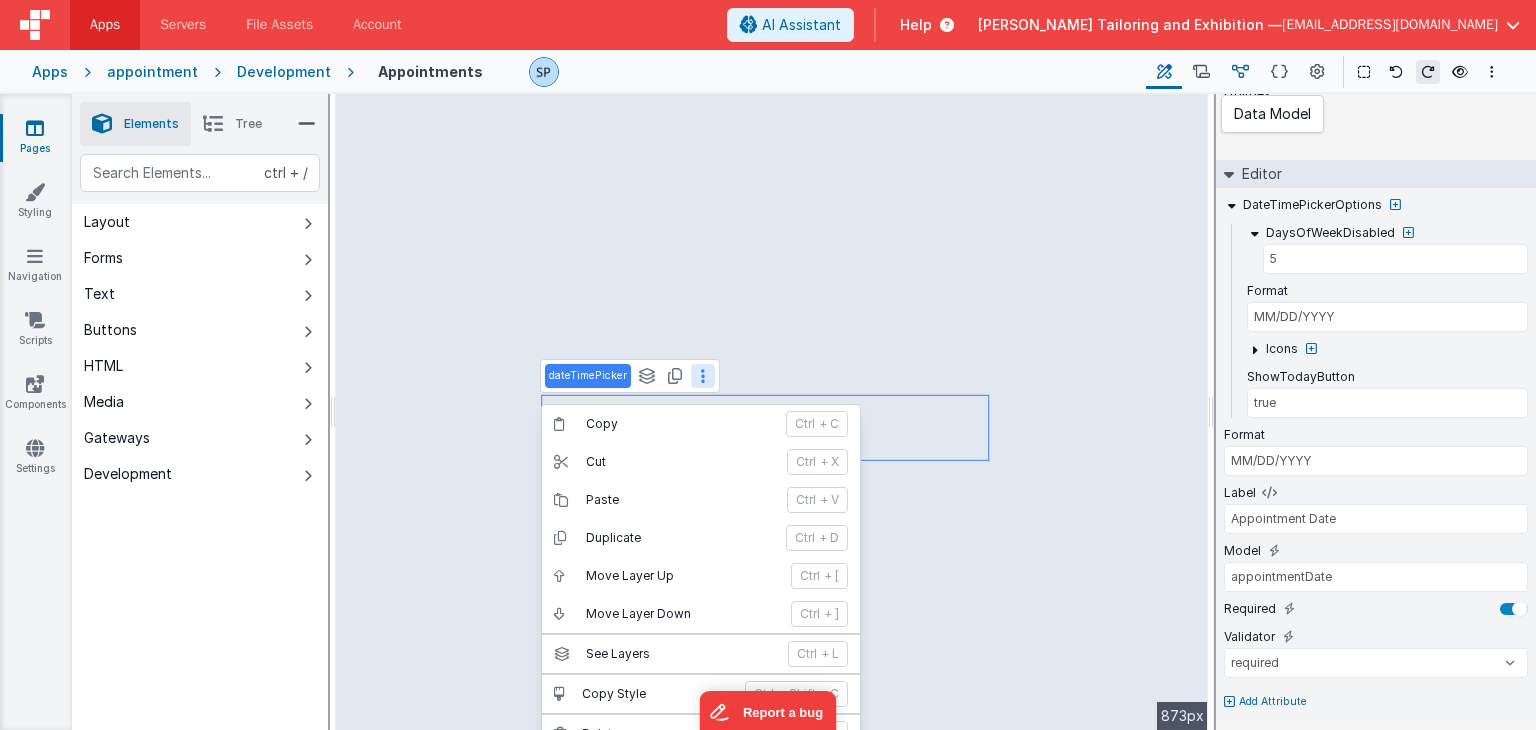 click at bounding box center [1240, 72] 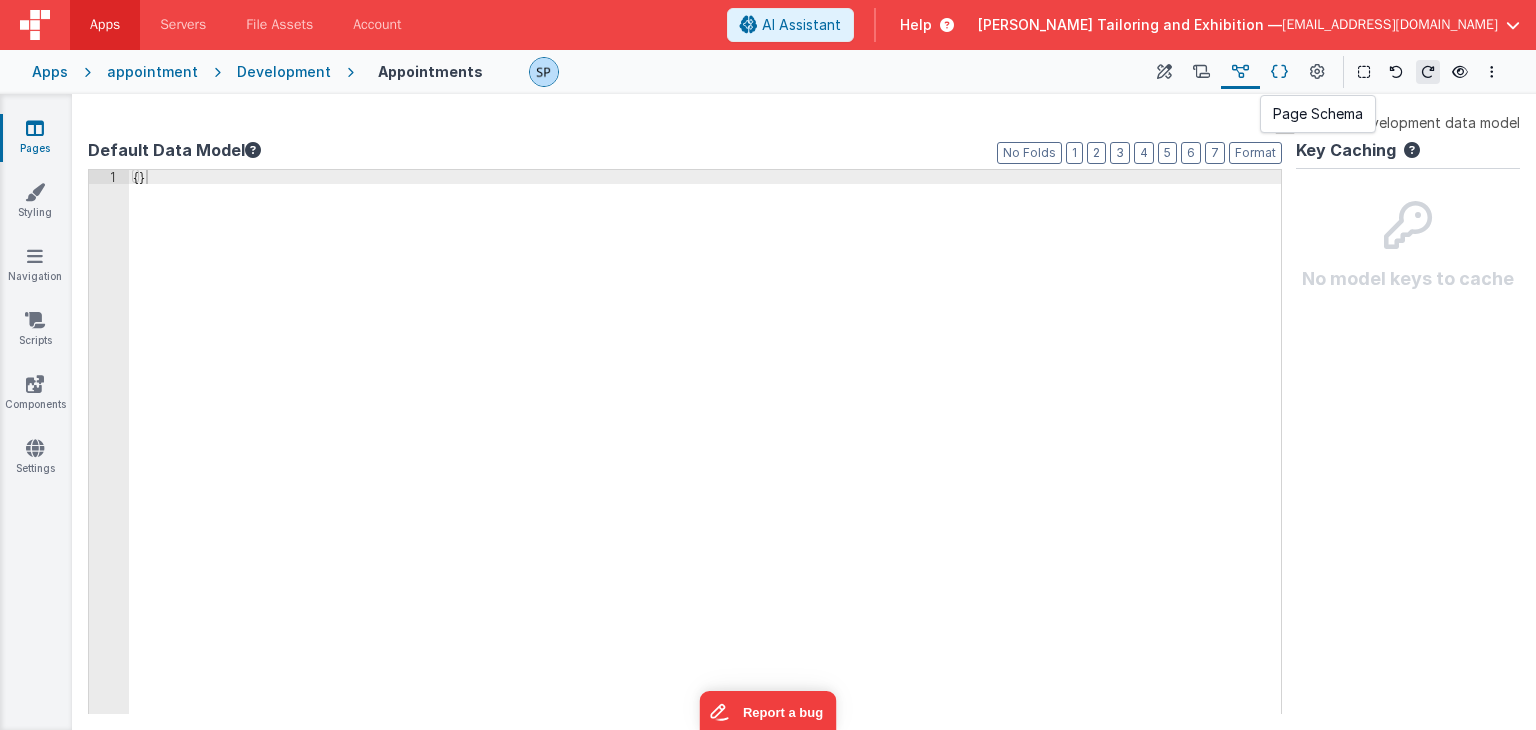 click at bounding box center [1279, 72] 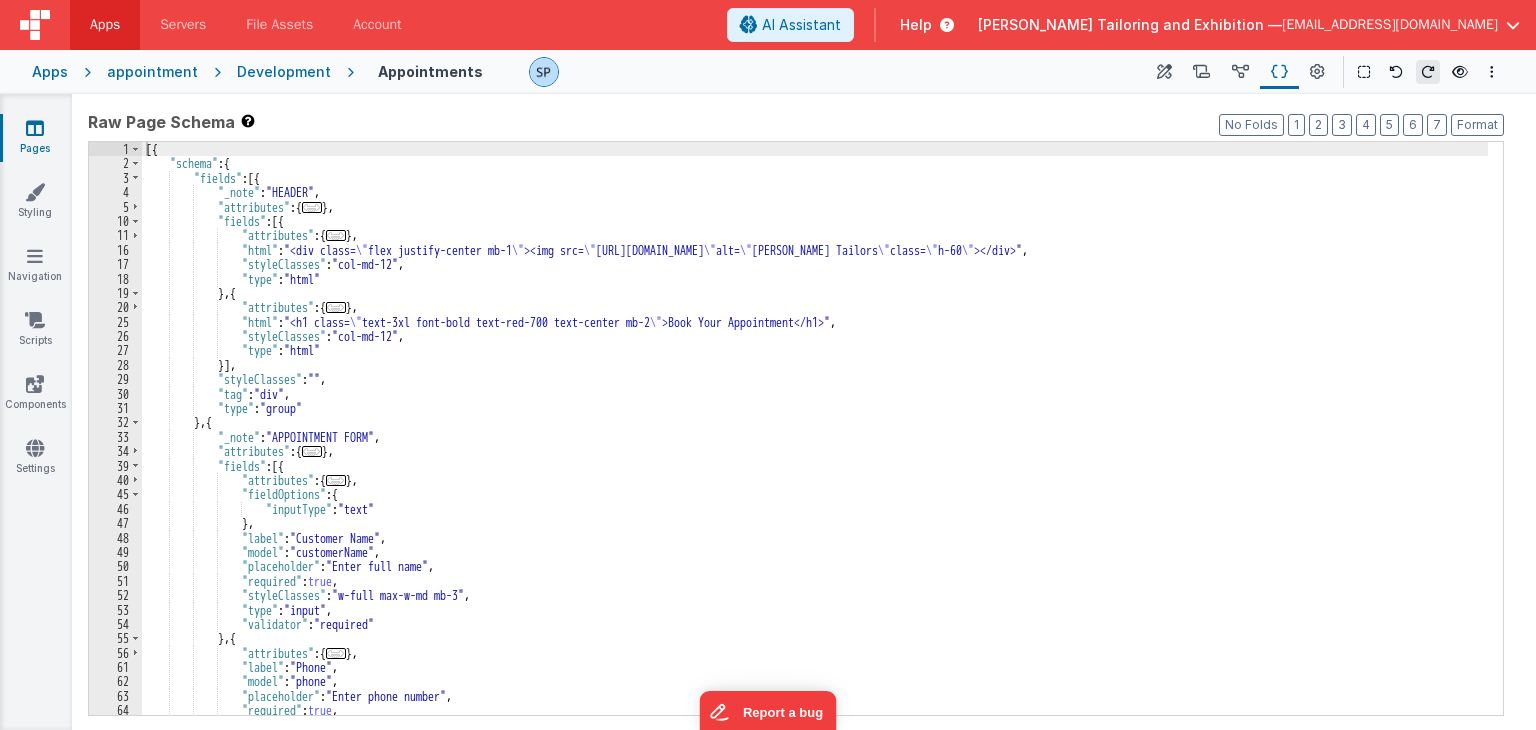 click on "[{      "schema" :  {           "fields" :  [{                "_note" :  "HEADER" ,                "attributes" :  { ... } ,                "fields" :  [{                     "attributes" :  { ... } ,                     "html" :  "<div class= \" flex justify-center mb-1 \" ><img src= \" https://5t61ut5p19.ucarecd.net/324eab4d-fe82-4633-a06f-b1c46486e983/ \"  alt= \" Zubaid Tailors \"  class= \" h-60 \" ></div>" ,                     "styleClasses" :  "col-md-12" ,                     "type" :  "html"                } ,  {                     "attributes" :  { ... } ,                     "html" :  "<h1 class= \" text-3xl font-bold text-red-700 text-center mb-2 \" >Book Your Appointment</h1>" ,                     "styleClasses" :  "col-md-12" ,                     "type" :  "html"                }] ,                "styleClasses" :  "" ,                "tag" :  "div" ,                "type" :  "group"           } ,  {                "_note" :  "APPOINTMENT FORM" ,                "attributes" :  { ... } ," at bounding box center [815, 443] 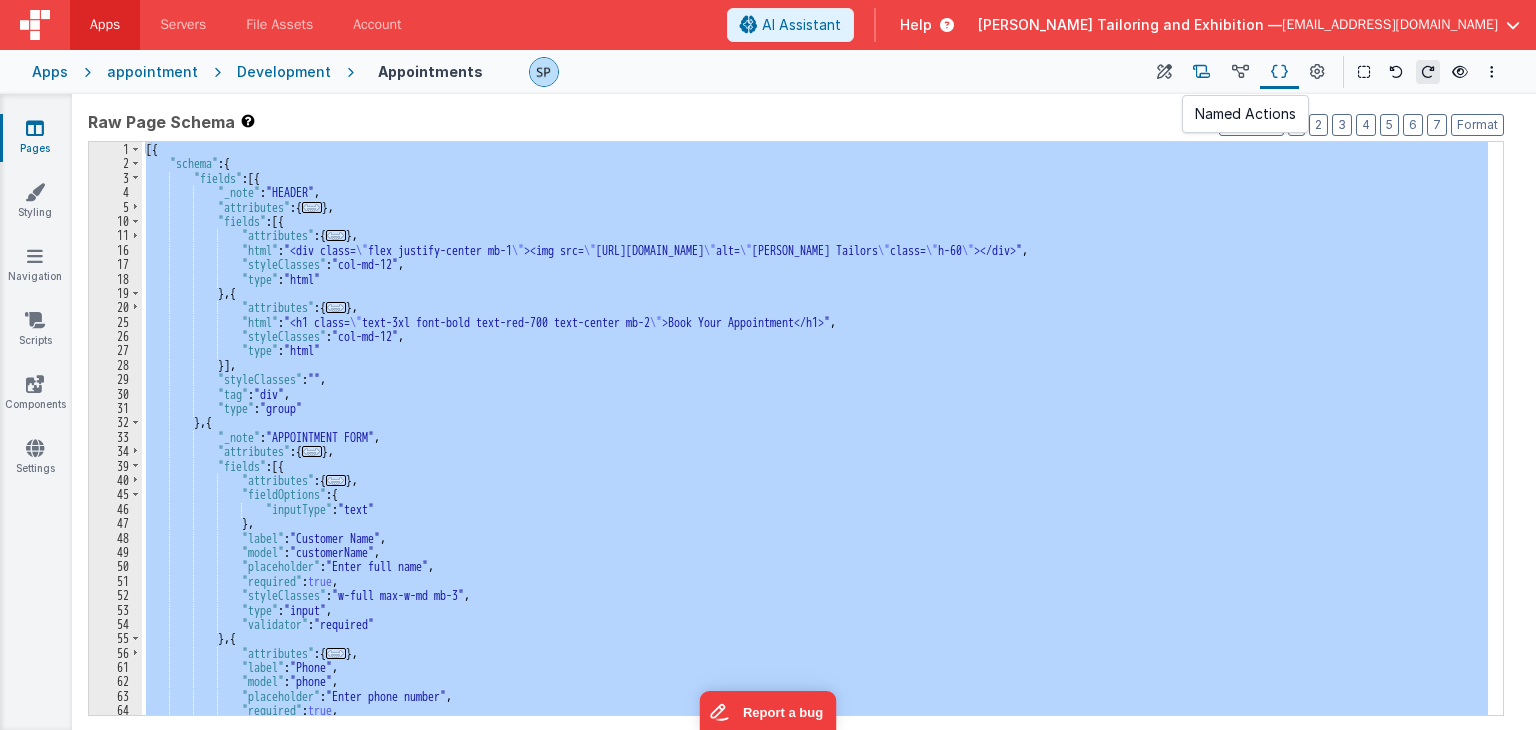 click at bounding box center (1201, 72) 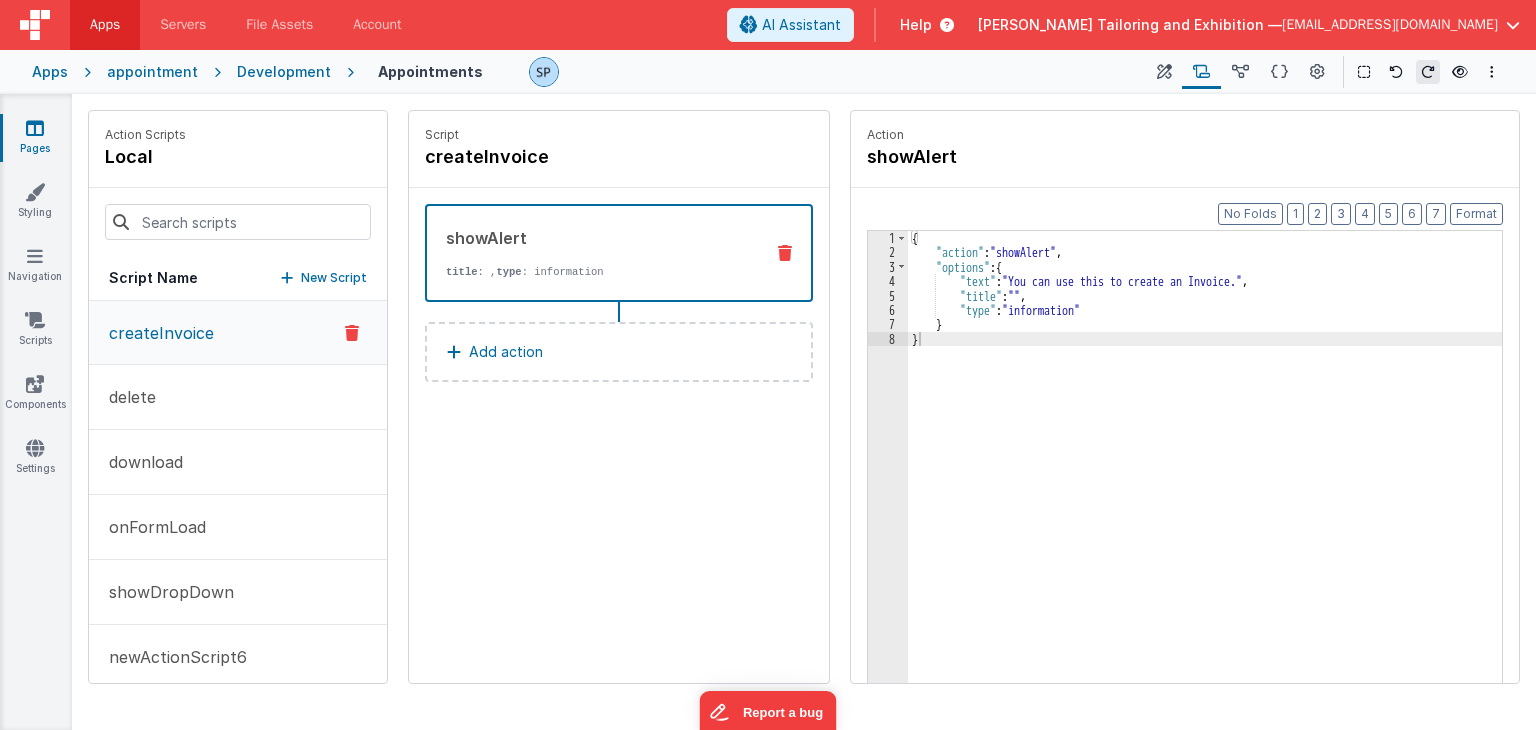 click at bounding box center (1164, 72) 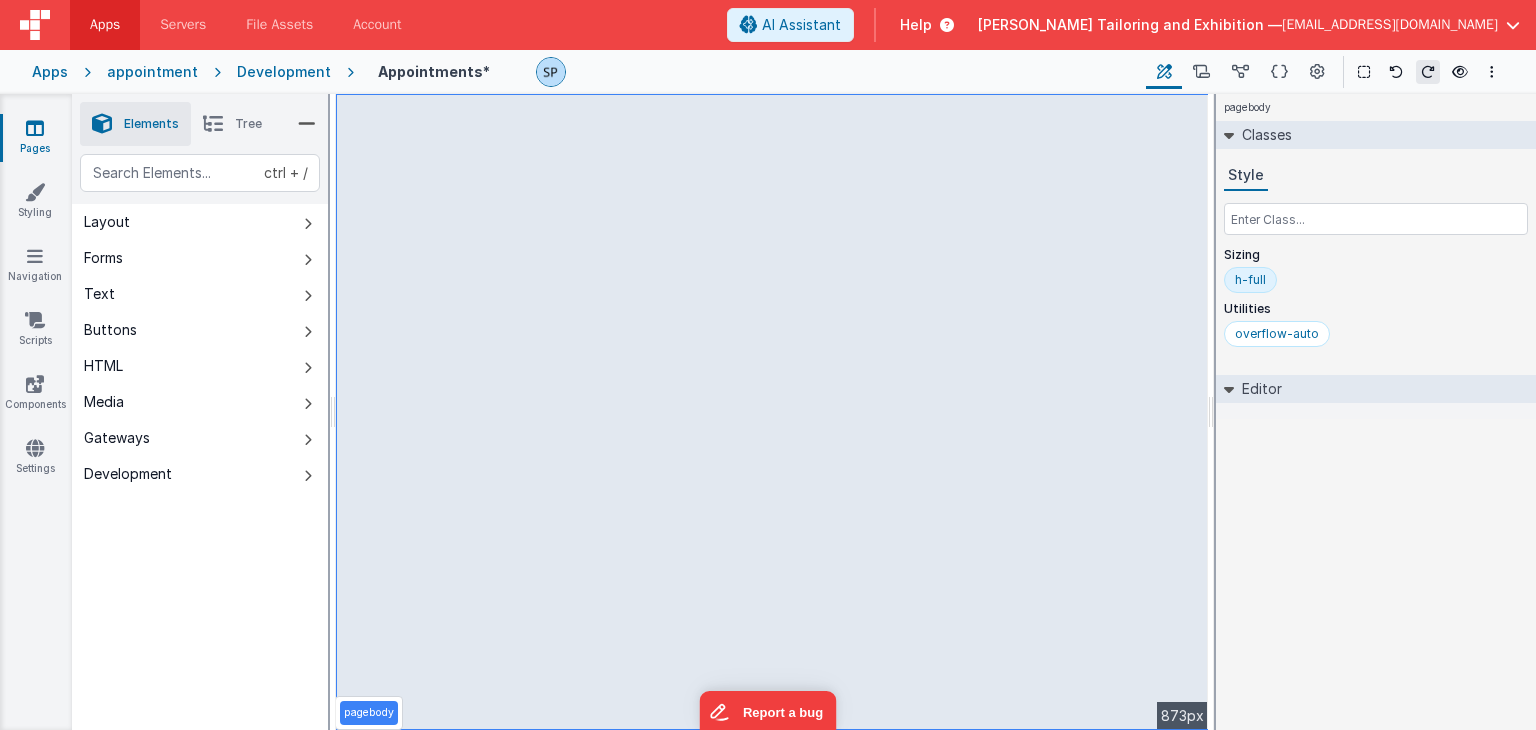 scroll, scrollTop: 0, scrollLeft: 0, axis: both 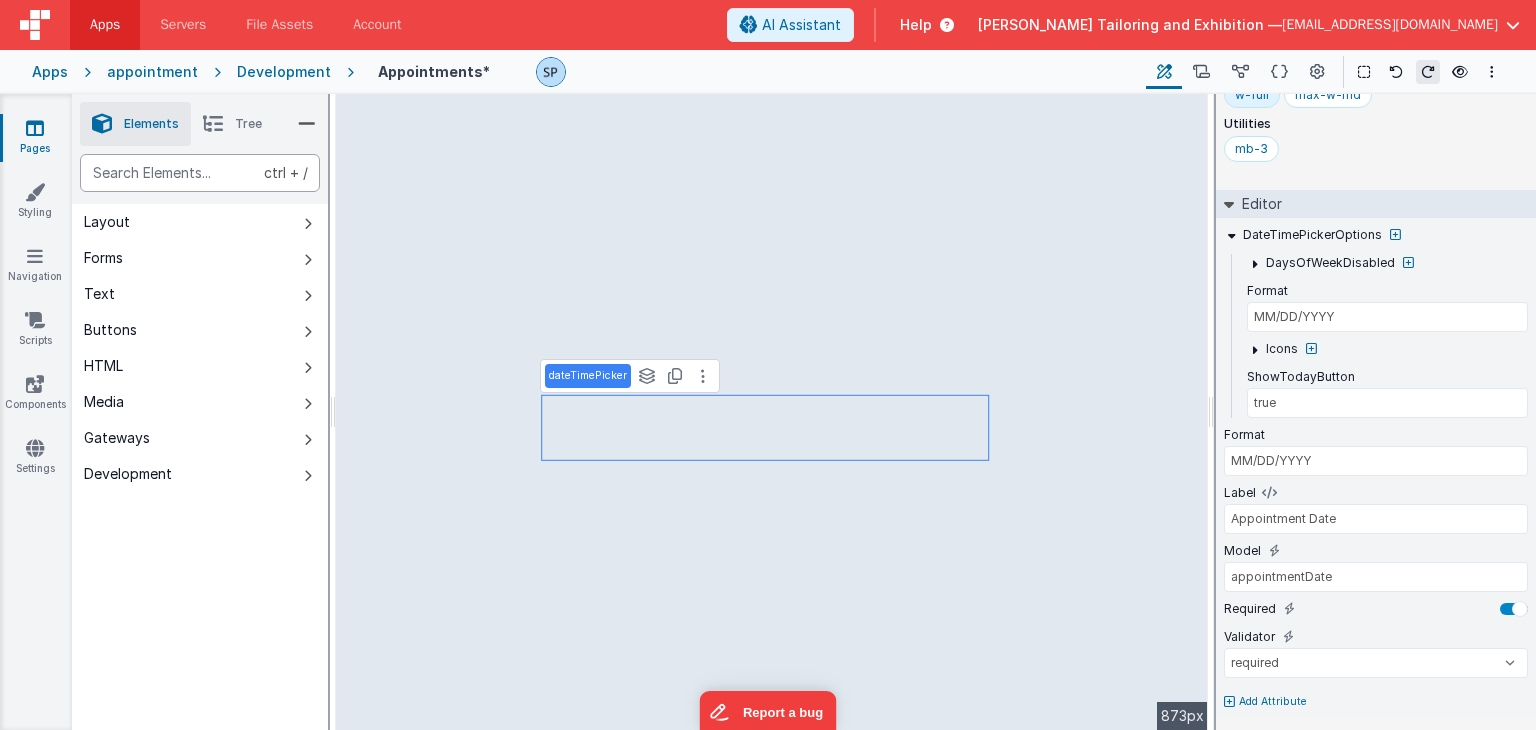 click at bounding box center (200, 173) 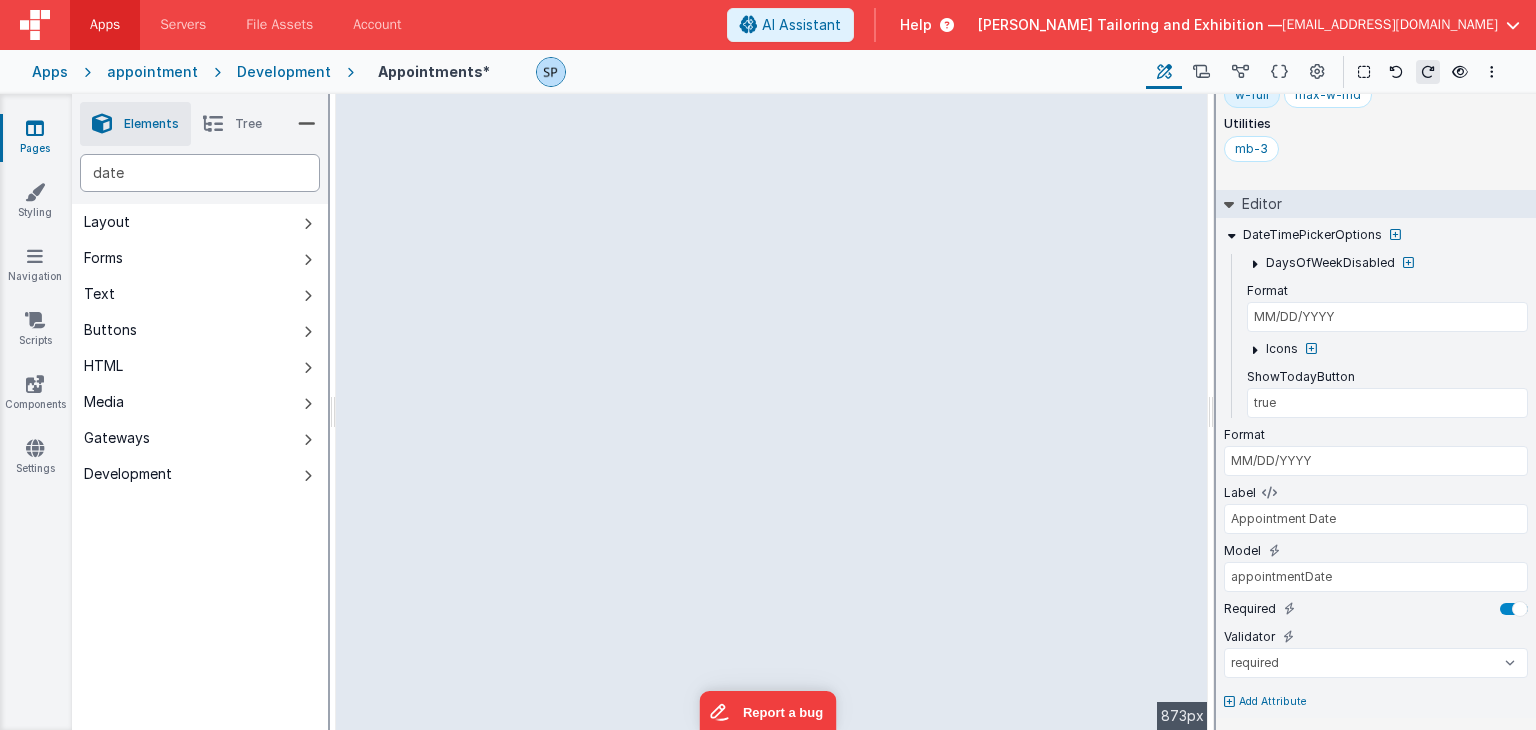 drag, startPoint x: 175, startPoint y: 176, endPoint x: 118, endPoint y: 189, distance: 58.463665 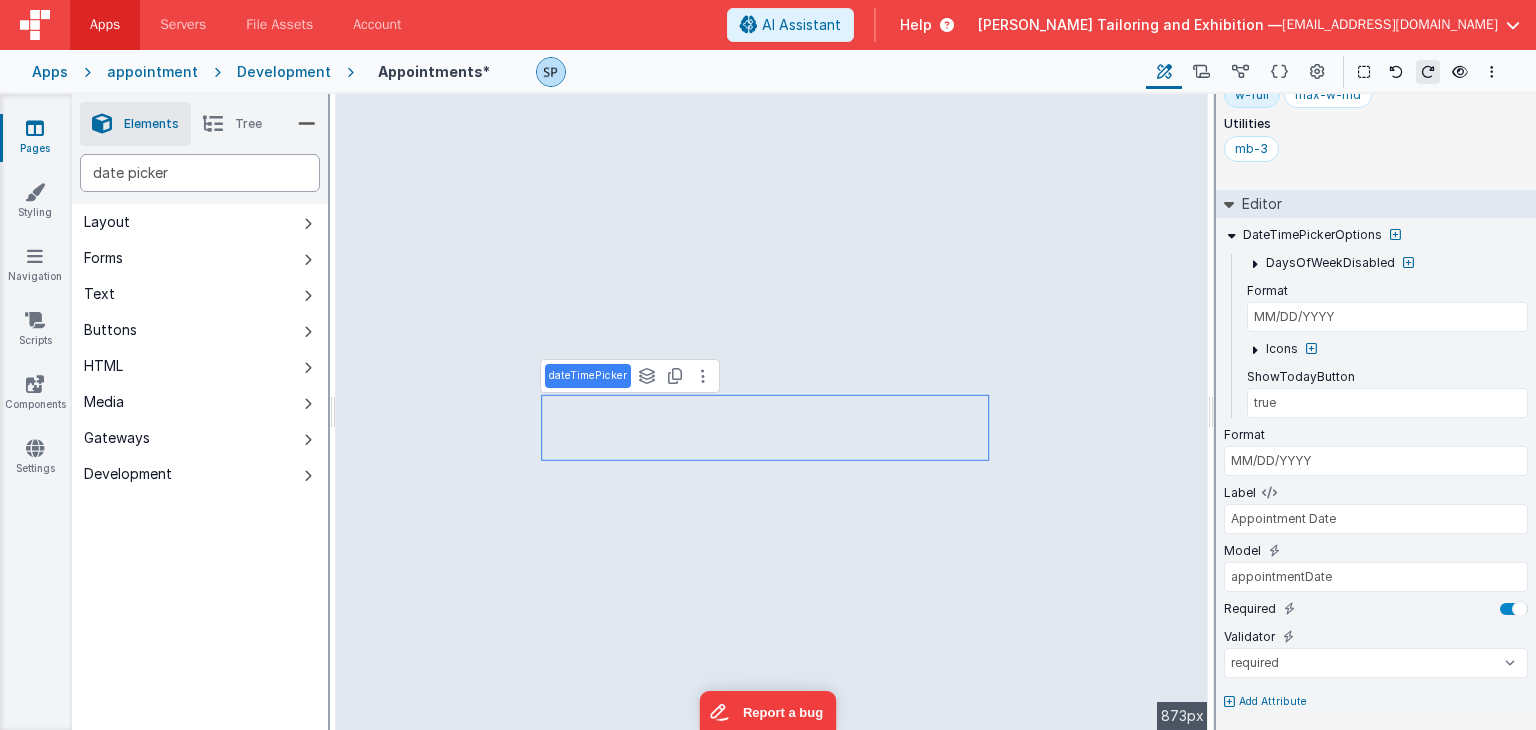 type on "date picker" 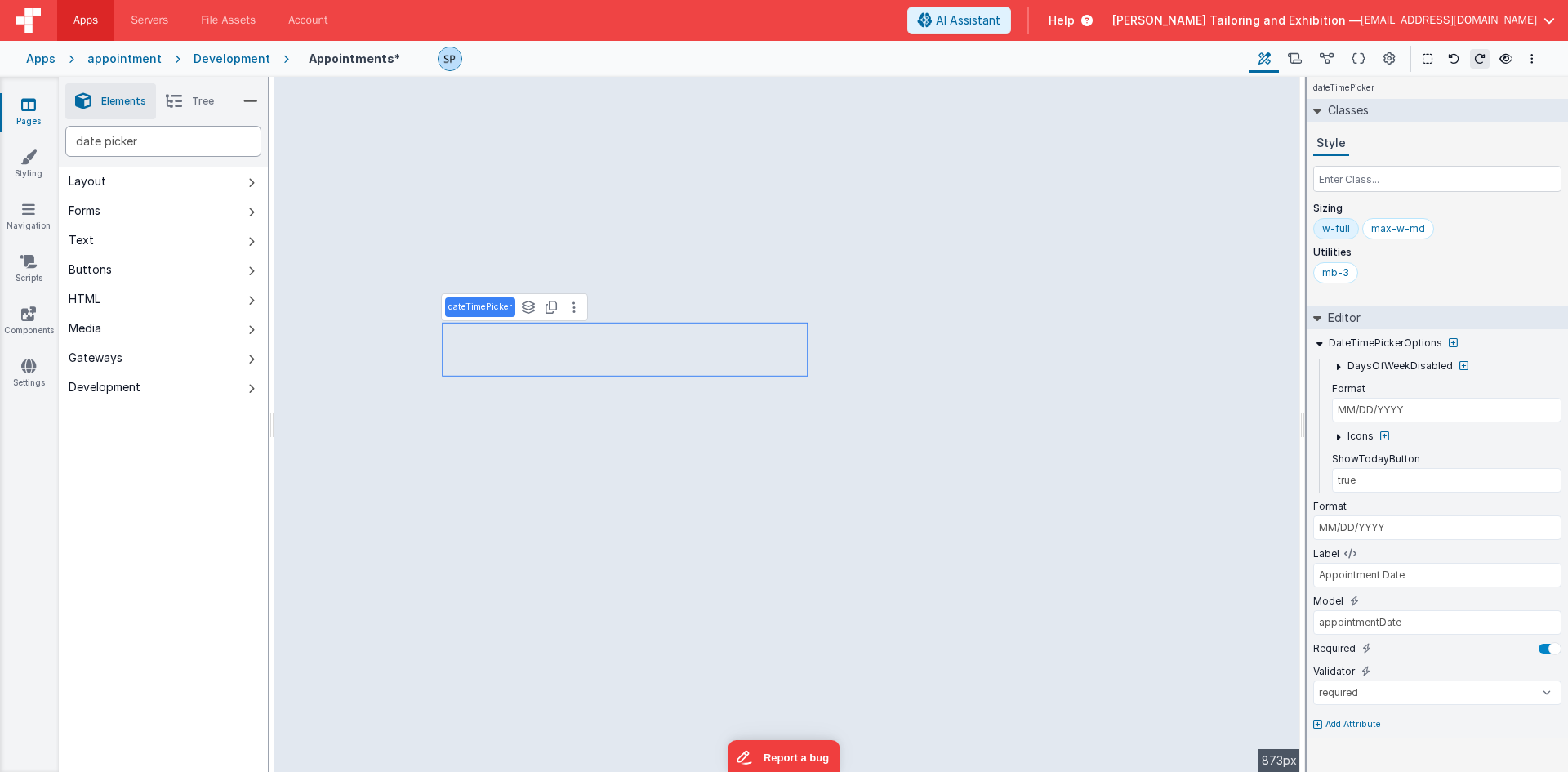 scroll, scrollTop: 0, scrollLeft: 0, axis: both 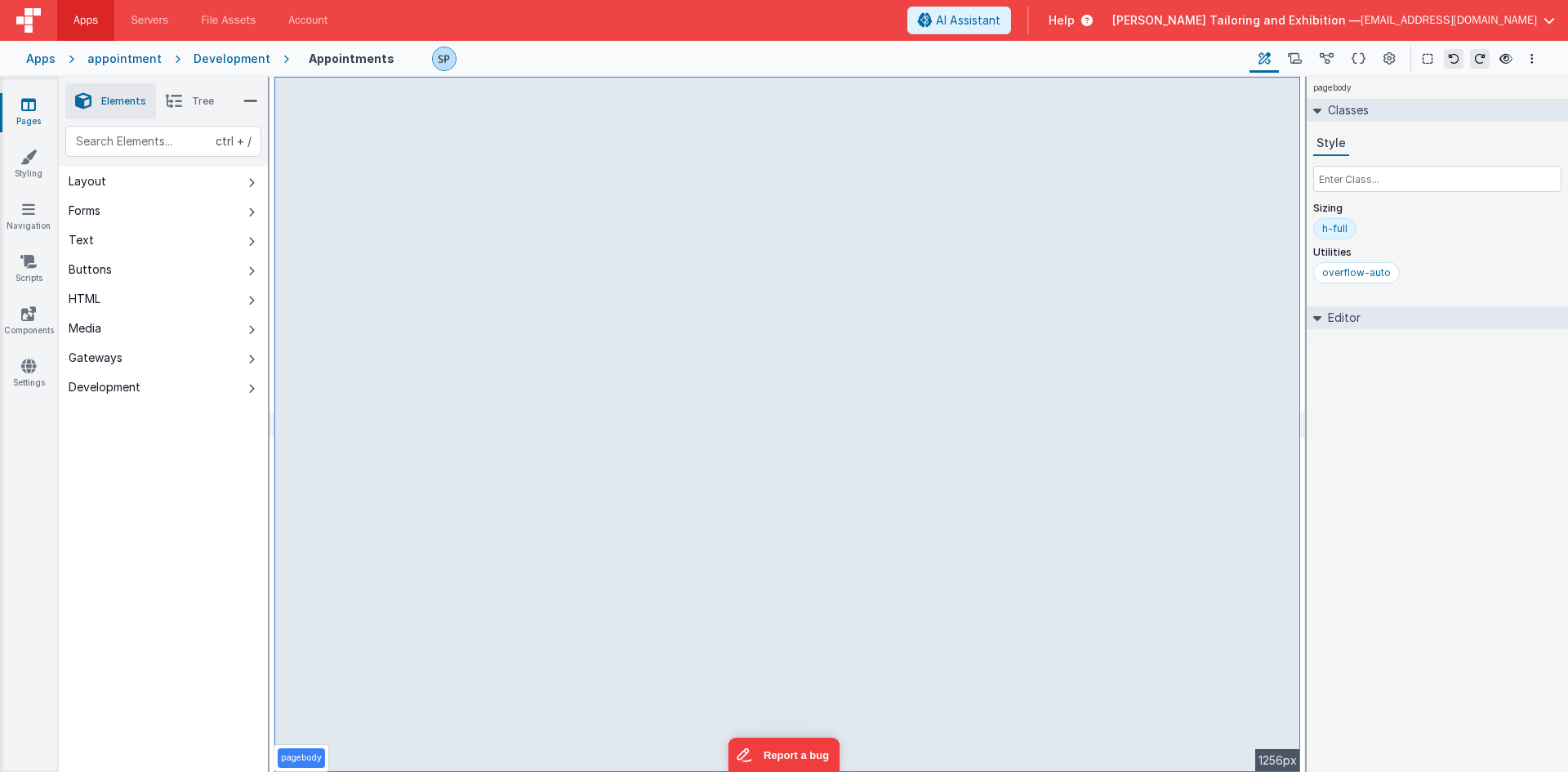 click at bounding box center [1358, 59] 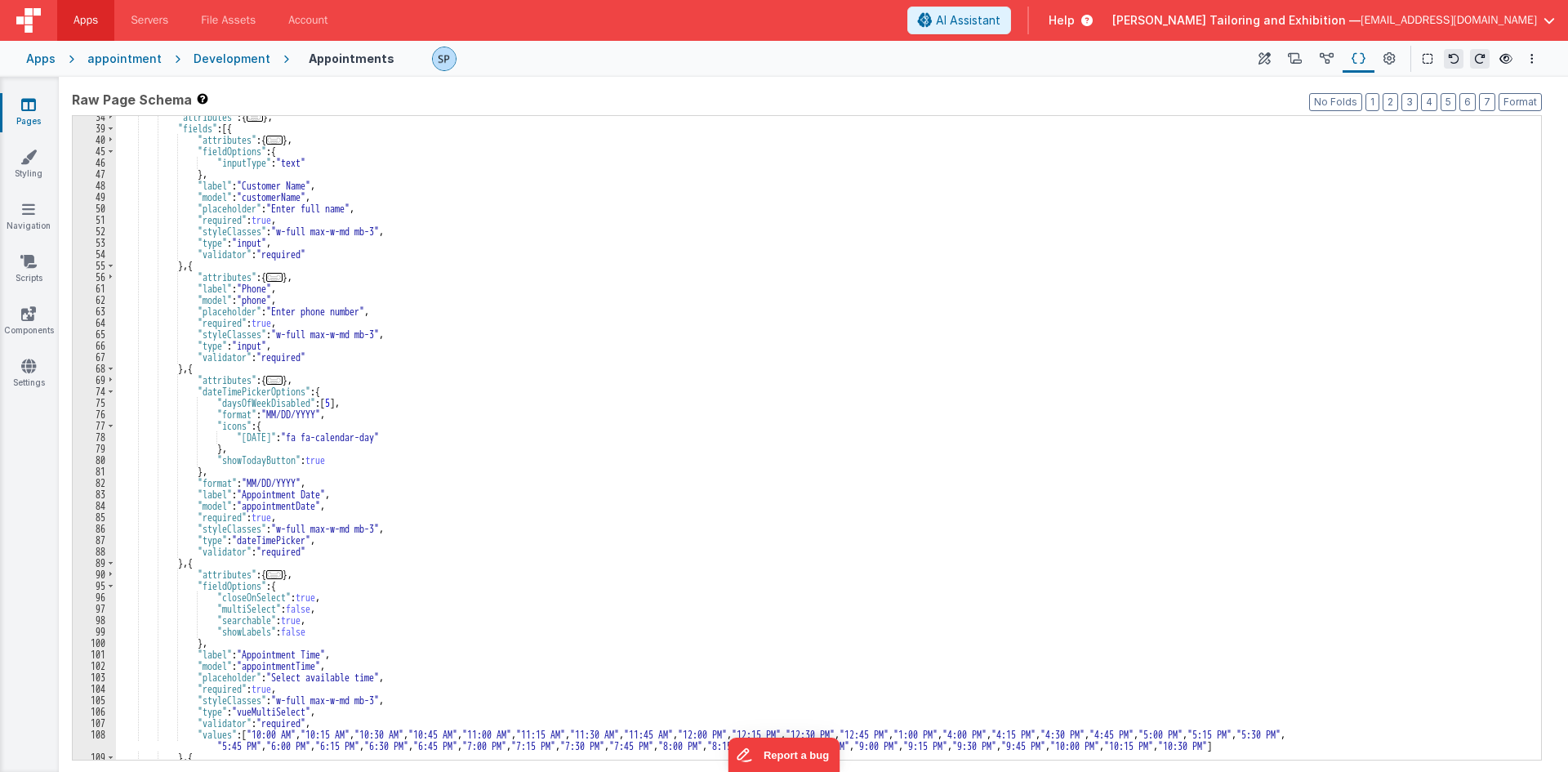 scroll, scrollTop: 245, scrollLeft: 0, axis: vertical 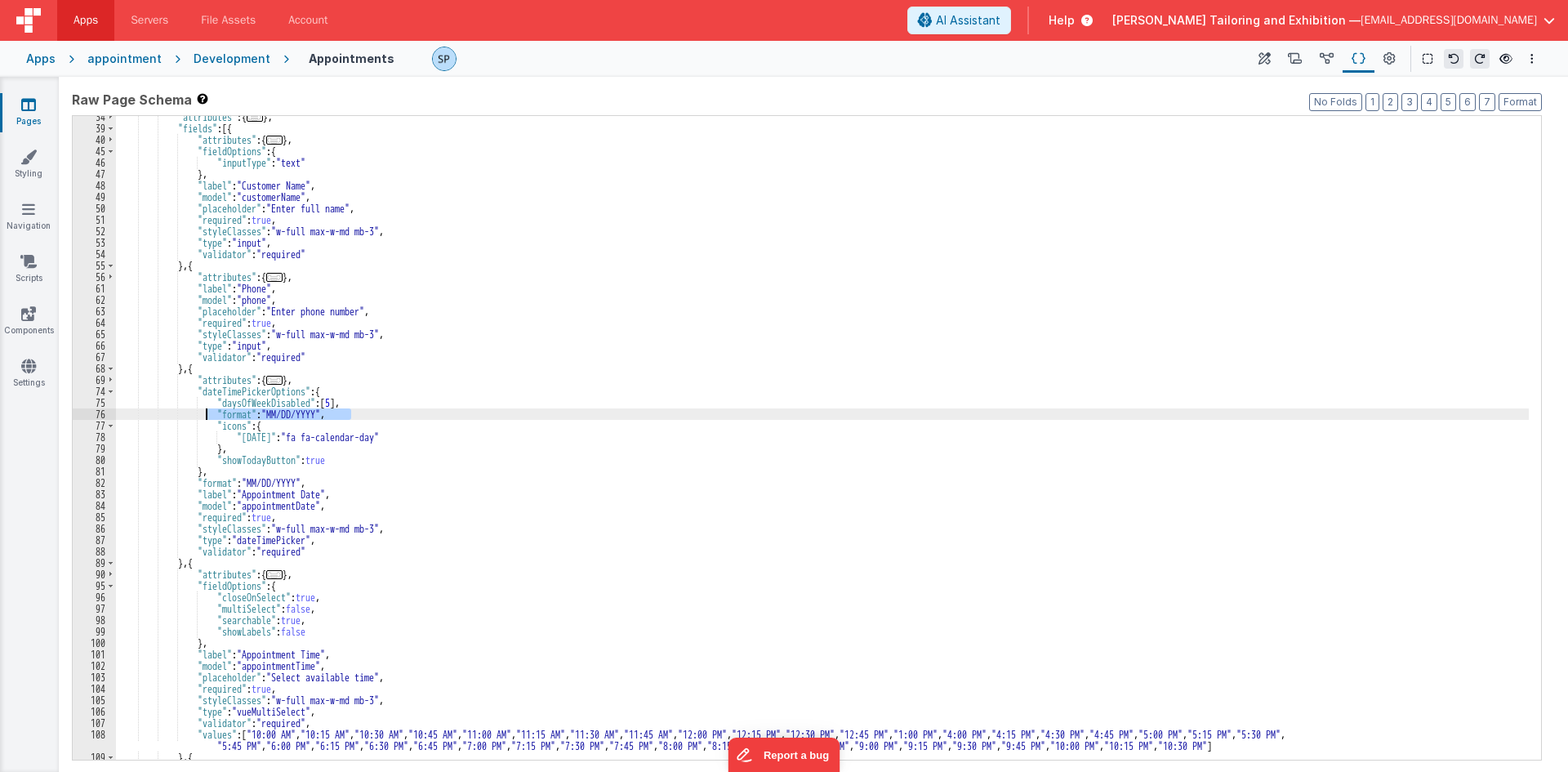 drag, startPoint x: 358, startPoint y: 417, endPoint x: 206, endPoint y: 417, distance: 152 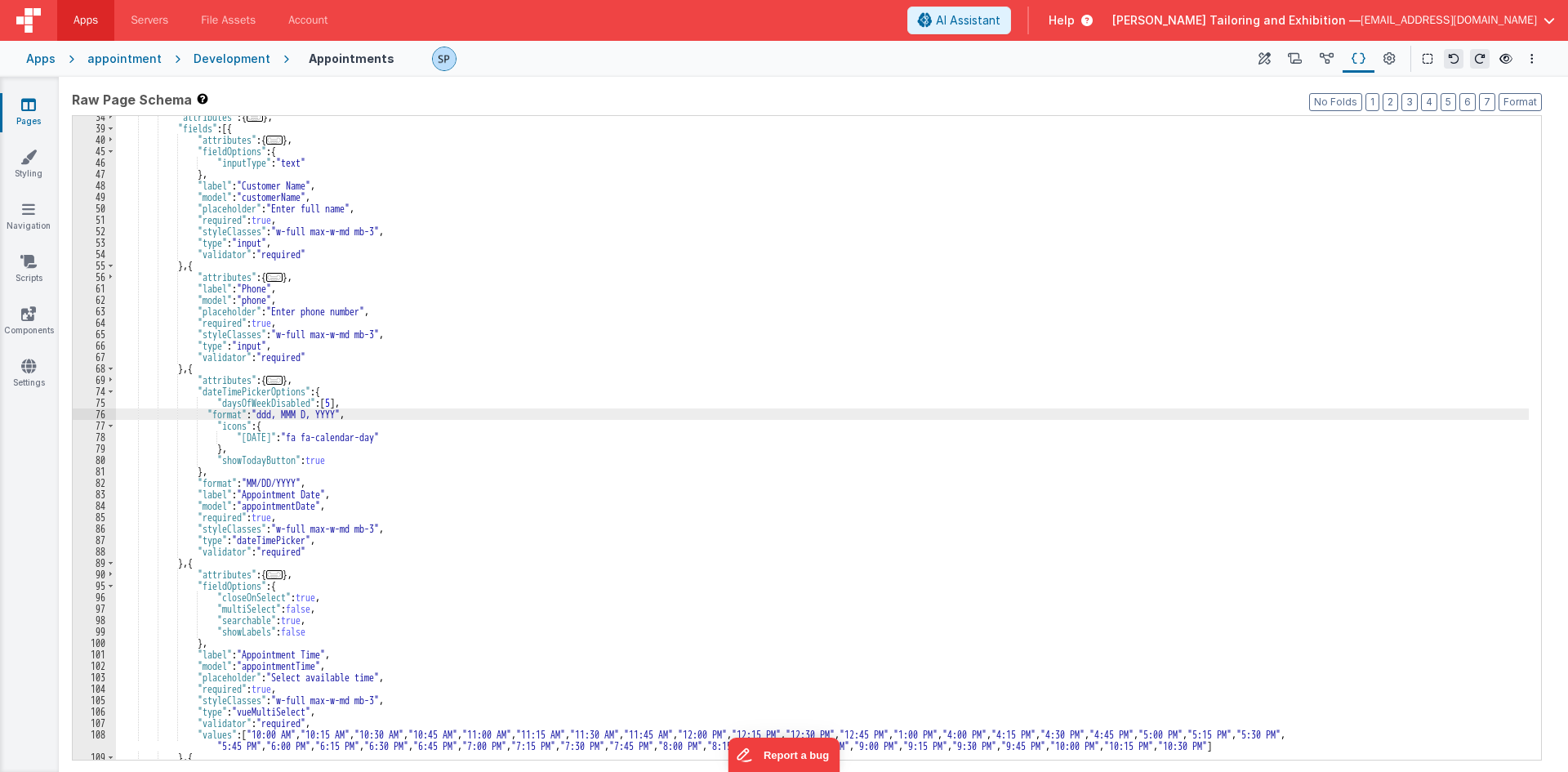 scroll, scrollTop: 294, scrollLeft: 0, axis: vertical 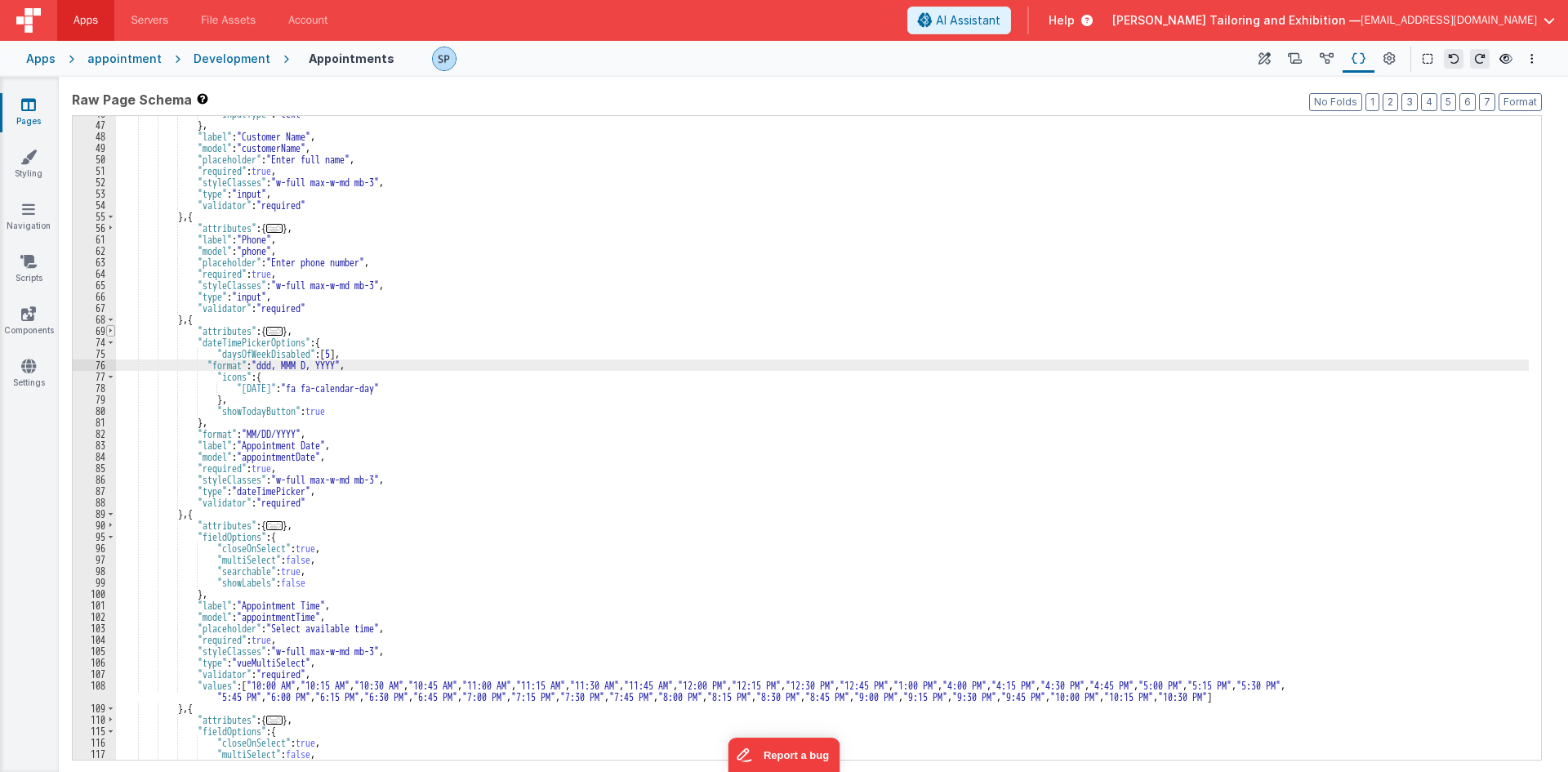 click at bounding box center (110, 331) 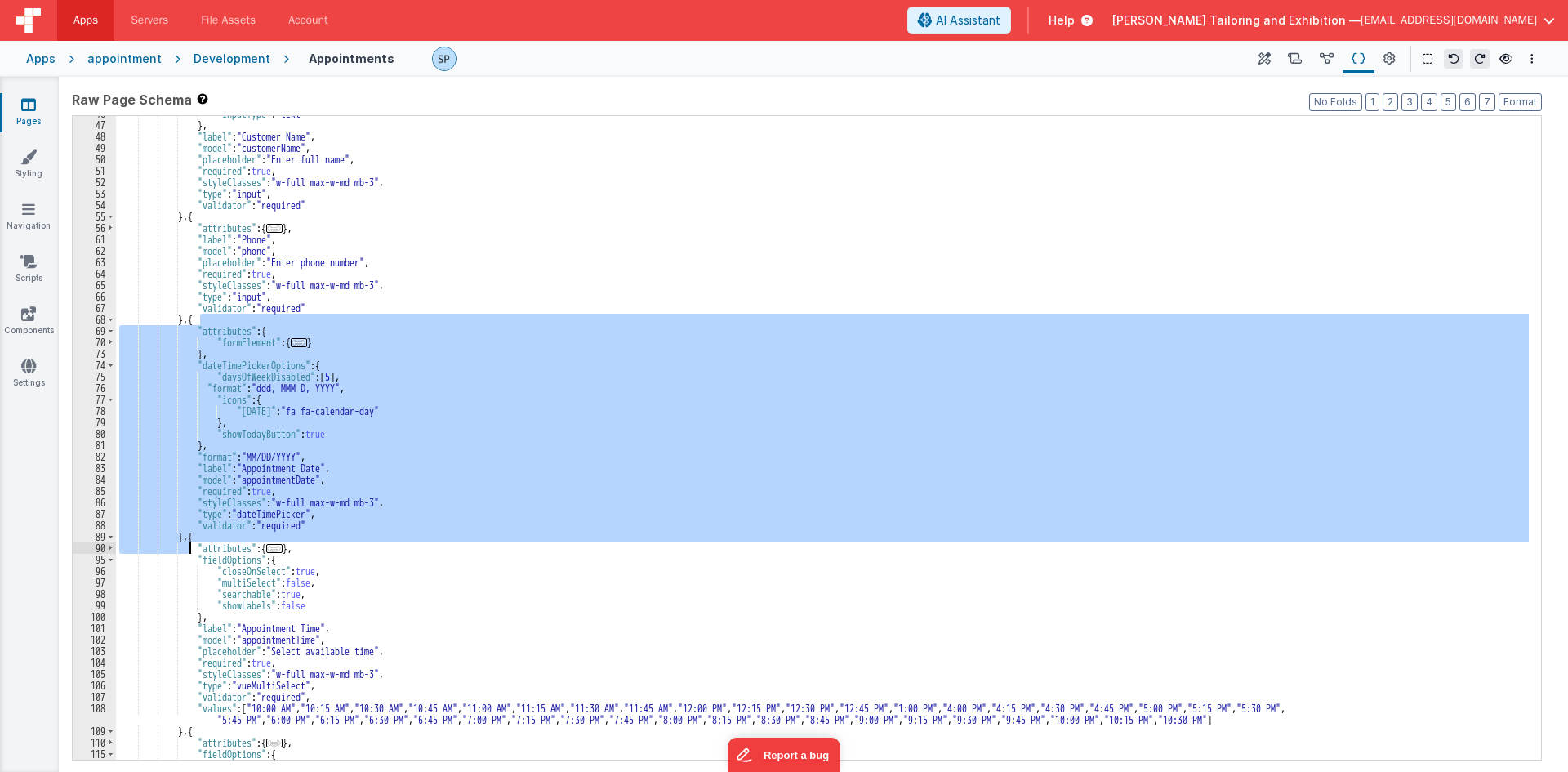 drag, startPoint x: 198, startPoint y: 319, endPoint x: 189, endPoint y: 542, distance: 223.18154 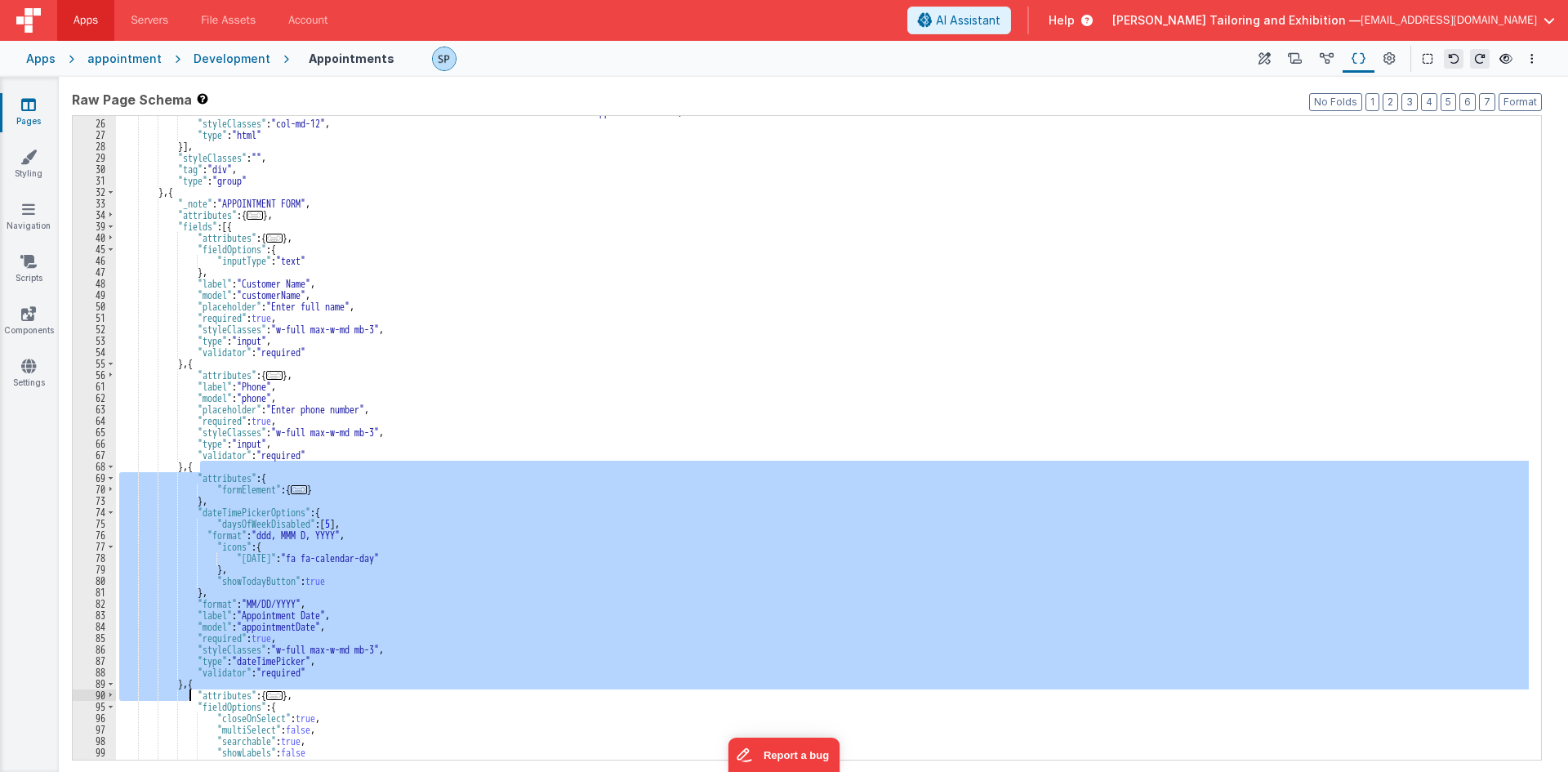 scroll, scrollTop: 147, scrollLeft: 0, axis: vertical 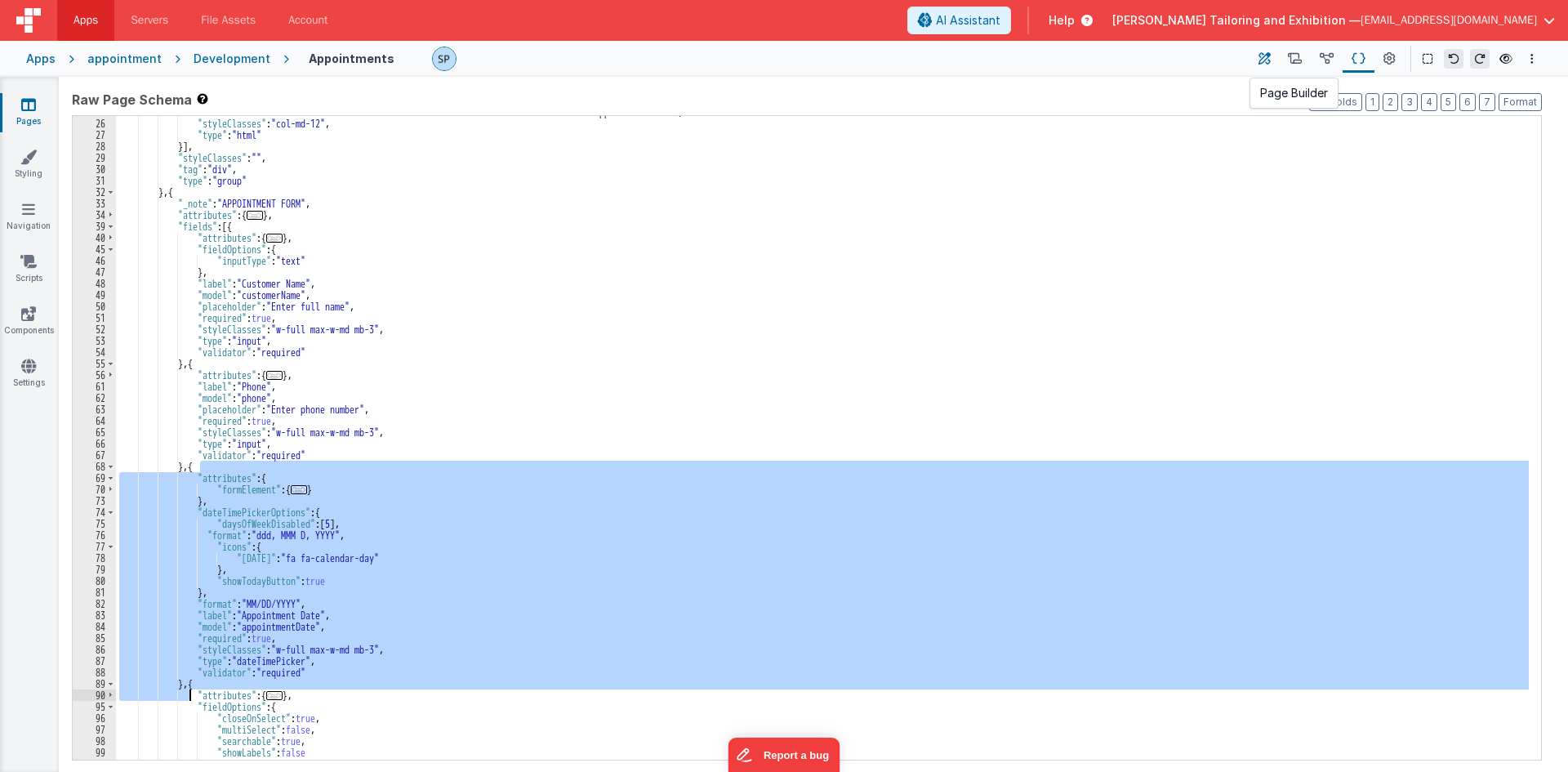 click at bounding box center [1264, 59] 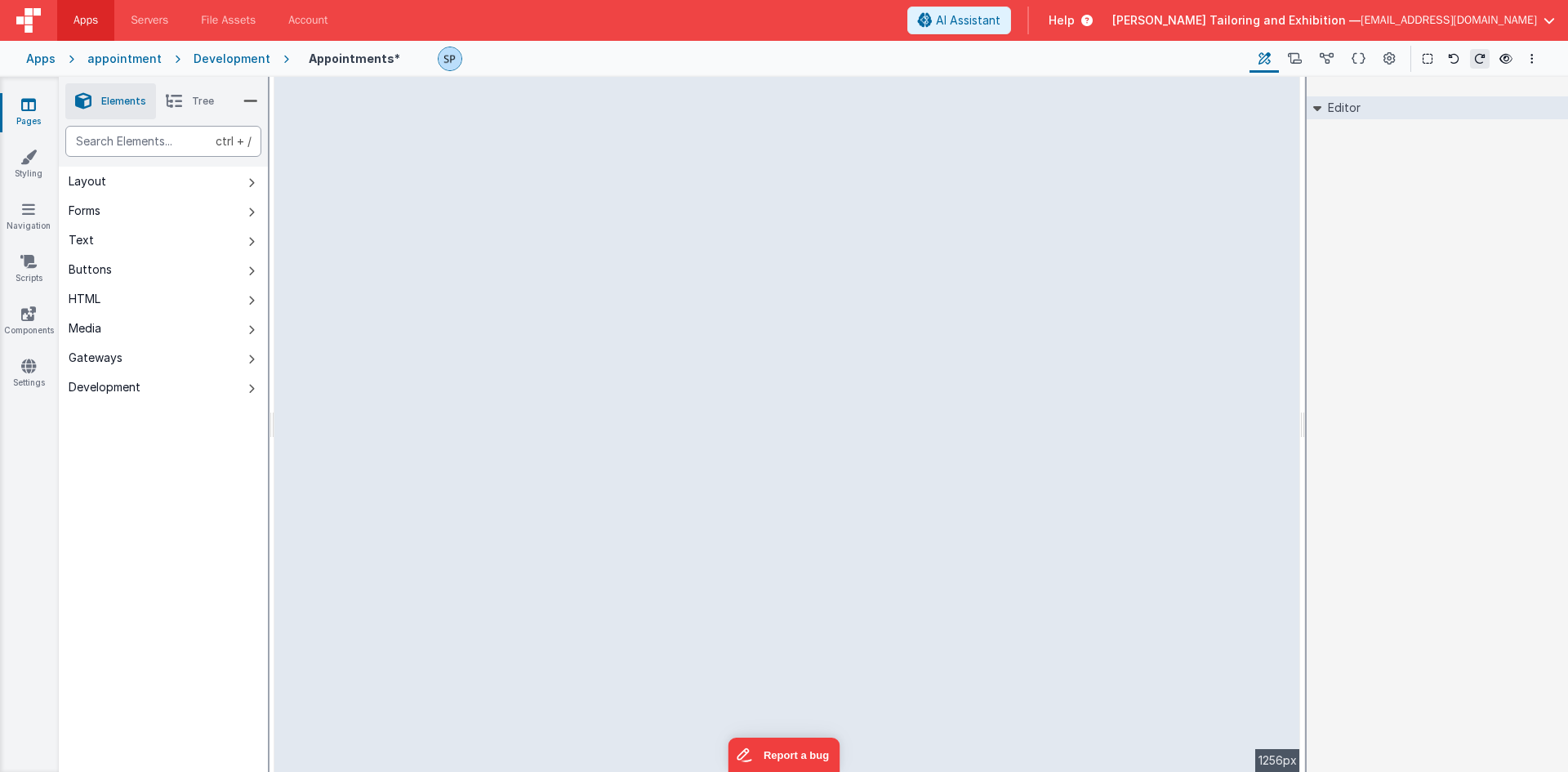 click at bounding box center (163, 141) 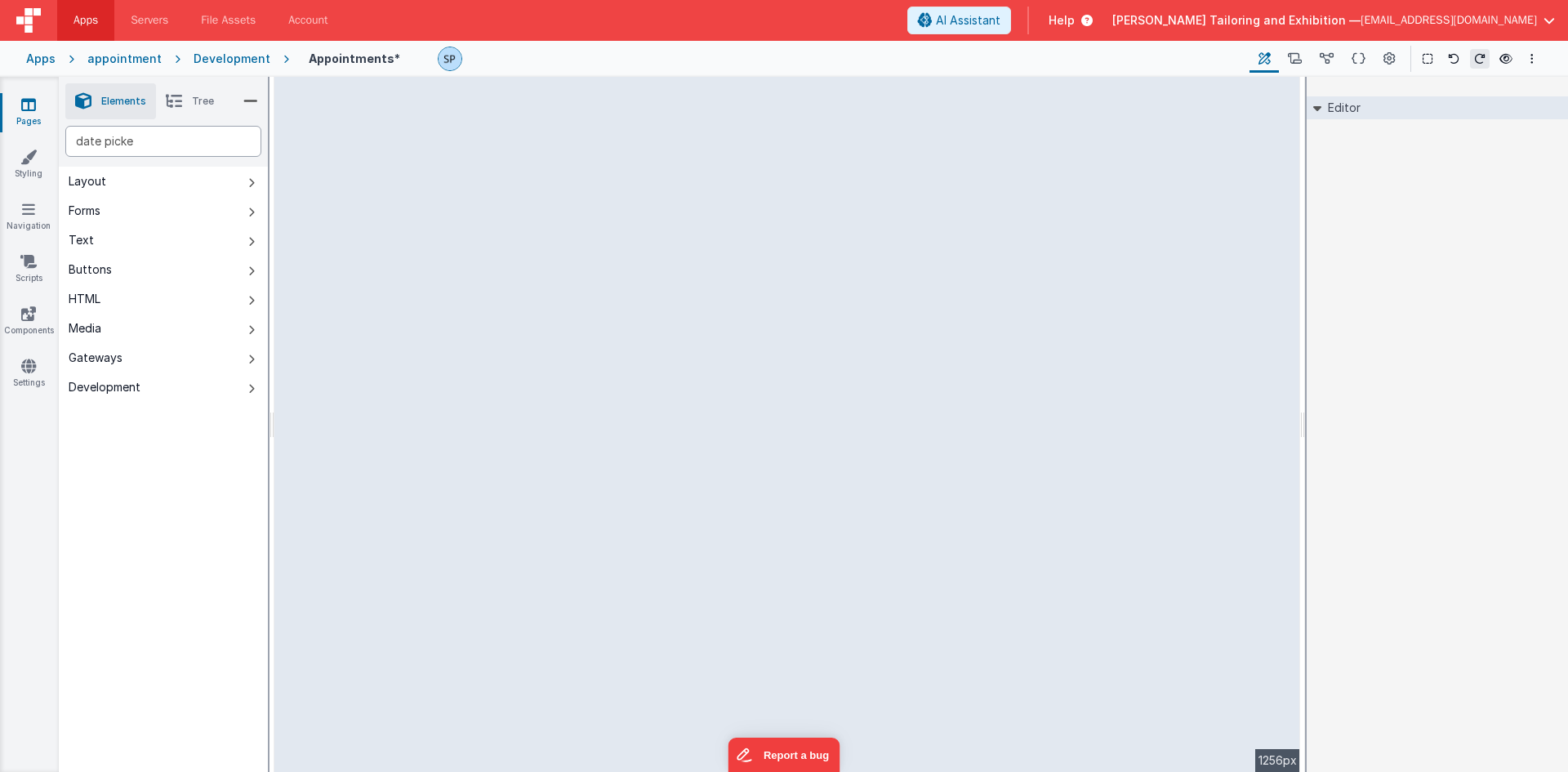 type on "date picker" 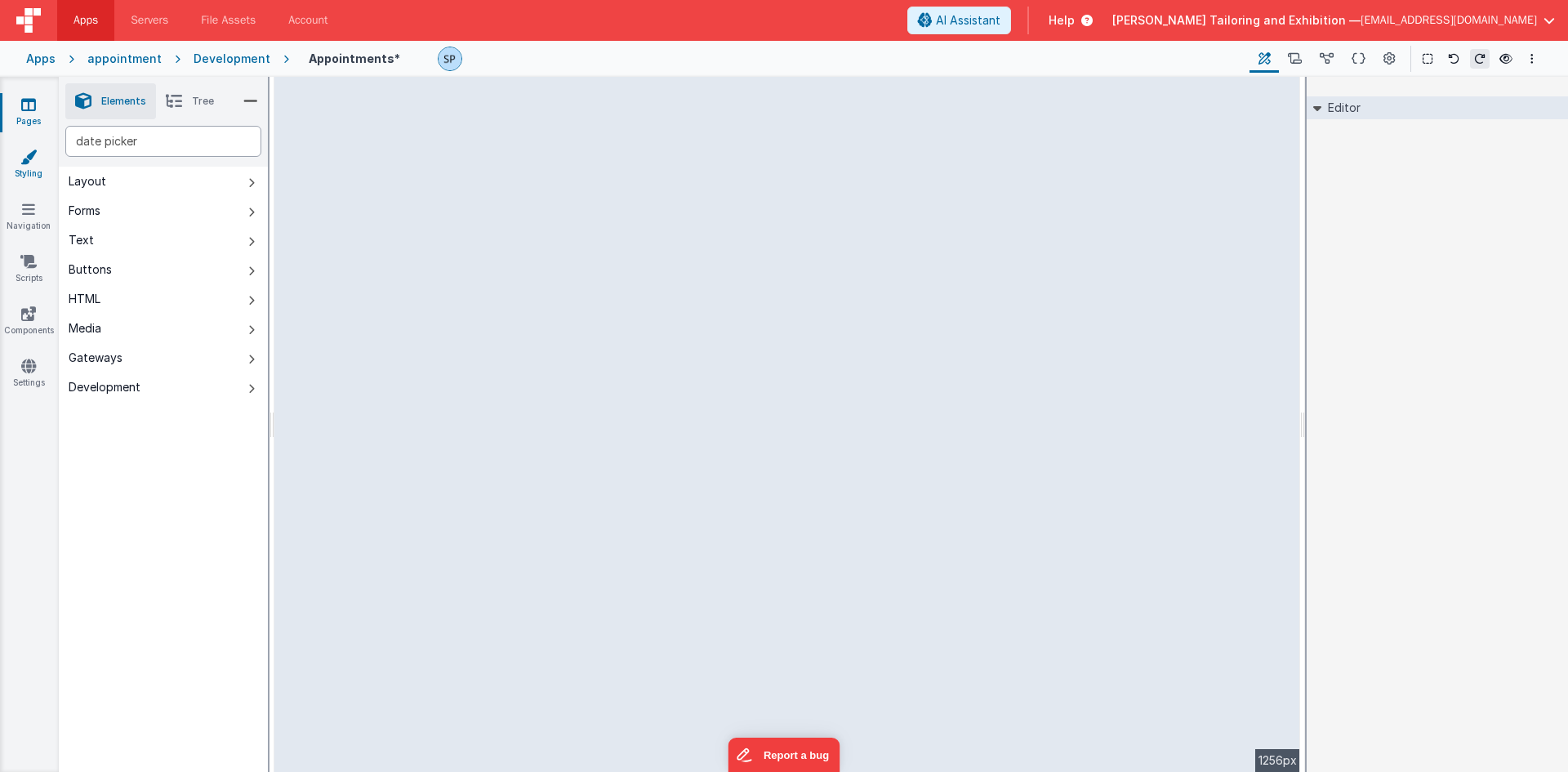 drag, startPoint x: 155, startPoint y: 137, endPoint x: 56, endPoint y: 149, distance: 99.72462 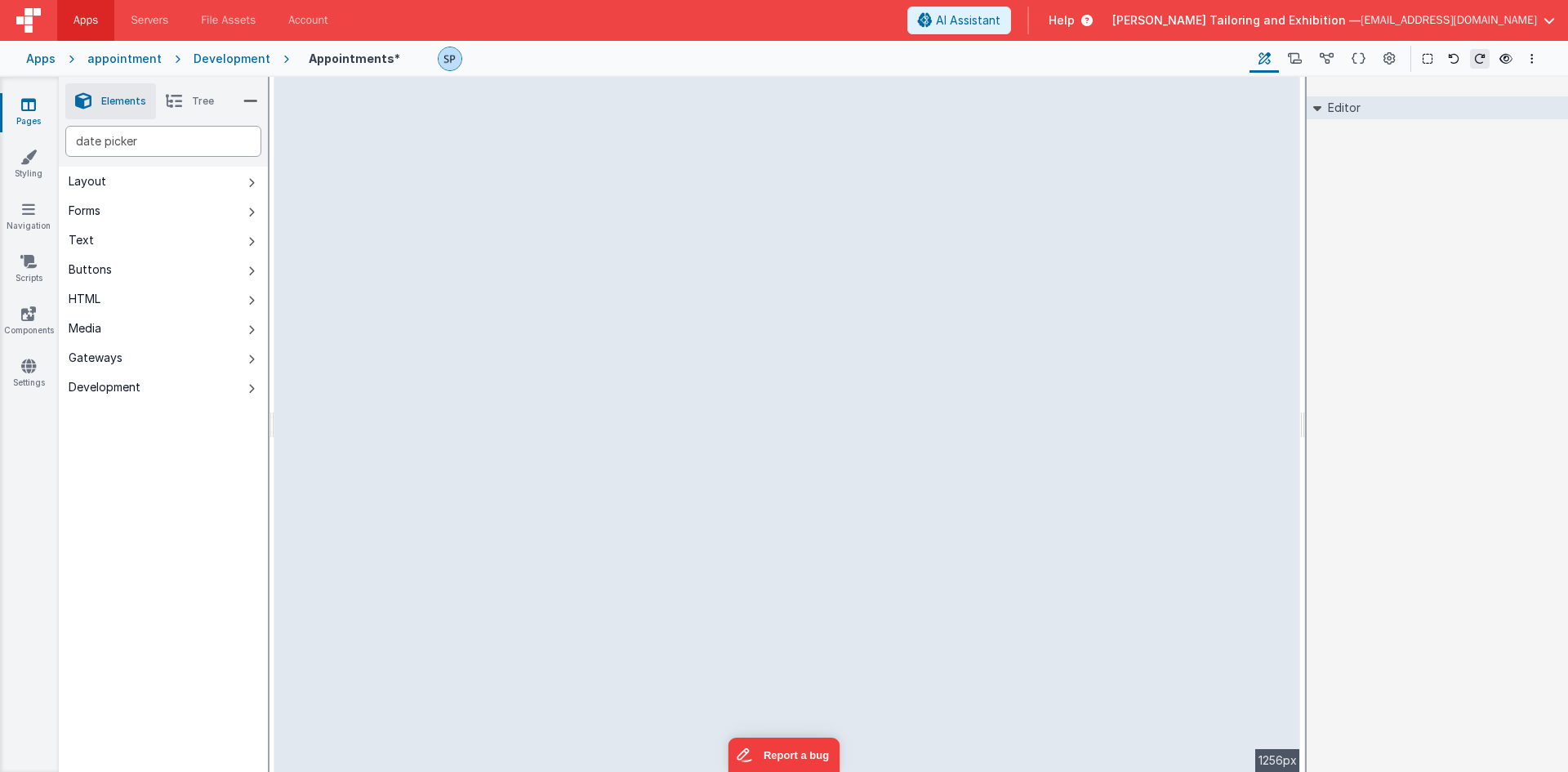 type 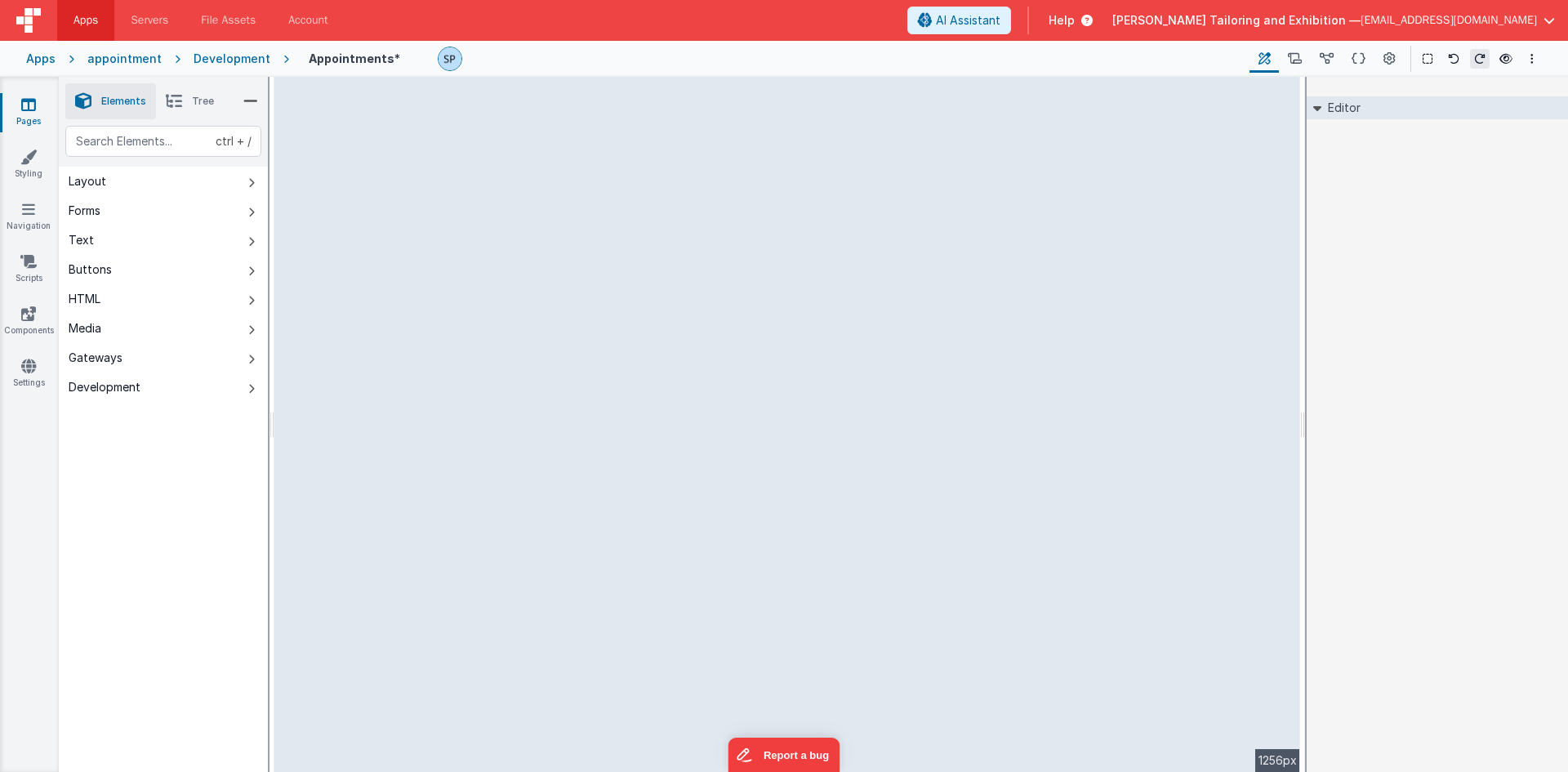 select on "required" 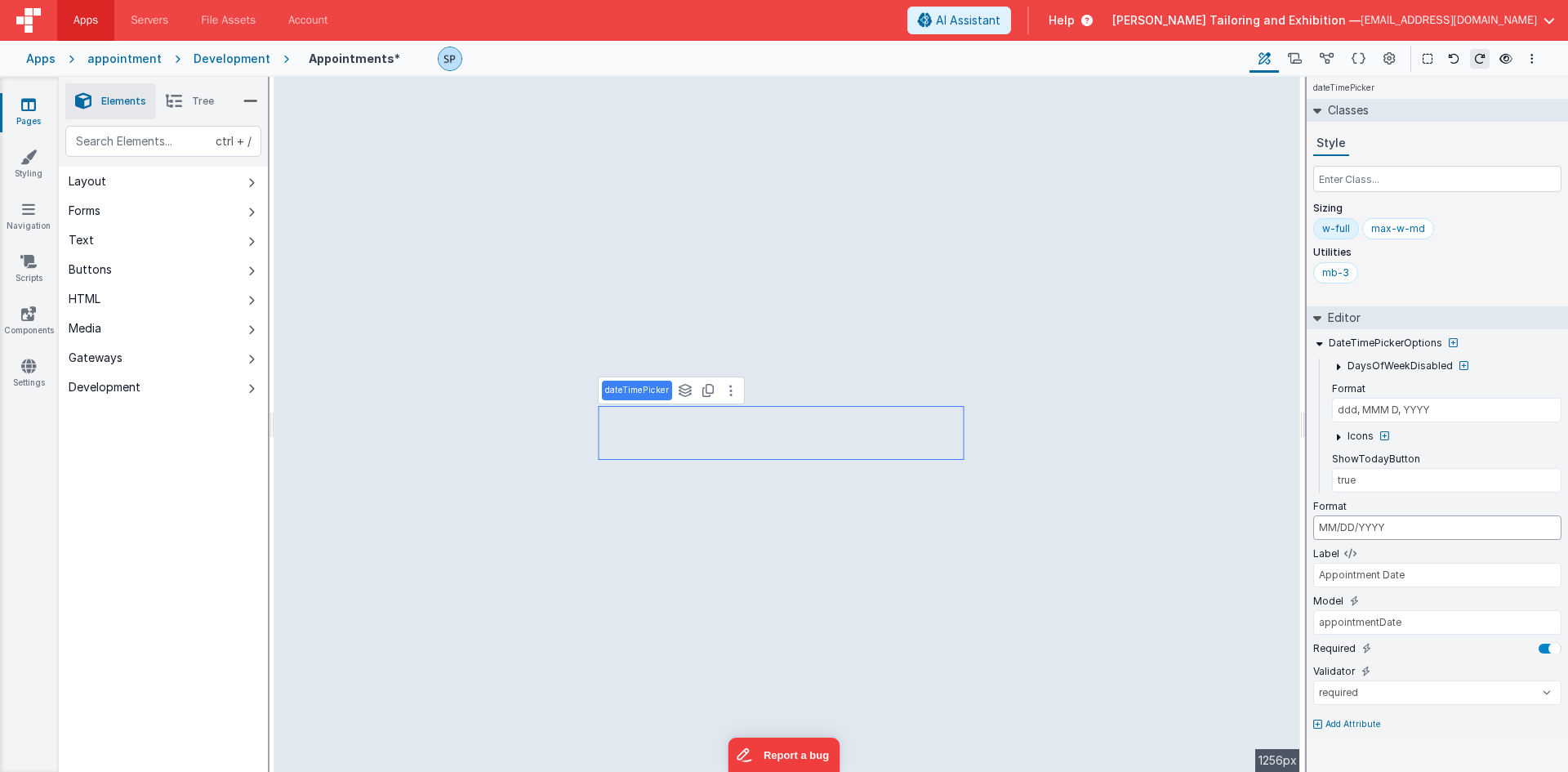 click on "MM/DD/YYYY" at bounding box center [1437, 528] 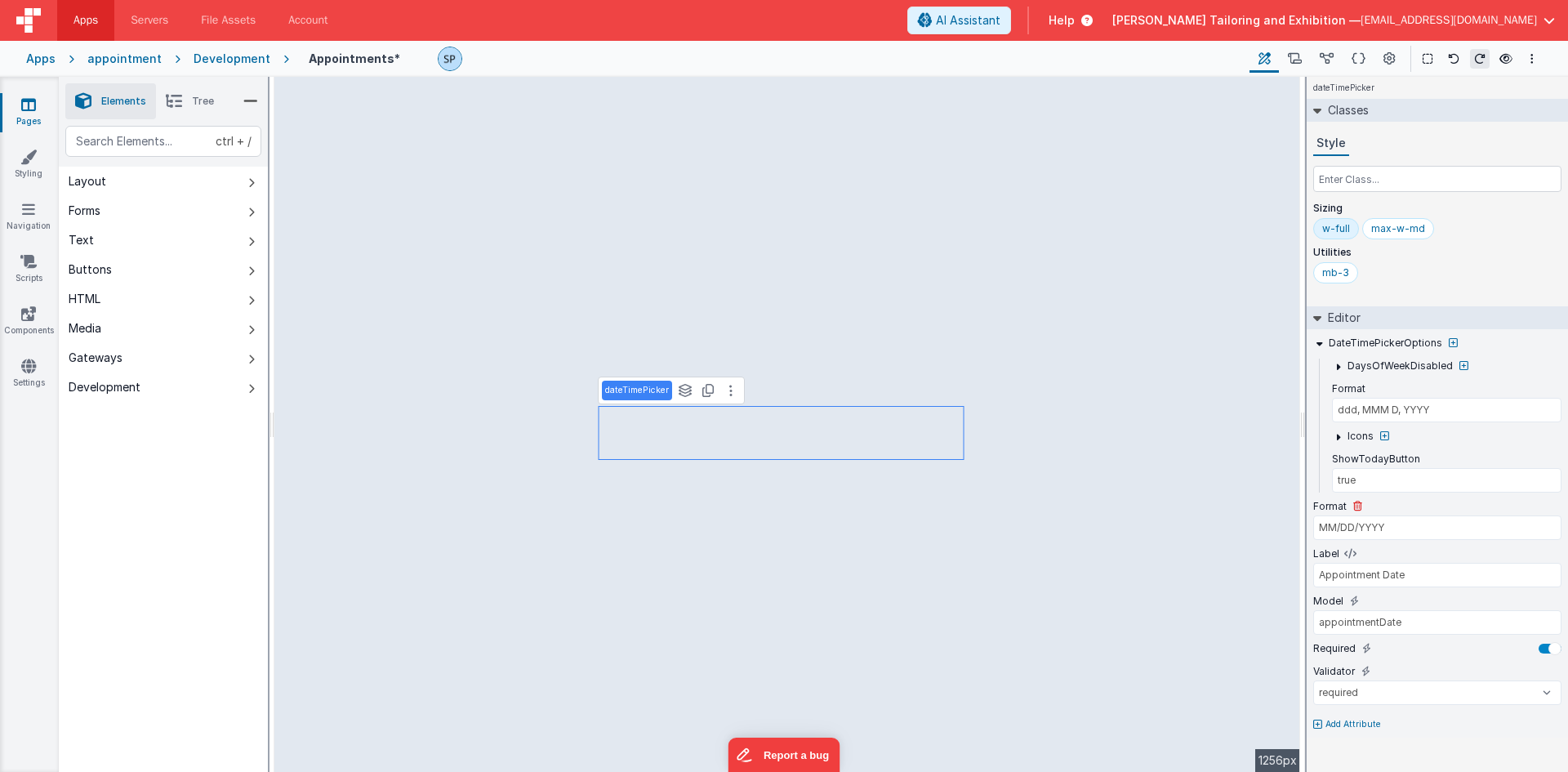 click on "Format" at bounding box center [1437, 506] 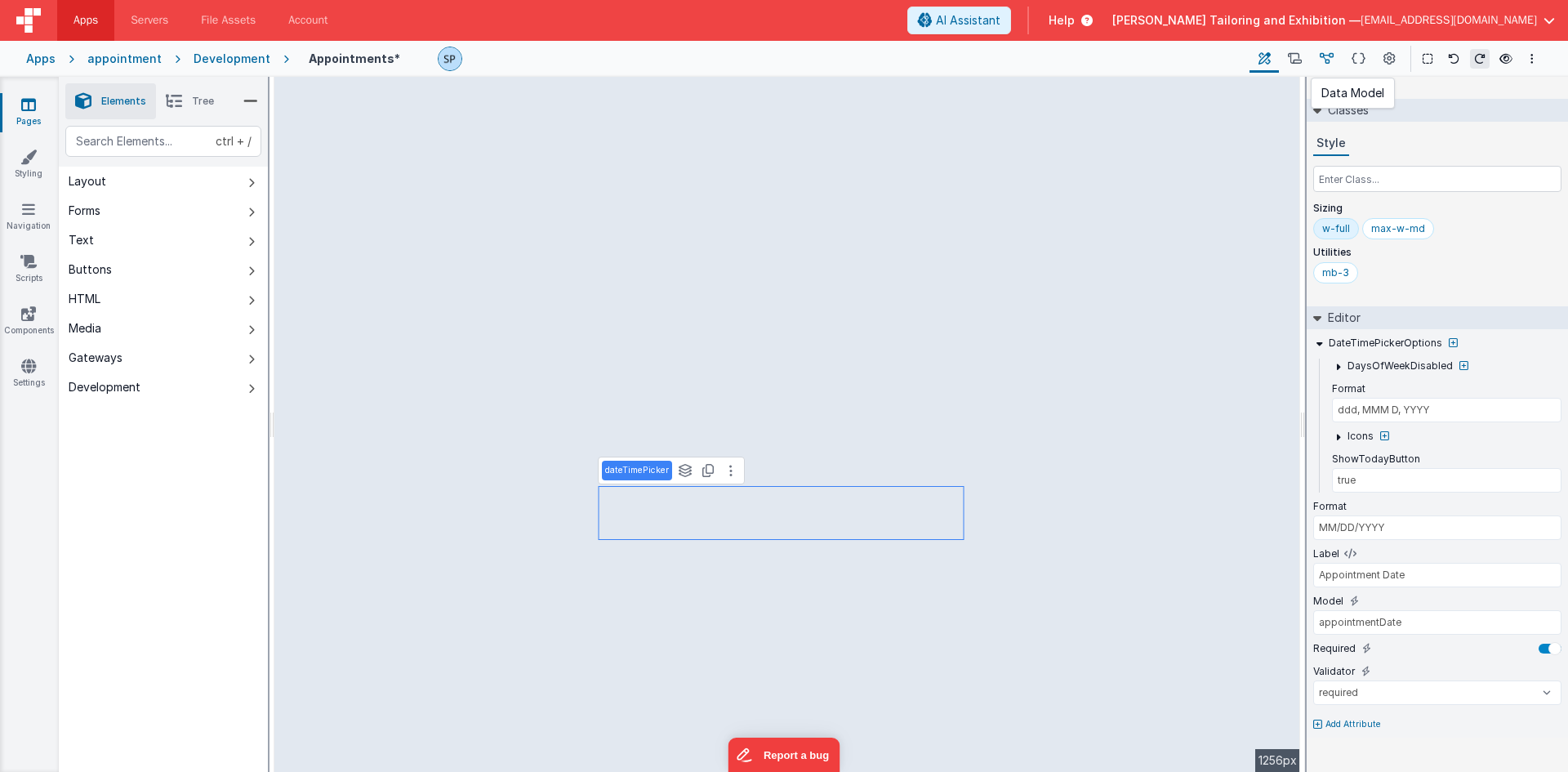 click at bounding box center [1326, 59] 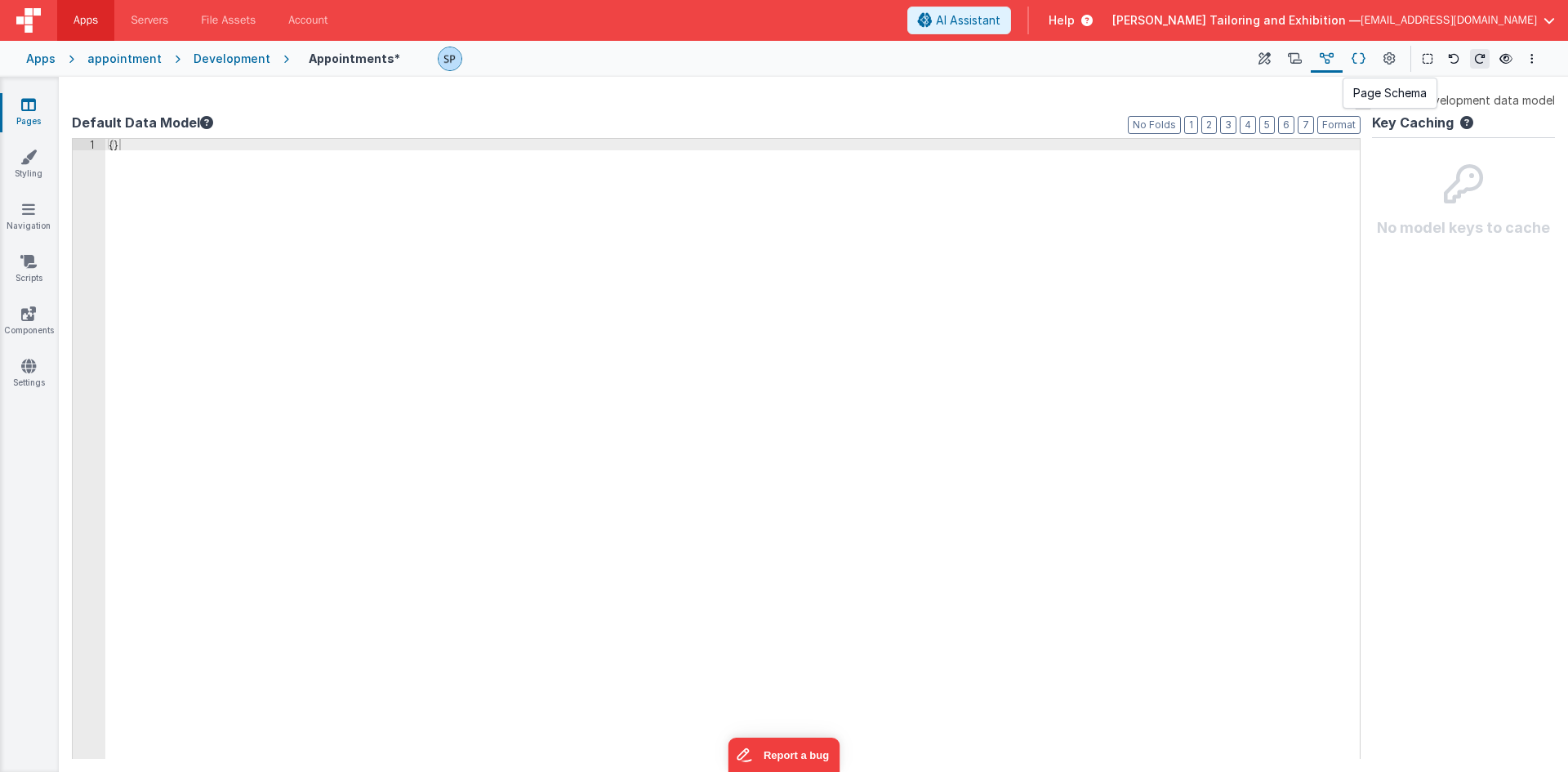 click at bounding box center [1358, 59] 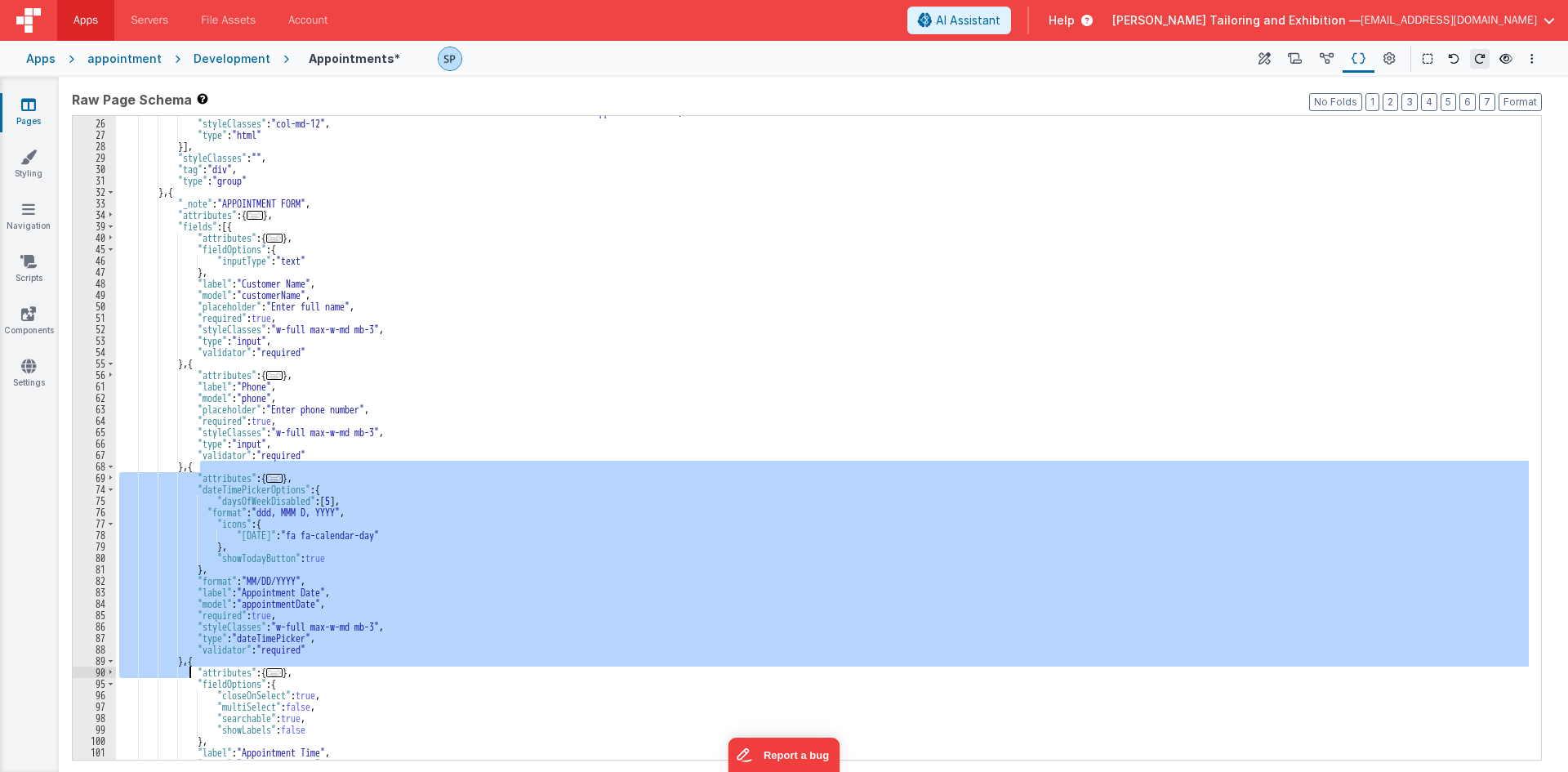 click on ""html" :  "<h1 class= \" text-3xl font-bold text-red-700 text-center mb-2 \" >Book Your Appointment</h1>" ,                     "styleClasses" :  "col-md-12" ,                     "type" :  "html"                }] ,                "styleClasses" :  "" ,                "tag" :  "div" ,                "type" :  "group"           } ,  {                "_note" :  "APPOINTMENT FORM" ,                "attributes" :  { ... } ,                "fields" :  [{                     "attributes" :  { ... } ,                     "fieldOptions" :  {                          "inputType" :  "text"                     } ,                     "label" :  "Customer Name" ,                     "model" :  "customerName" ,                     "placeholder" :  "Enter full name" ,                     "required" :  true ,                     "styleClasses" :  "w-full max-w-md mb-3" ,                     "type" :  "input" ,                     "validator" :  "required"                } ,  {                     :  { }" at bounding box center [822, 438] 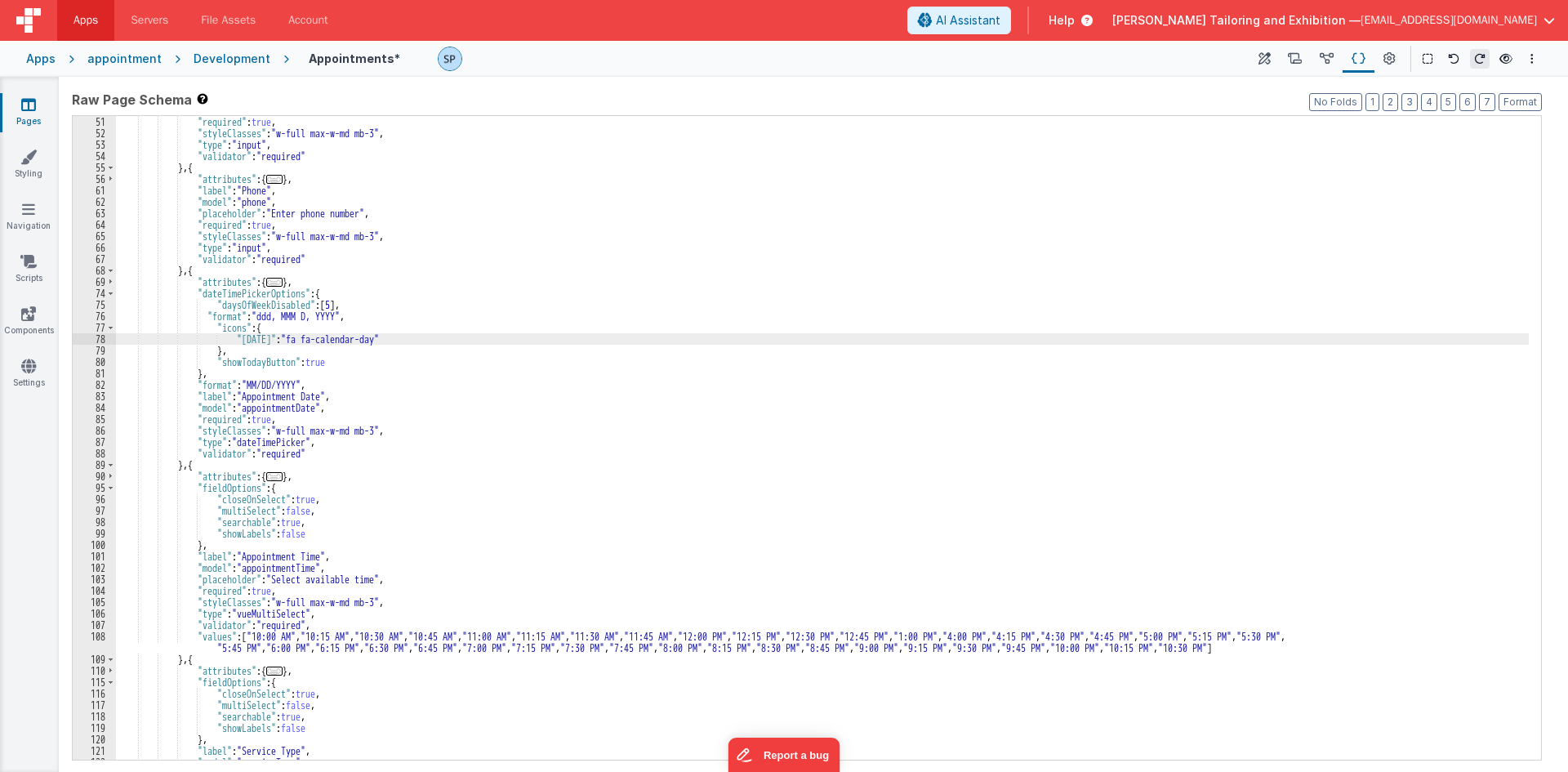 scroll, scrollTop: 392, scrollLeft: 0, axis: vertical 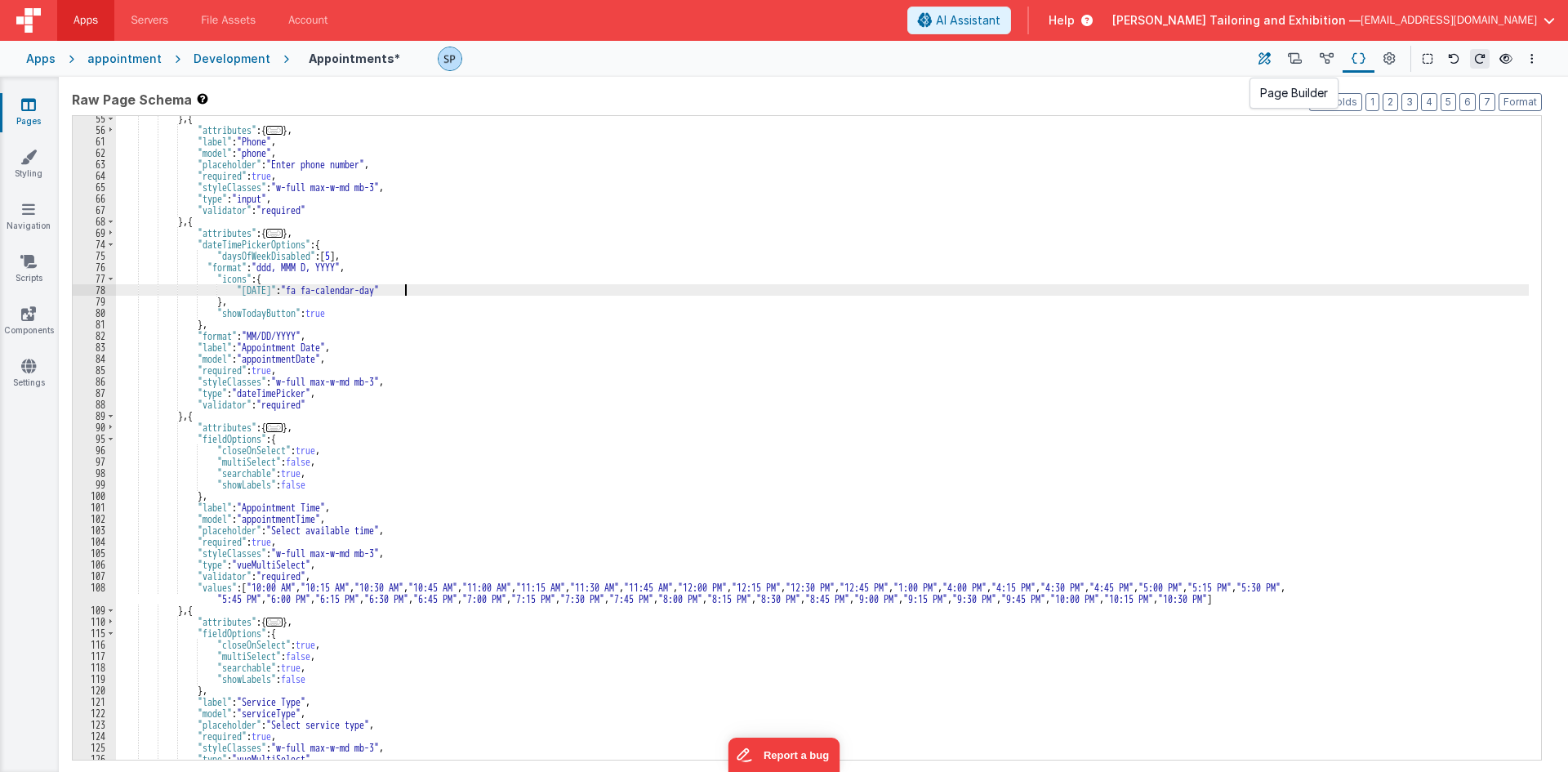 click at bounding box center (1264, 59) 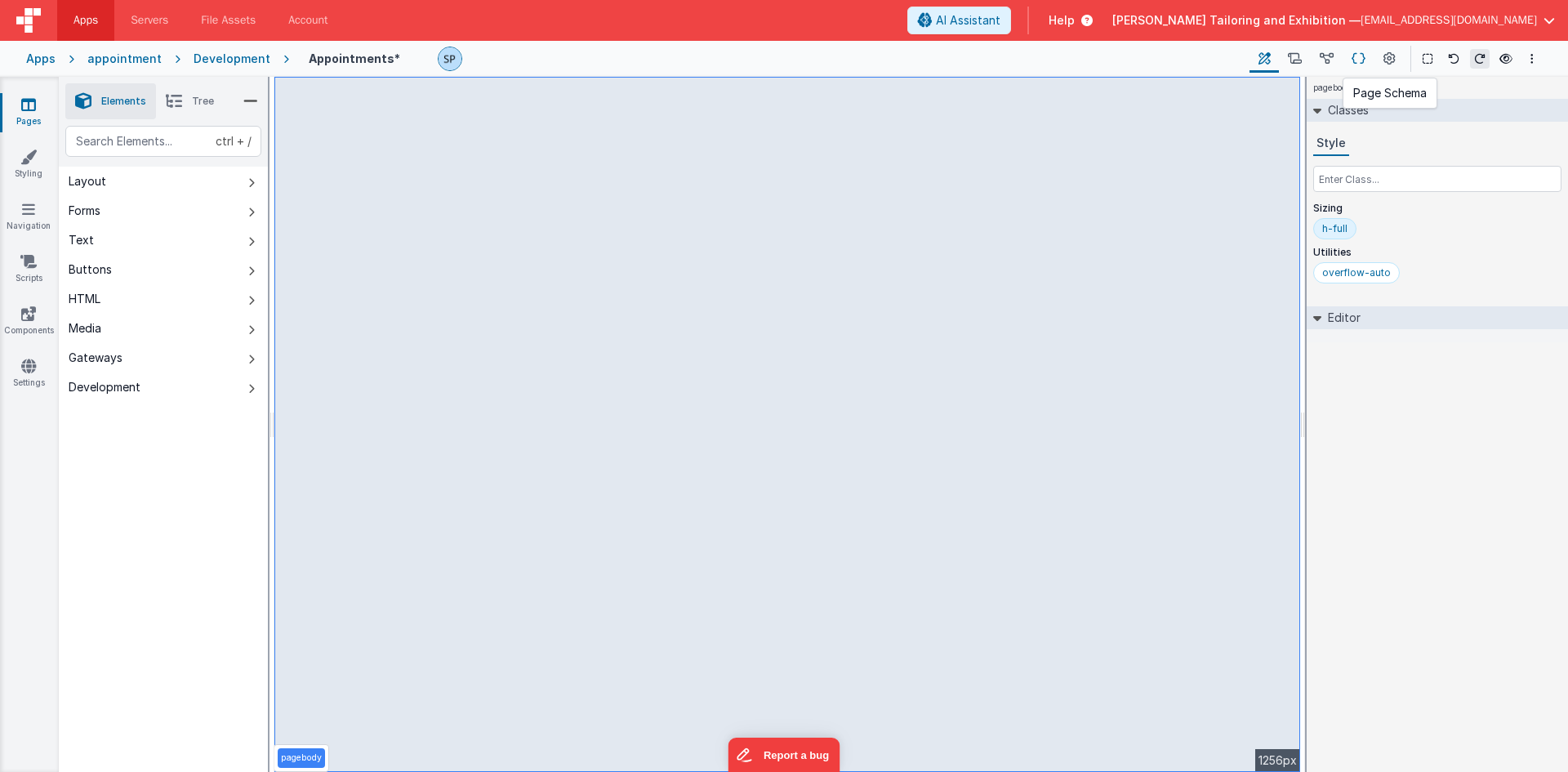 click at bounding box center (1358, 59) 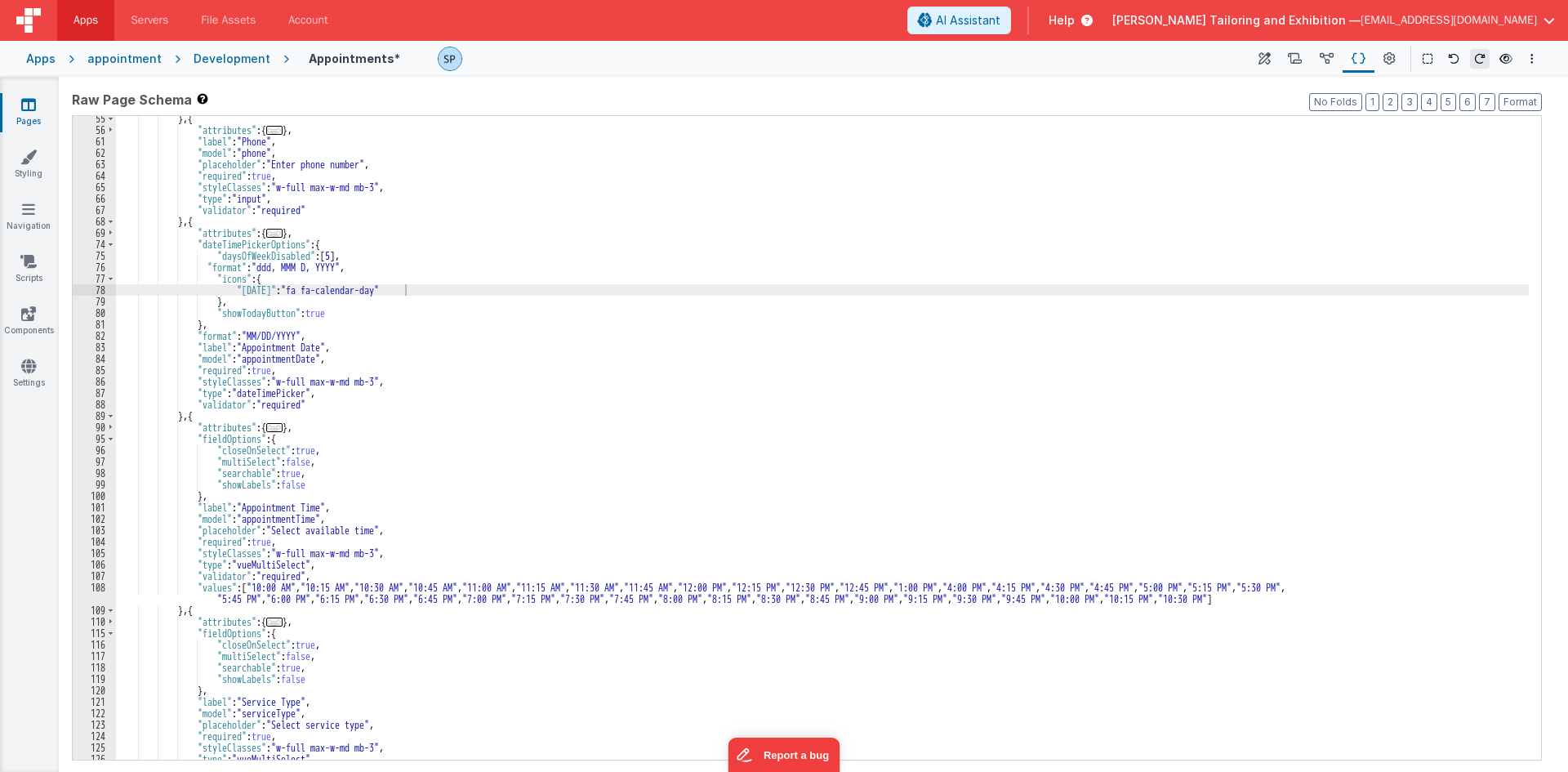 click on "} ,  {                     "attributes" :  { ... } ,                     "label" :  "Phone" ,                     "model" :  "phone" ,                     "placeholder" :  "Enter phone number" ,                     "required" :  true ,                     "styleClasses" :  "w-full max-w-md mb-3" ,                     "type" :  "input" ,                     "validator" :  "required"                } ,  {                     "attributes" :  { ... } ,                     "dateTimePickerOptions" :  {                          "daysOfWeekDisabled" :  [ 5 ] ,                        "format" :  "ddd, MMM D, YYYY" ,                          "icons" :  {                               "[DATE]" :  "fa fa-calendar-day"                          } ,                          "showTodayButton" :  true                     } ,                     "format" :  "MM/DD/YYYY" ,                     "label" :  "Appointment Date" ,                     "model" :  "appointmentDate" ,                     "required" :  true ," at bounding box center (822, 446) 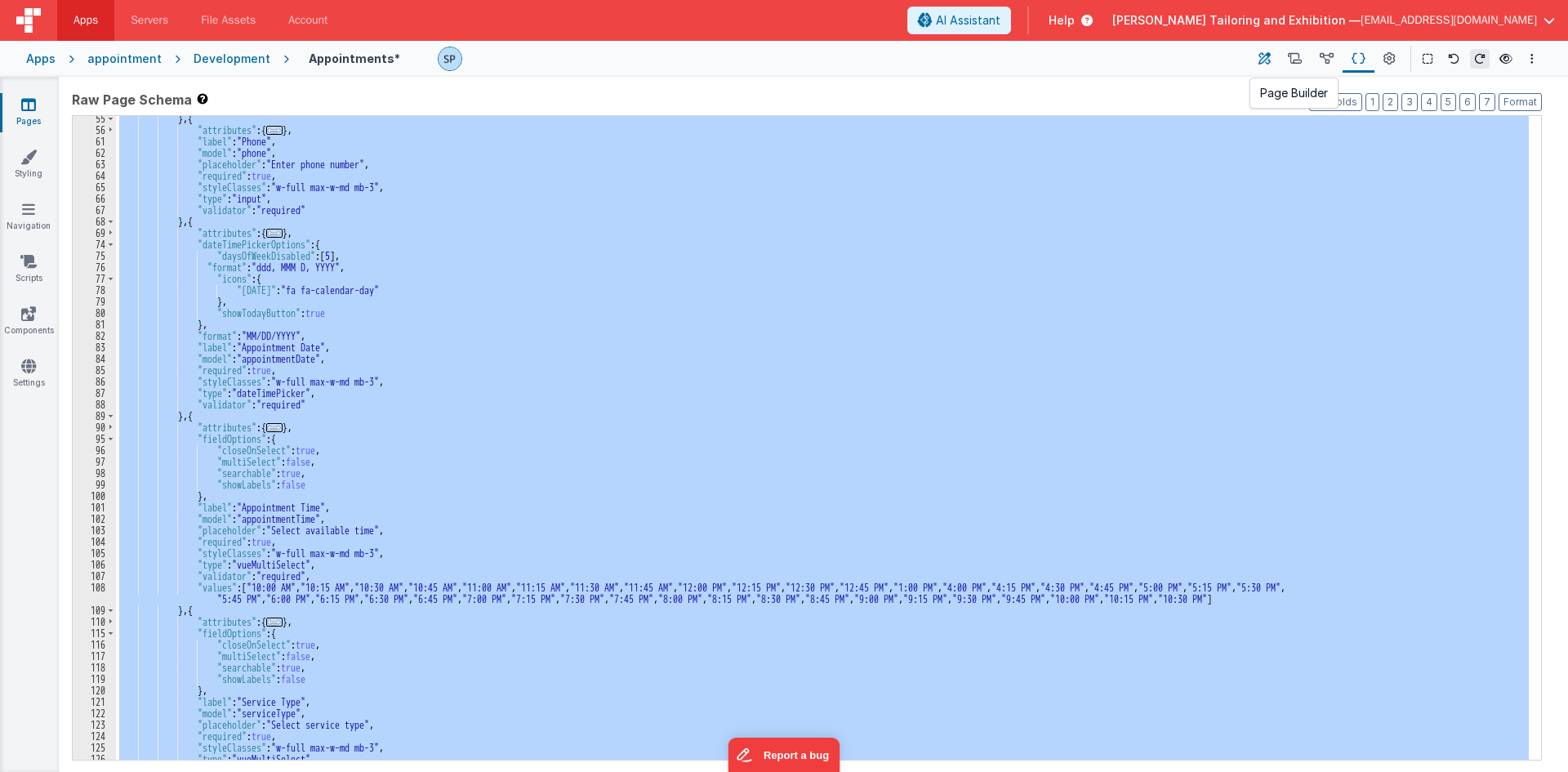 click at bounding box center [1264, 59] 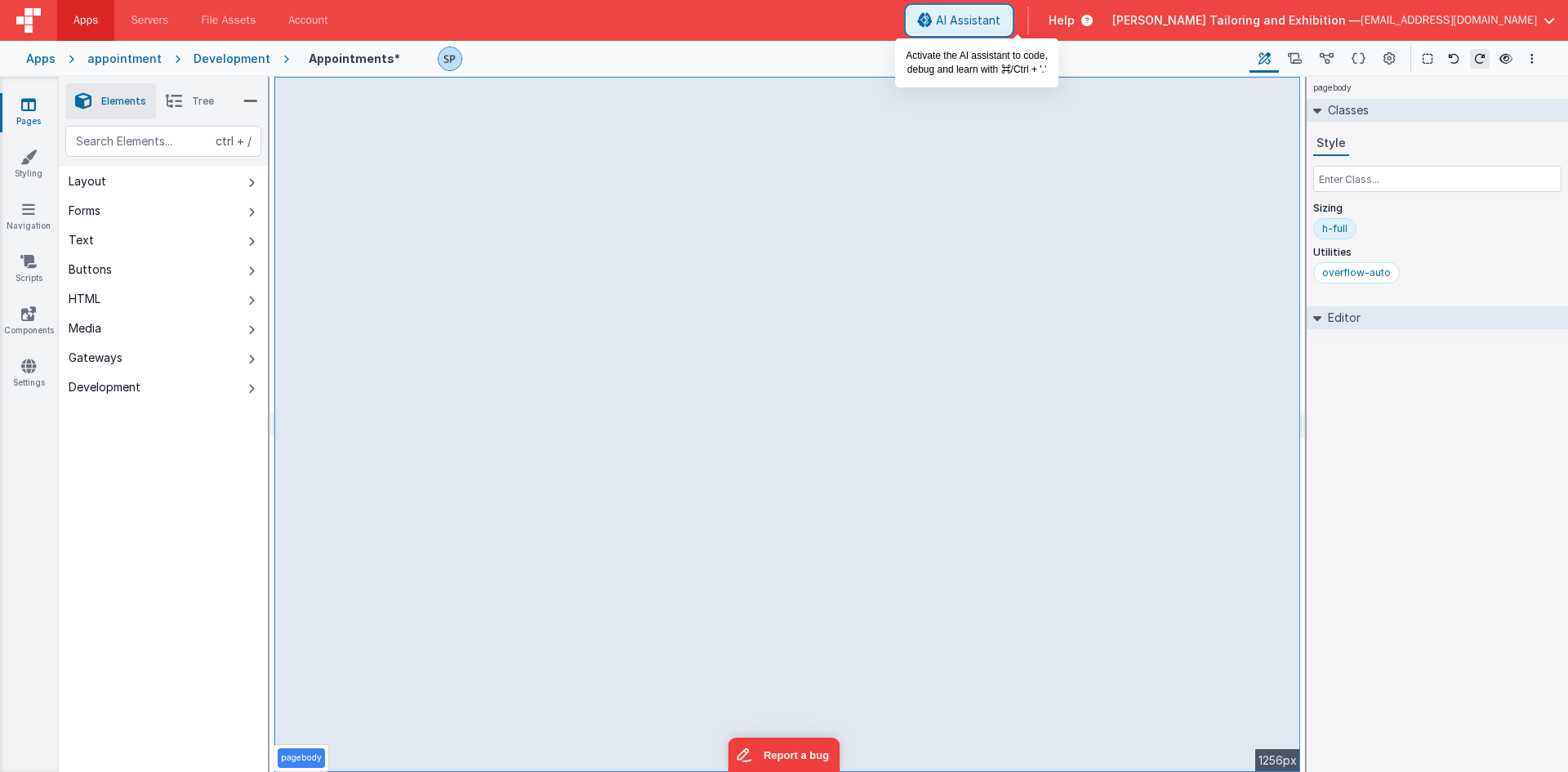 click on "AI Assistant" at bounding box center (968, 20) 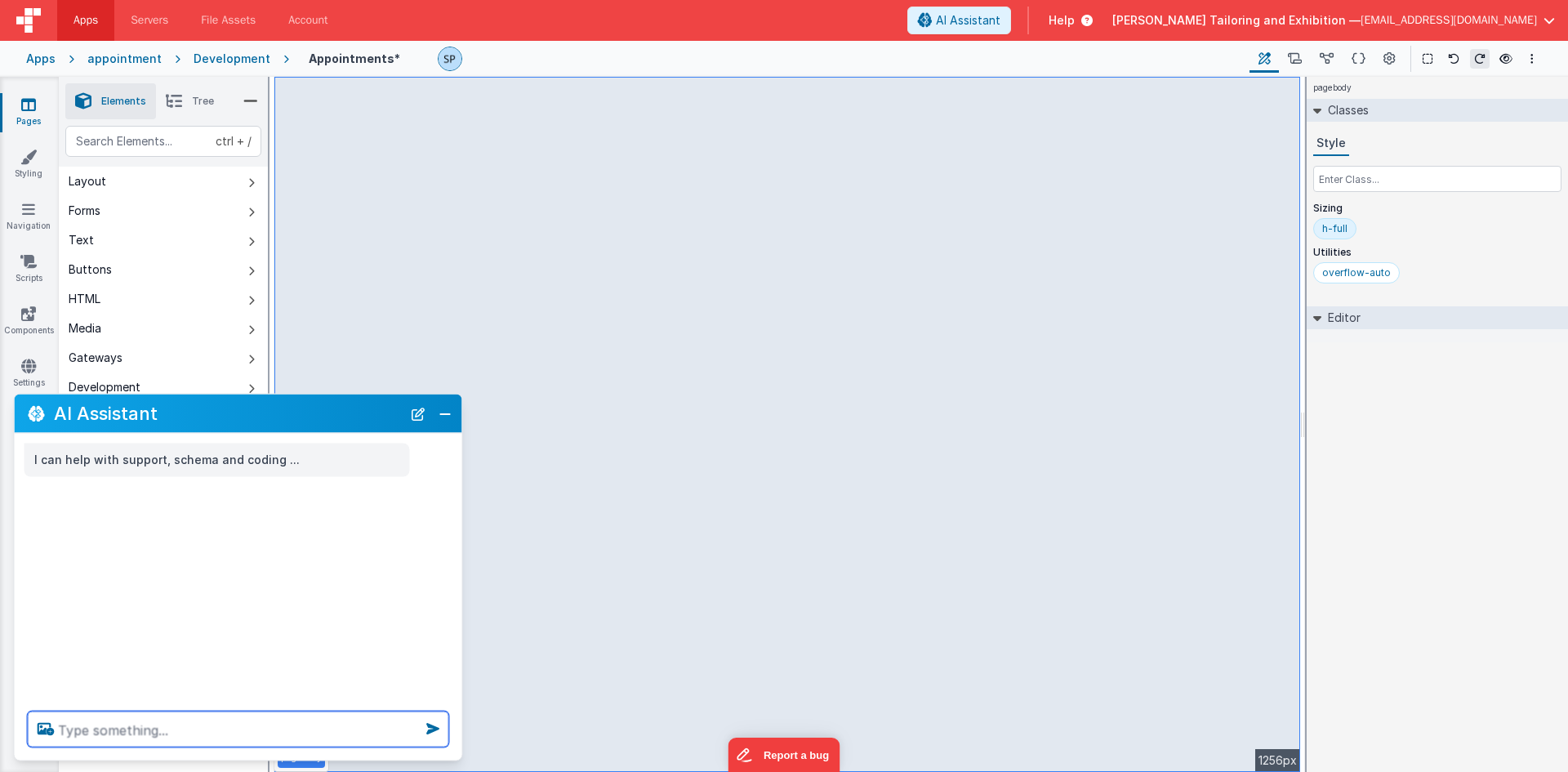 click at bounding box center [238, 730] 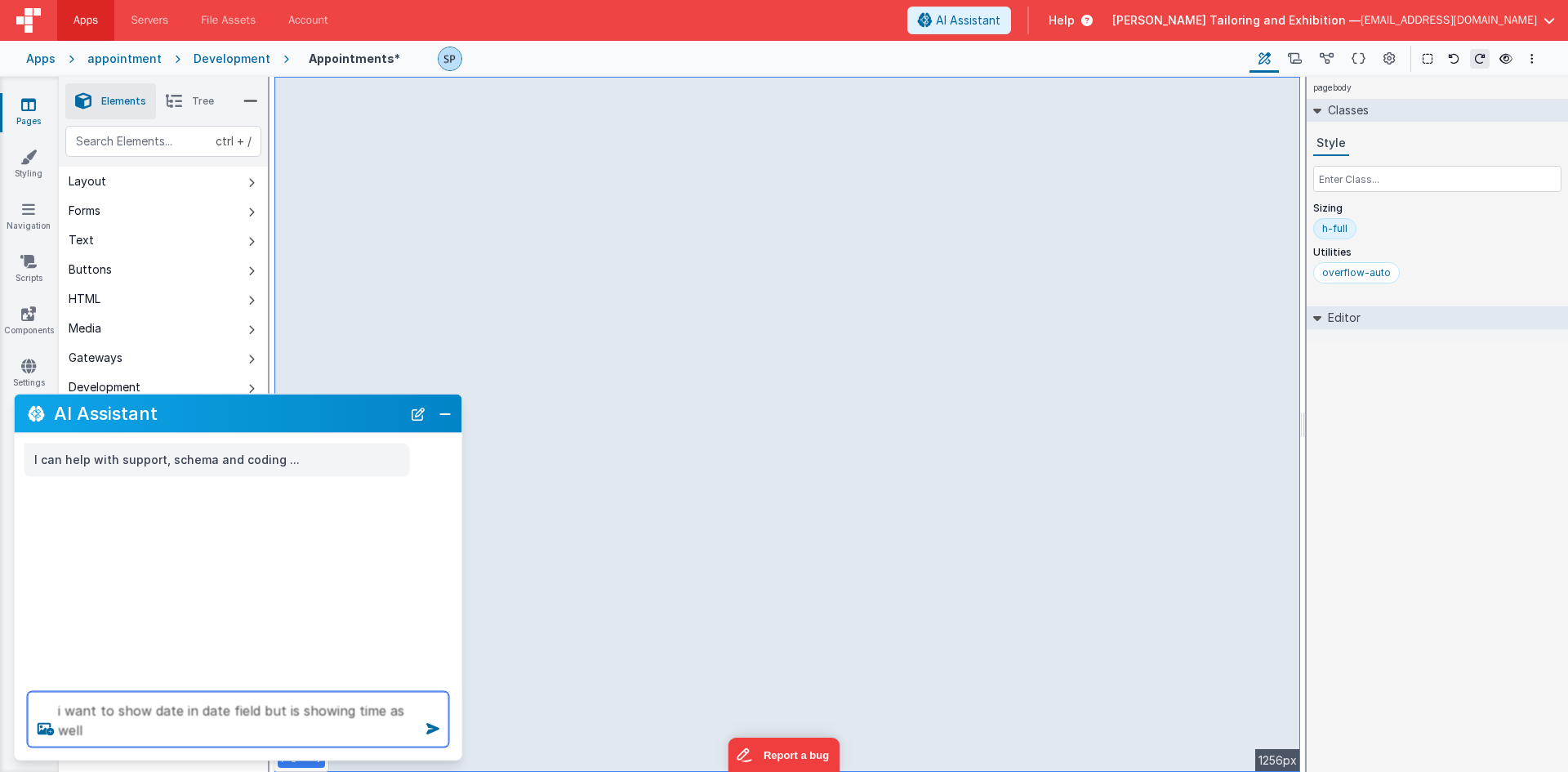 paste on "[{
"schema": {
"fields": [{
"_note": "HEADER",
"attributes": {
"formGroup": {
"data-idbf": "idbf_g_acc2ji"
}
},
"fields": [{
"attributes": {
"formElement": {
"data-idbf": "idbf_e_raepws"
}
},
"html": "<div class=\"flex justify-center mb-1\"><img src=\"https://[DOMAIN_NAME]/324eab4d-fe82-4633-a06f-b1c46486e983/\" alt=\"[PERSON_NAME] Tailors\" class=\"h-60\"></div>",
"styleClasses": "col-md-12",
"type": "html"
}, {
"attributes": {
"formElement": {
"data-idbf": "idbf_e_05z2y4"
}
},
"html": "<h1 class=\"text-3xl font-bold text-red-700 text-center mb-2\">Book Your Appointment</h1>",
"styleClasses": "col-md-12",
..." 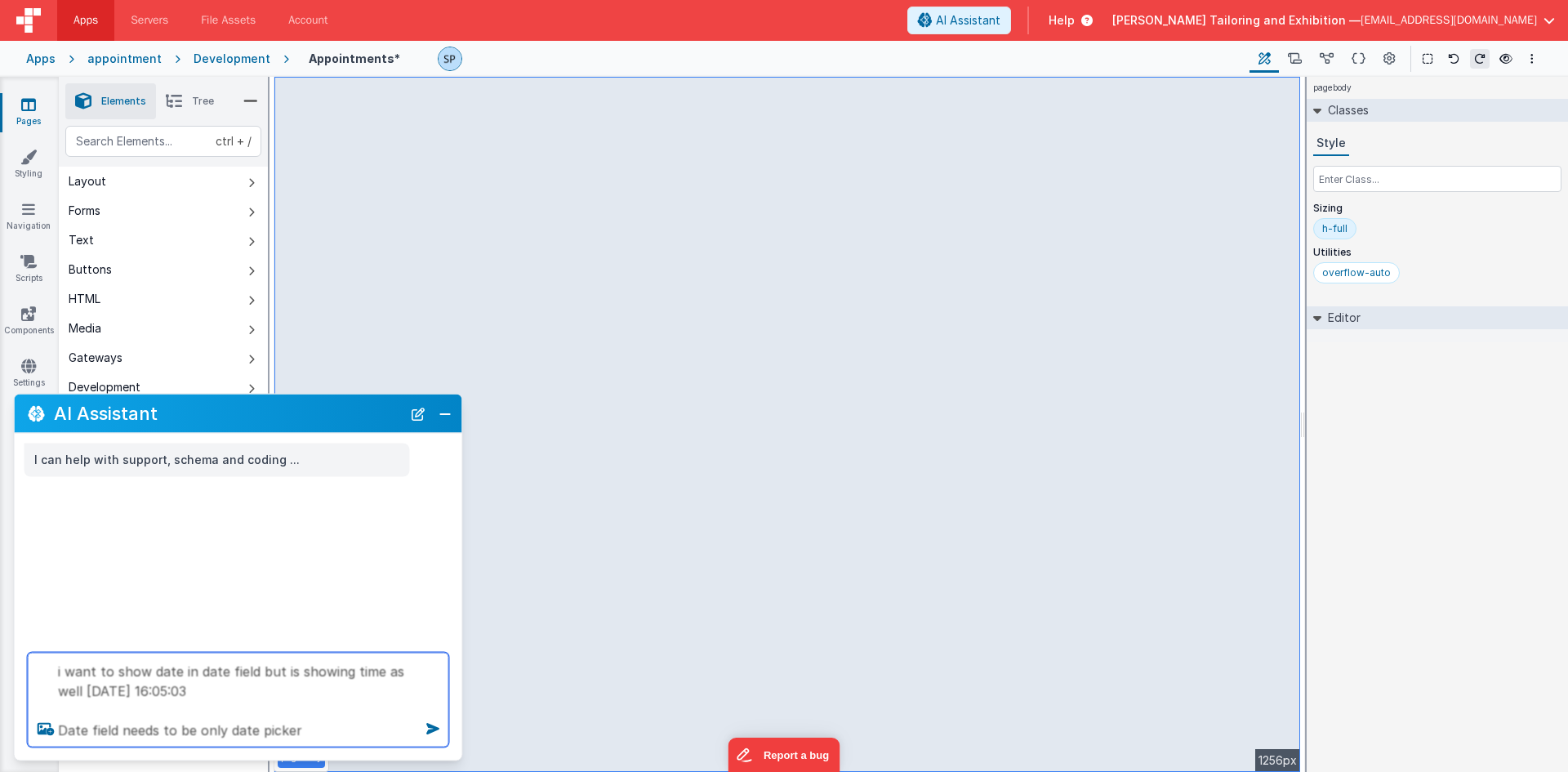 type on "i want to show date in date field but is showing time as well [DATE] 16:05:03
Date field needs to be only date picker" 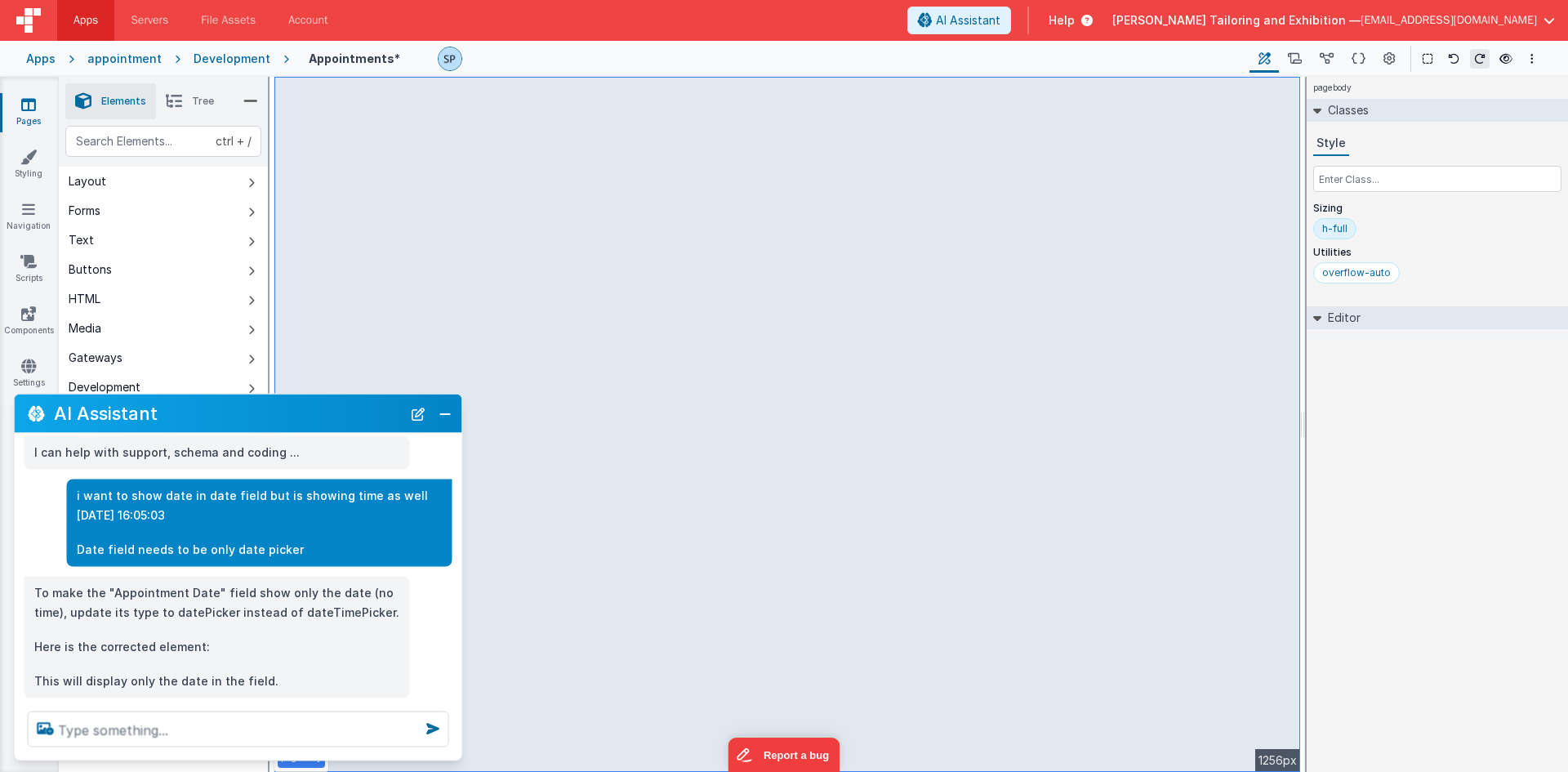 scroll, scrollTop: 33, scrollLeft: 0, axis: vertical 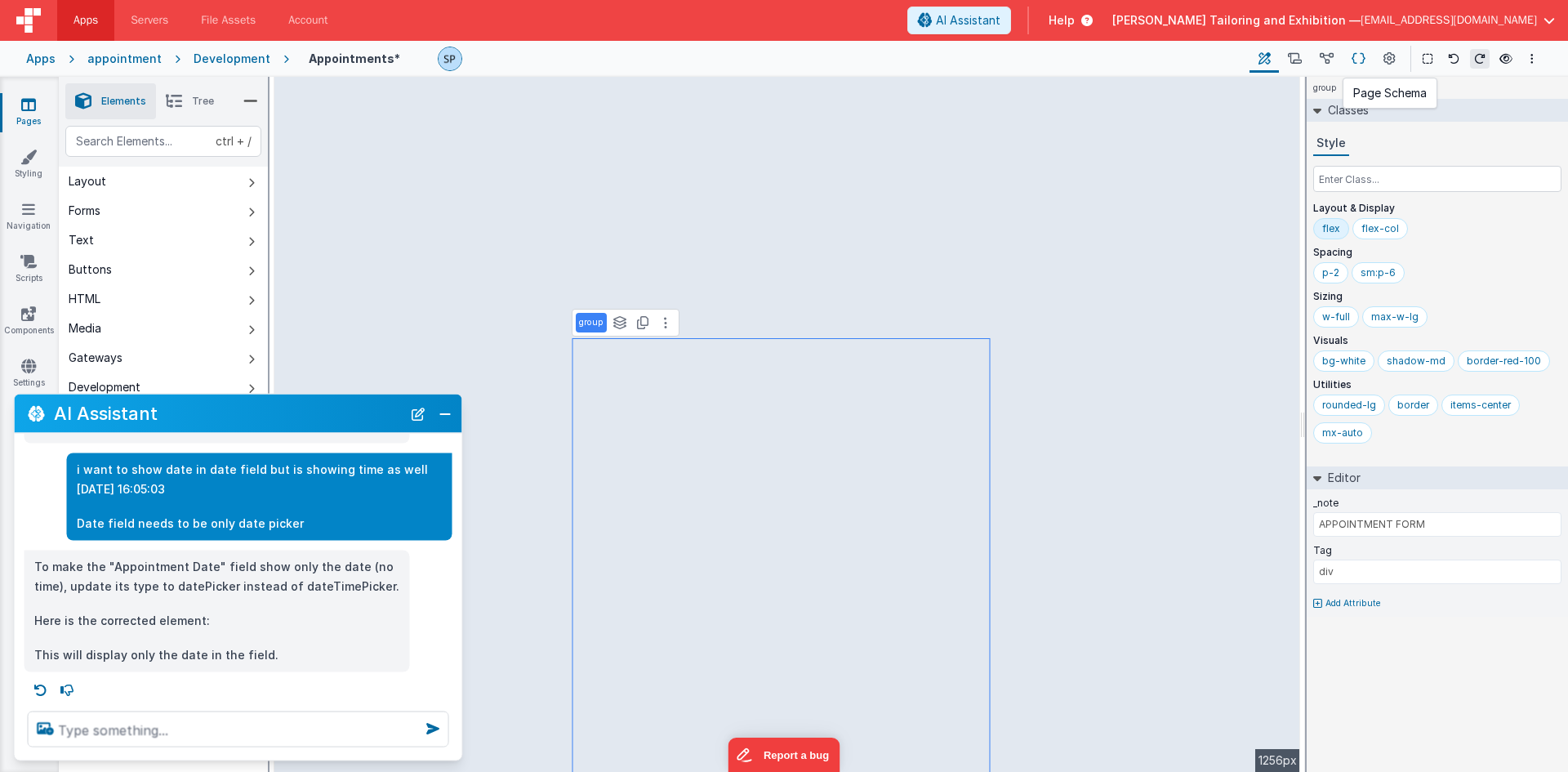 click at bounding box center (1358, 59) 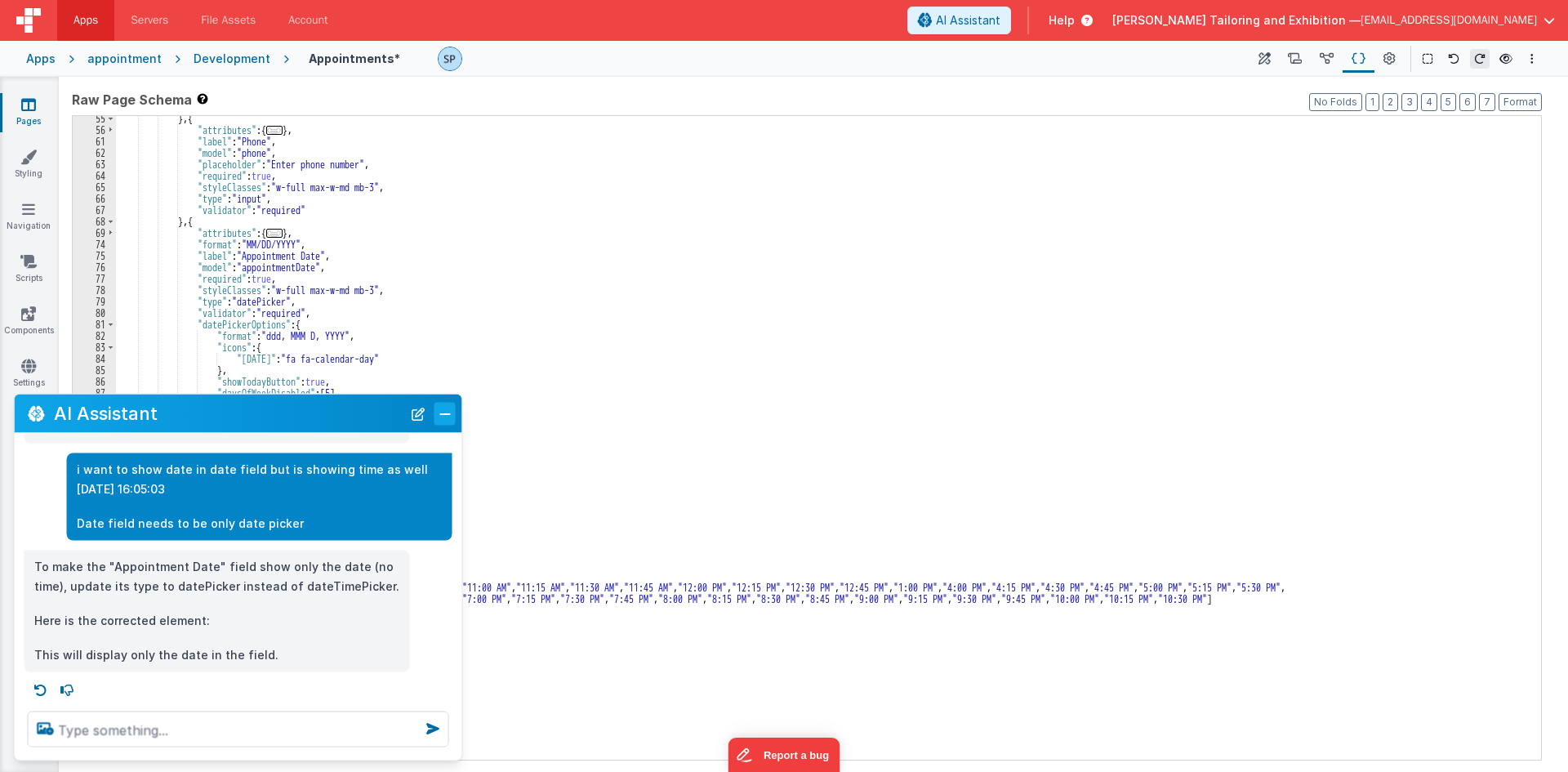 click at bounding box center (445, 413) 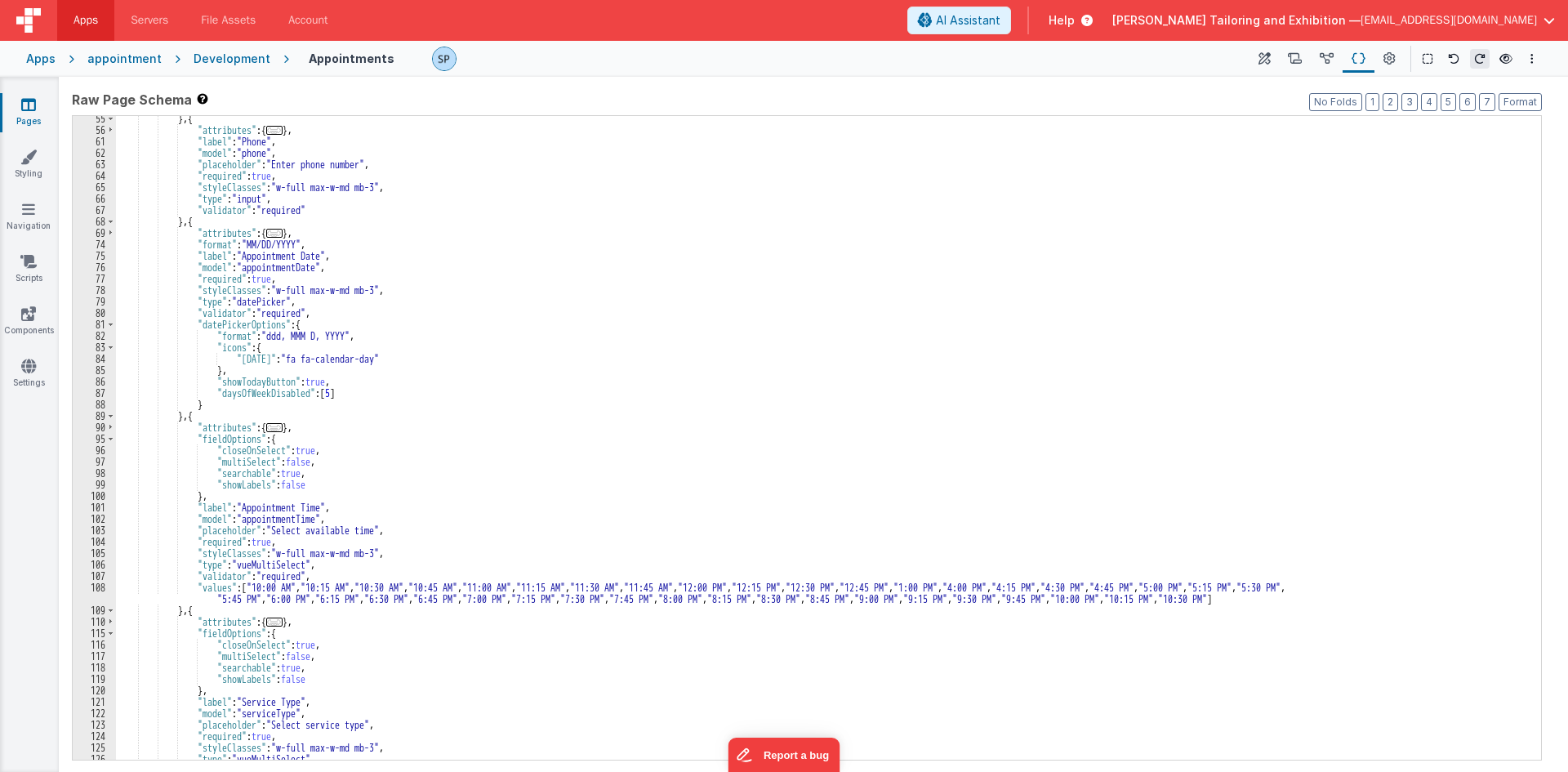 click on "} ,  {                     "attributes" :  { ... } ,                     "label" :  "Phone" ,                     "model" :  "phone" ,                     "placeholder" :  "Enter phone number" ,                     "required" :  true ,                     "styleClasses" :  "w-full max-w-md mb-3" ,                     "type" :  "input" ,                     "validator" :  "required"                } ,  {                     "attributes" :  { ... } ,                     "format" :  "MM/DD/YYYY" ,                     "label" :  "Appointment Date" ,                     "model" :  "appointmentDate" ,                     "required" :  true ,                     "styleClasses" :  "w-full max-w-md mb-3" ,                     "type" :  "datePicker" ,                     "validator" :  "required" ,                     "datePickerOptions" :  {                          "format" :  "ddd, MMM D, YYYY" ,                          "icons" :  {                               "[DATE]" :  "fa fa-calendar-day"      }" at bounding box center (822, 446) 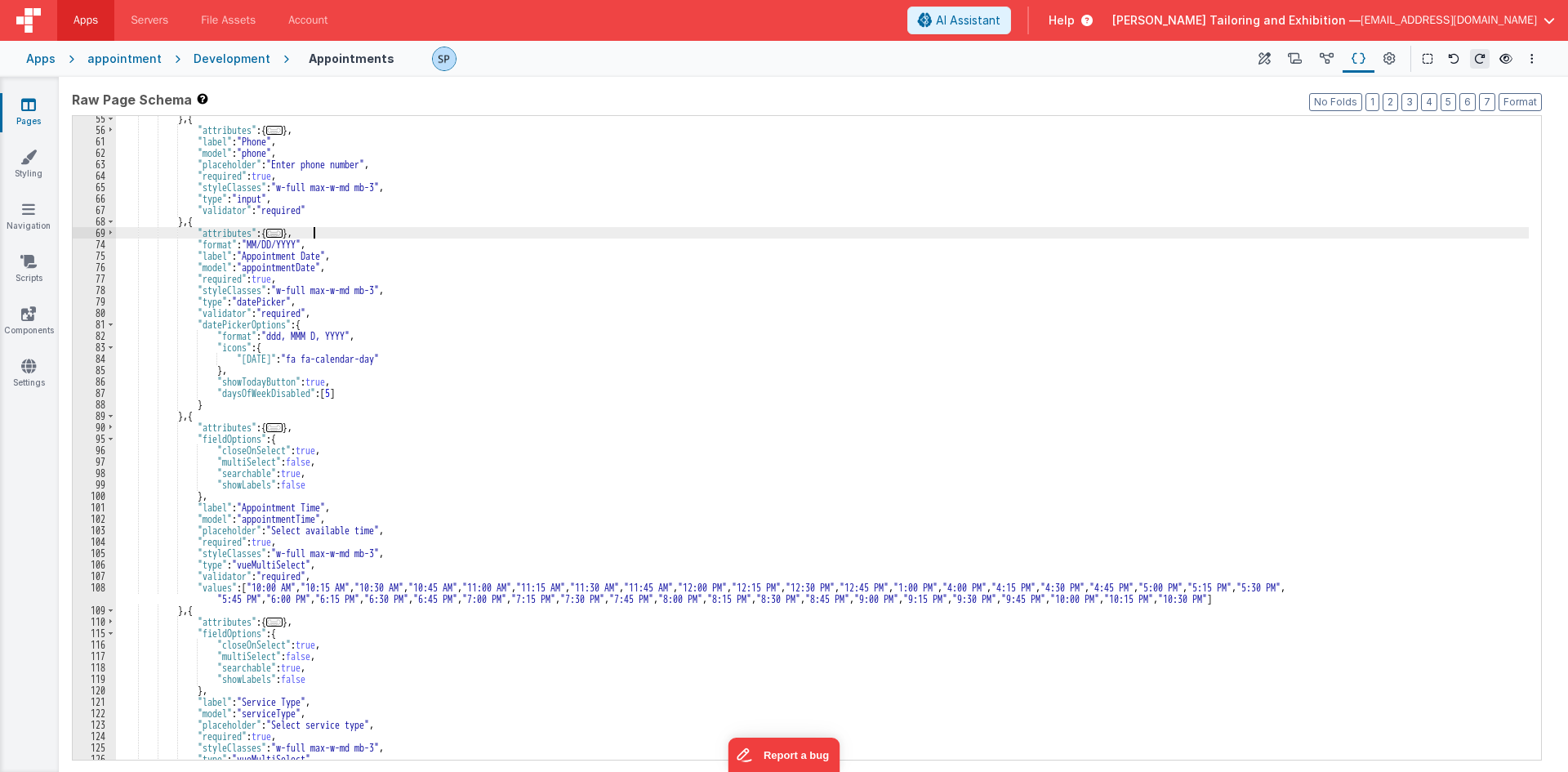 drag, startPoint x: 1258, startPoint y: 56, endPoint x: 1011, endPoint y: 20, distance: 249.6097 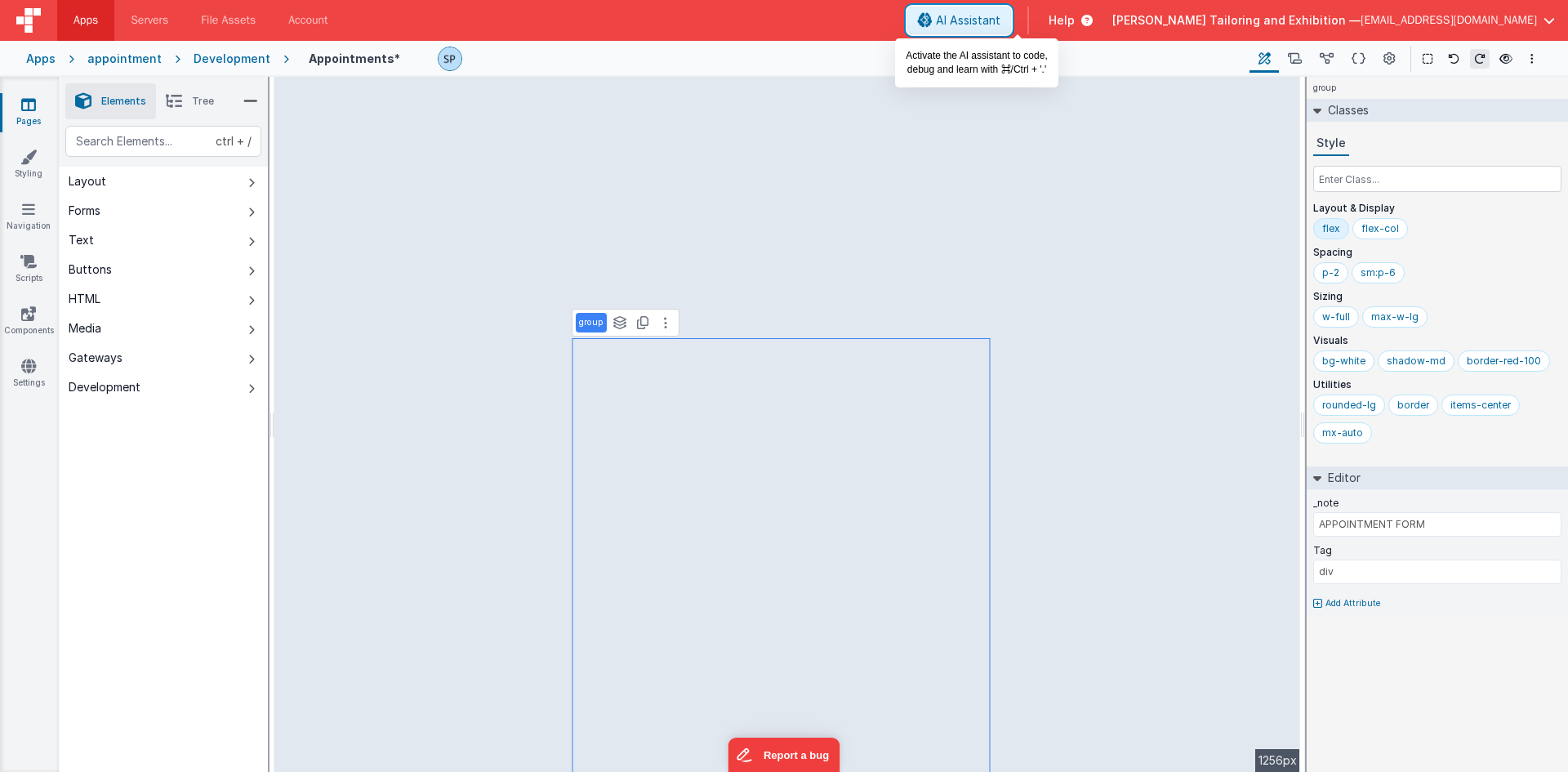 click on "AI Assistant" at bounding box center [968, 20] 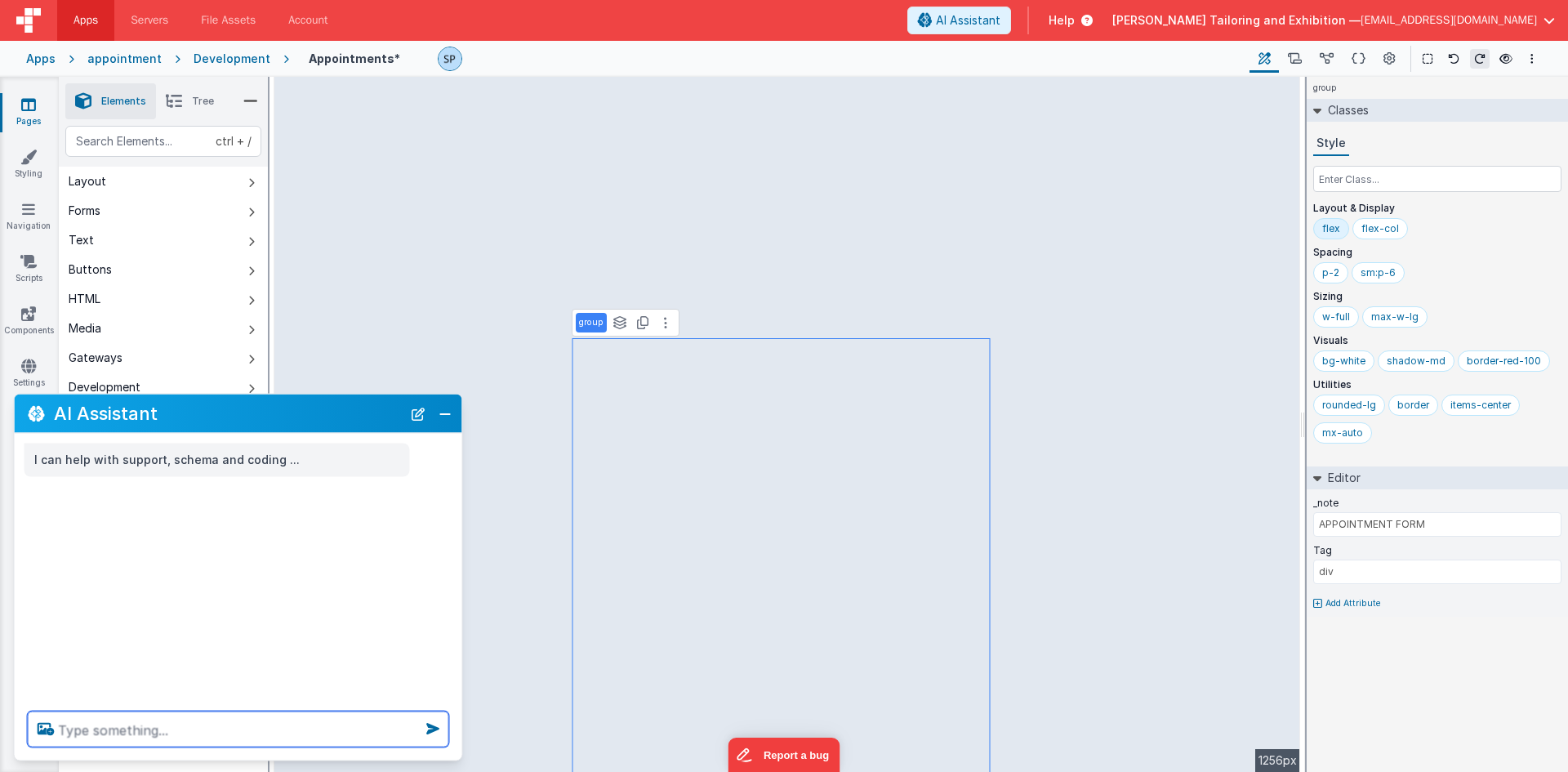 click at bounding box center (238, 730) 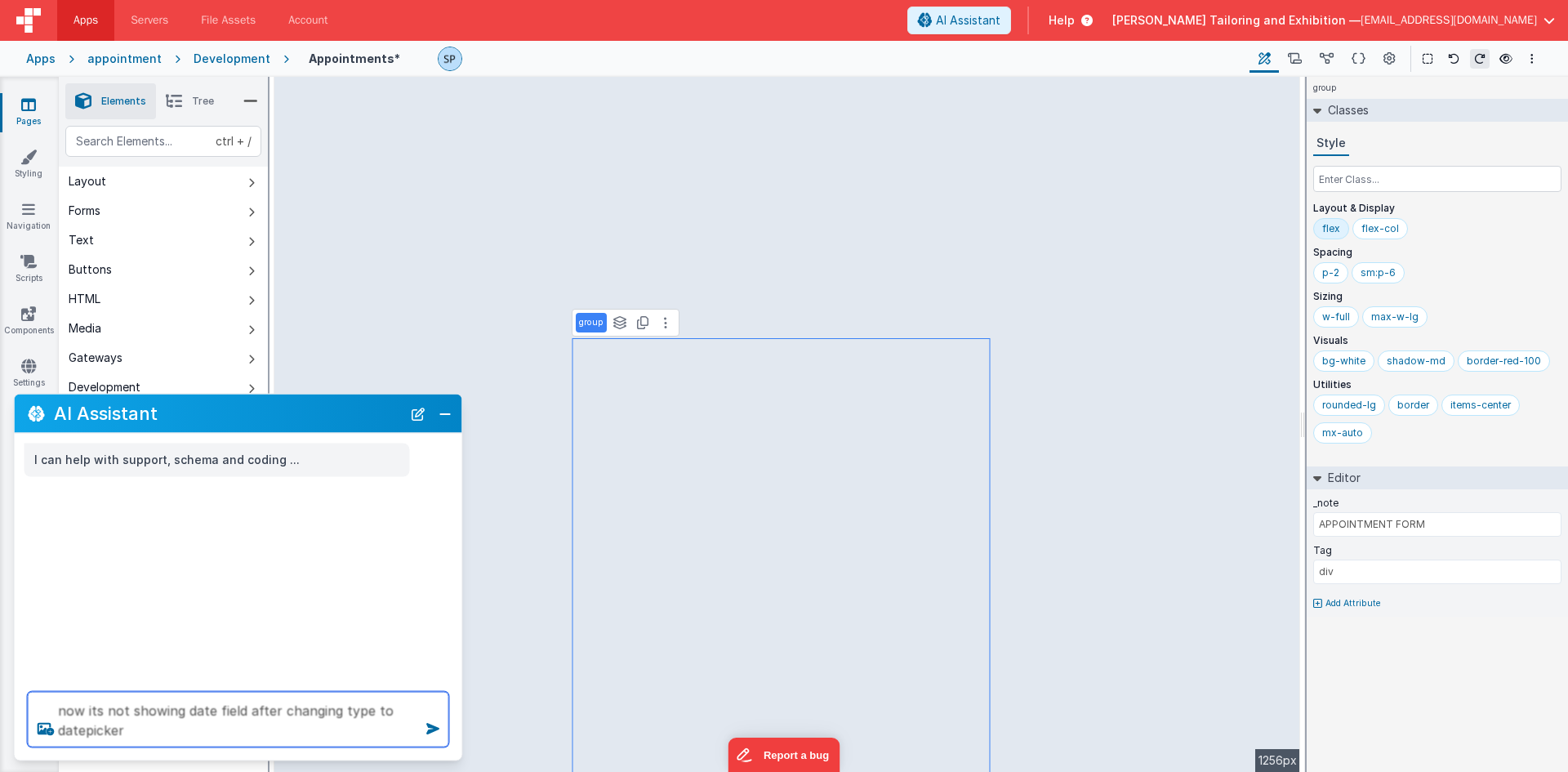type on "now its not showing date field after changing type to datepicker" 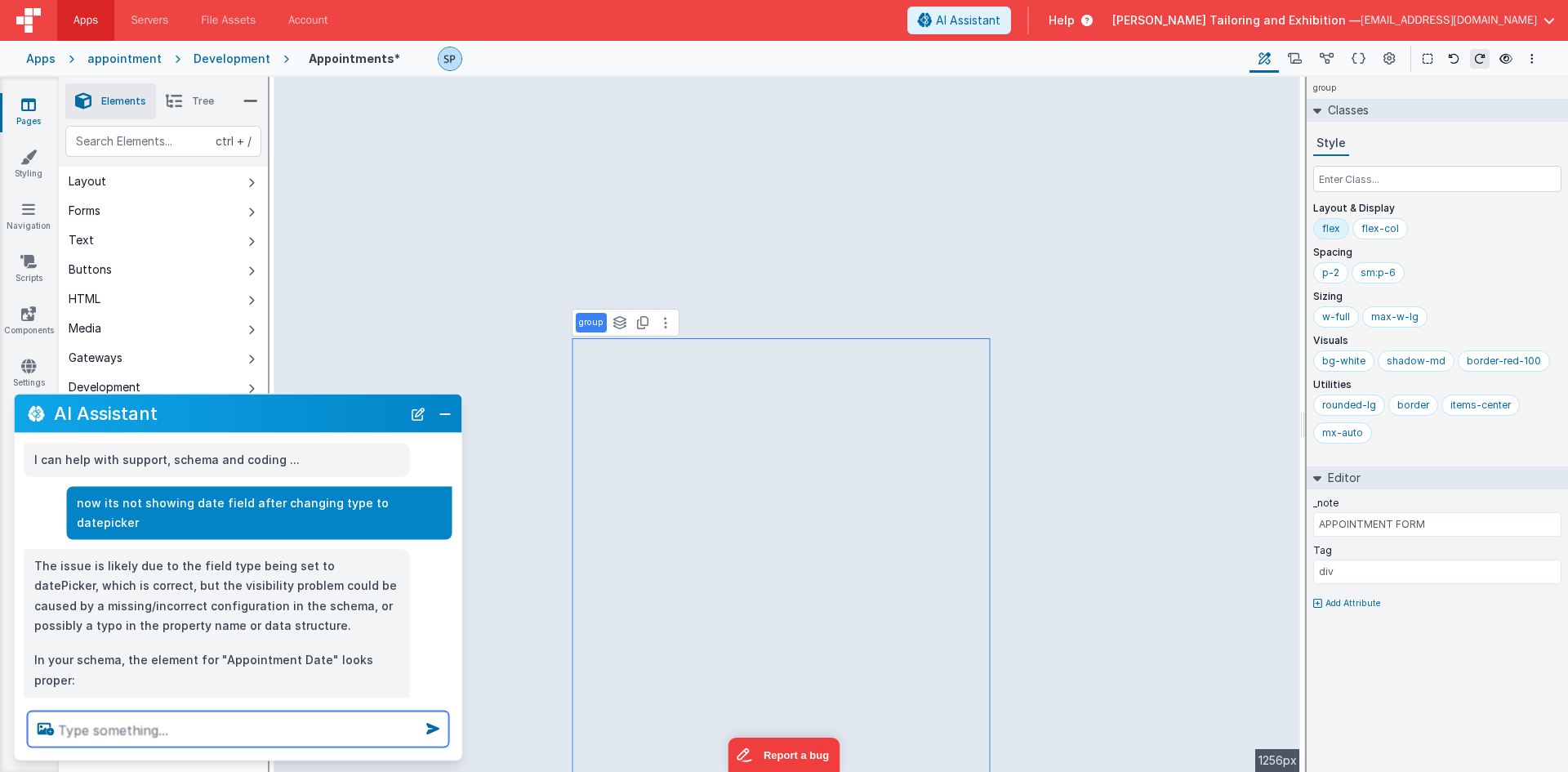 scroll, scrollTop: 82, scrollLeft: 0, axis: vertical 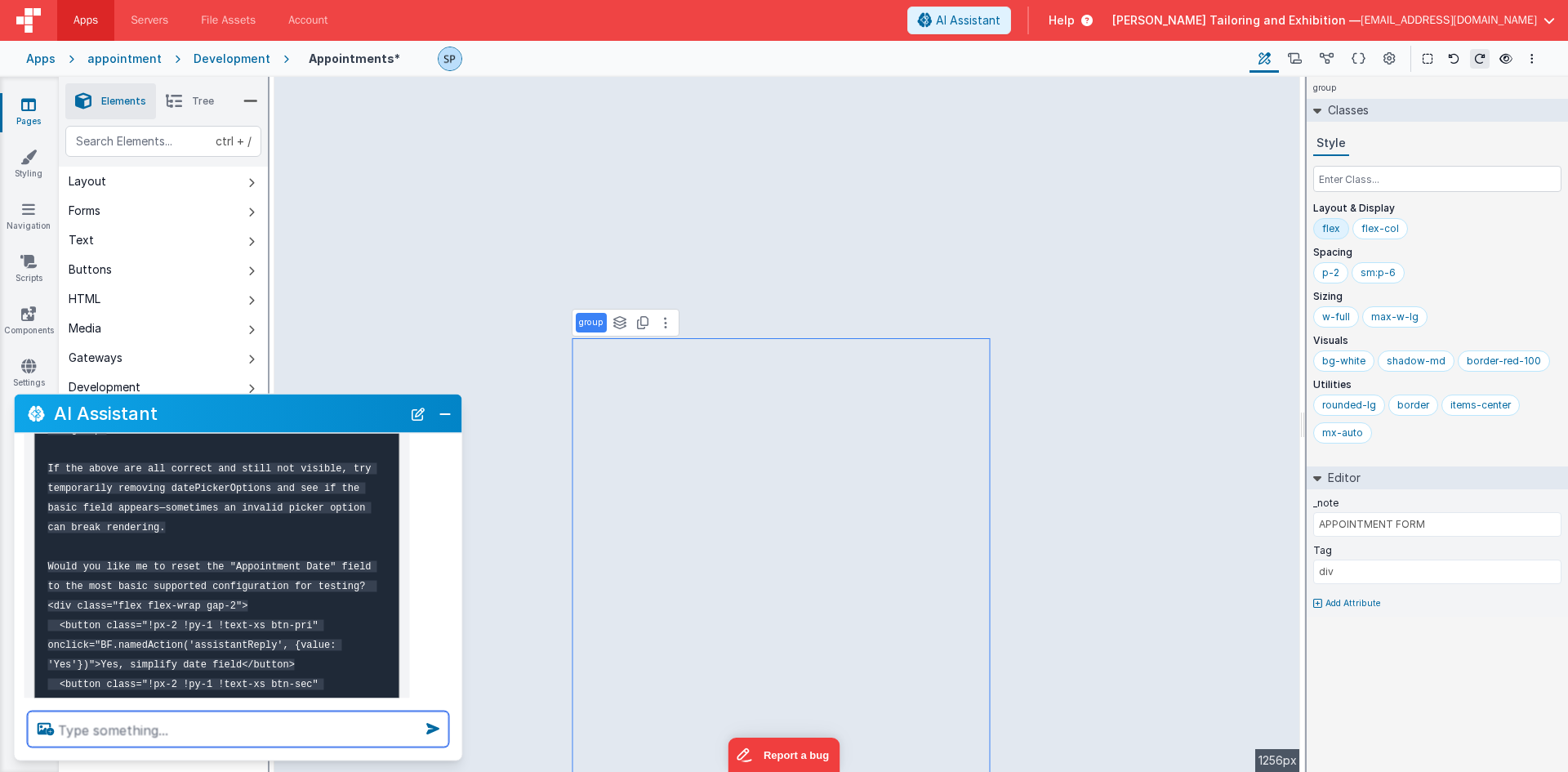 click at bounding box center [238, 730] 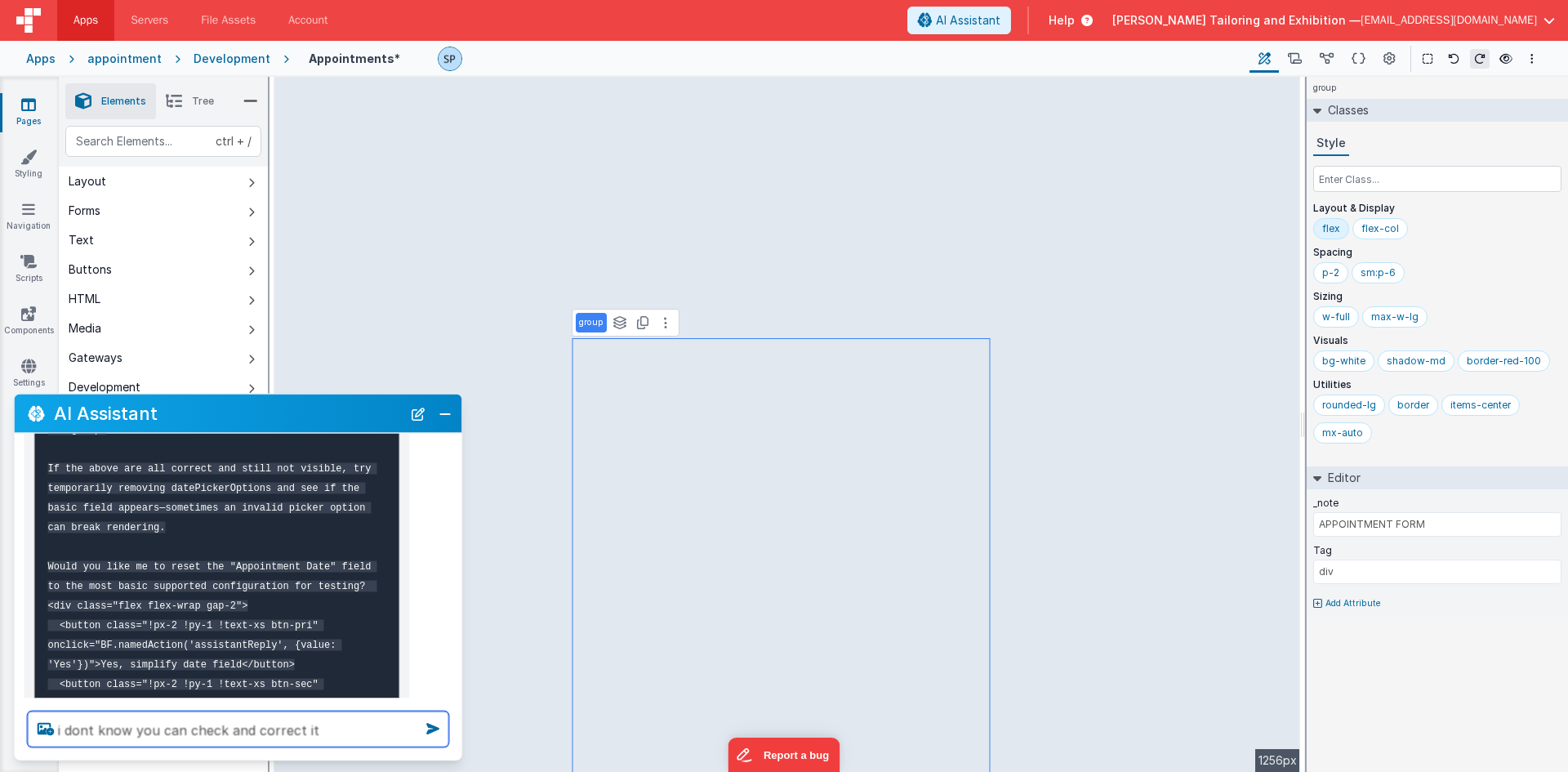 type on "i dont know you can check and correct it" 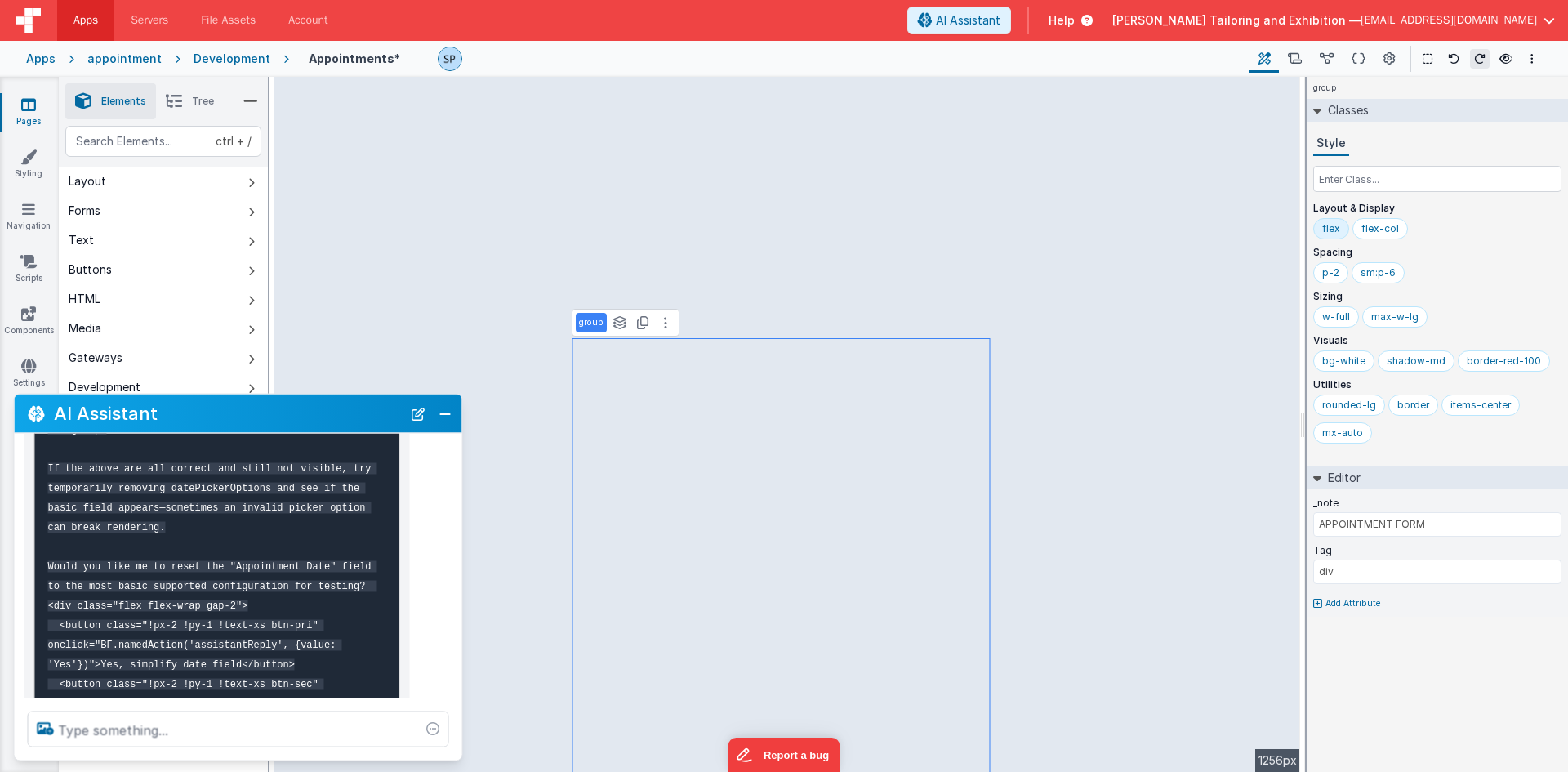 scroll, scrollTop: 733, scrollLeft: 0, axis: vertical 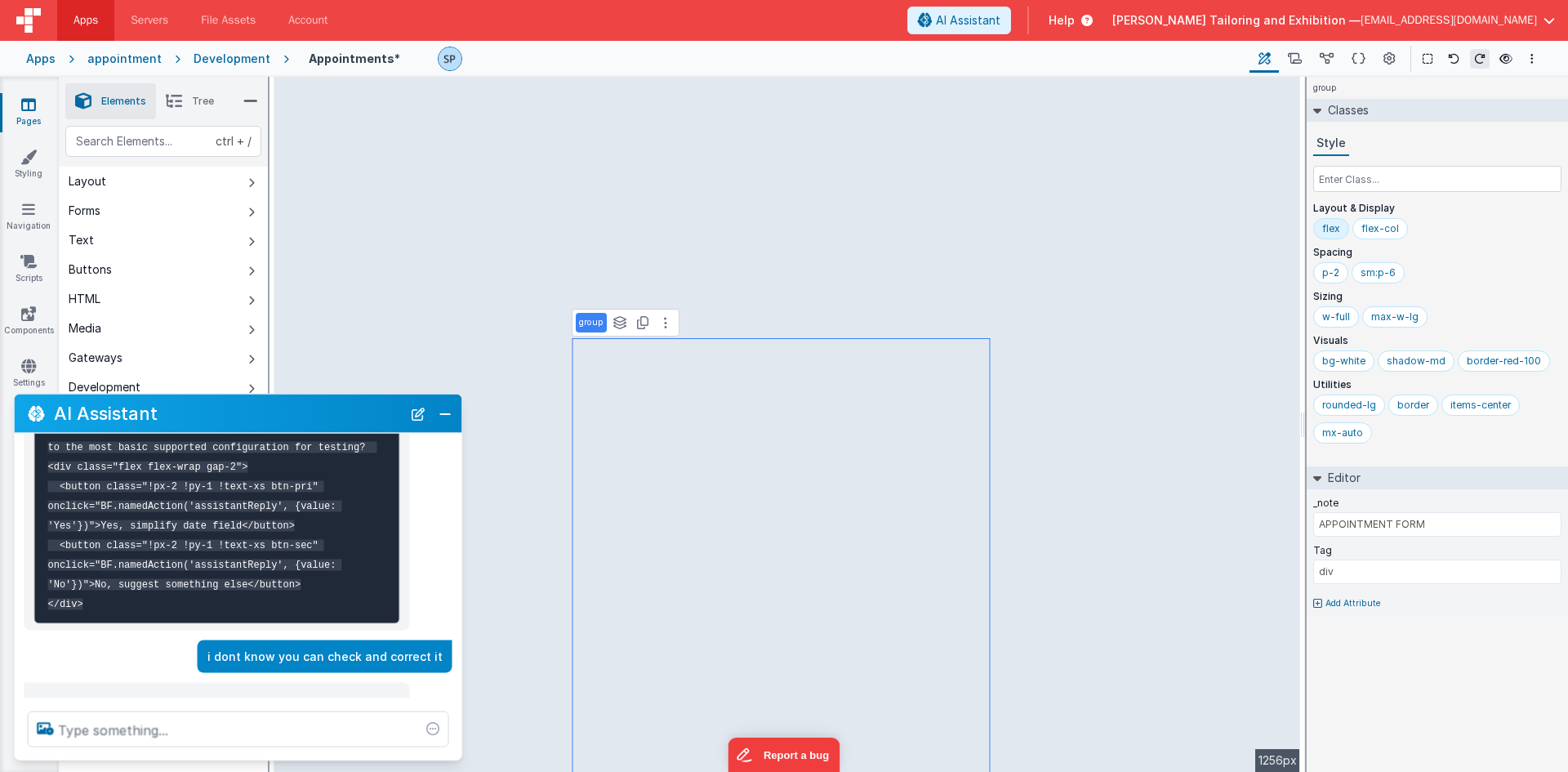 click on "i dont know you can check and correct it" at bounding box center [234, 656] 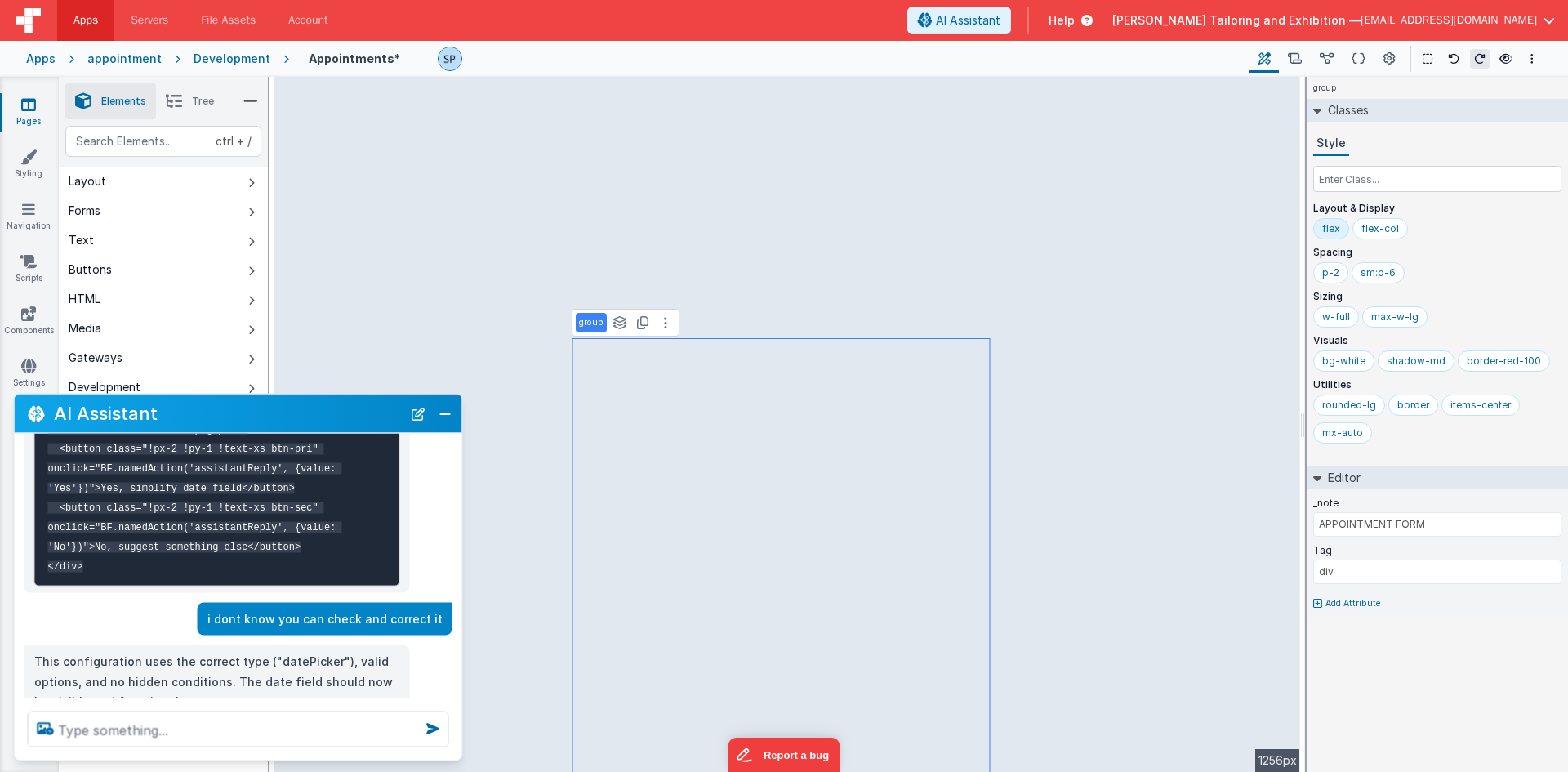 scroll, scrollTop: 801, scrollLeft: 0, axis: vertical 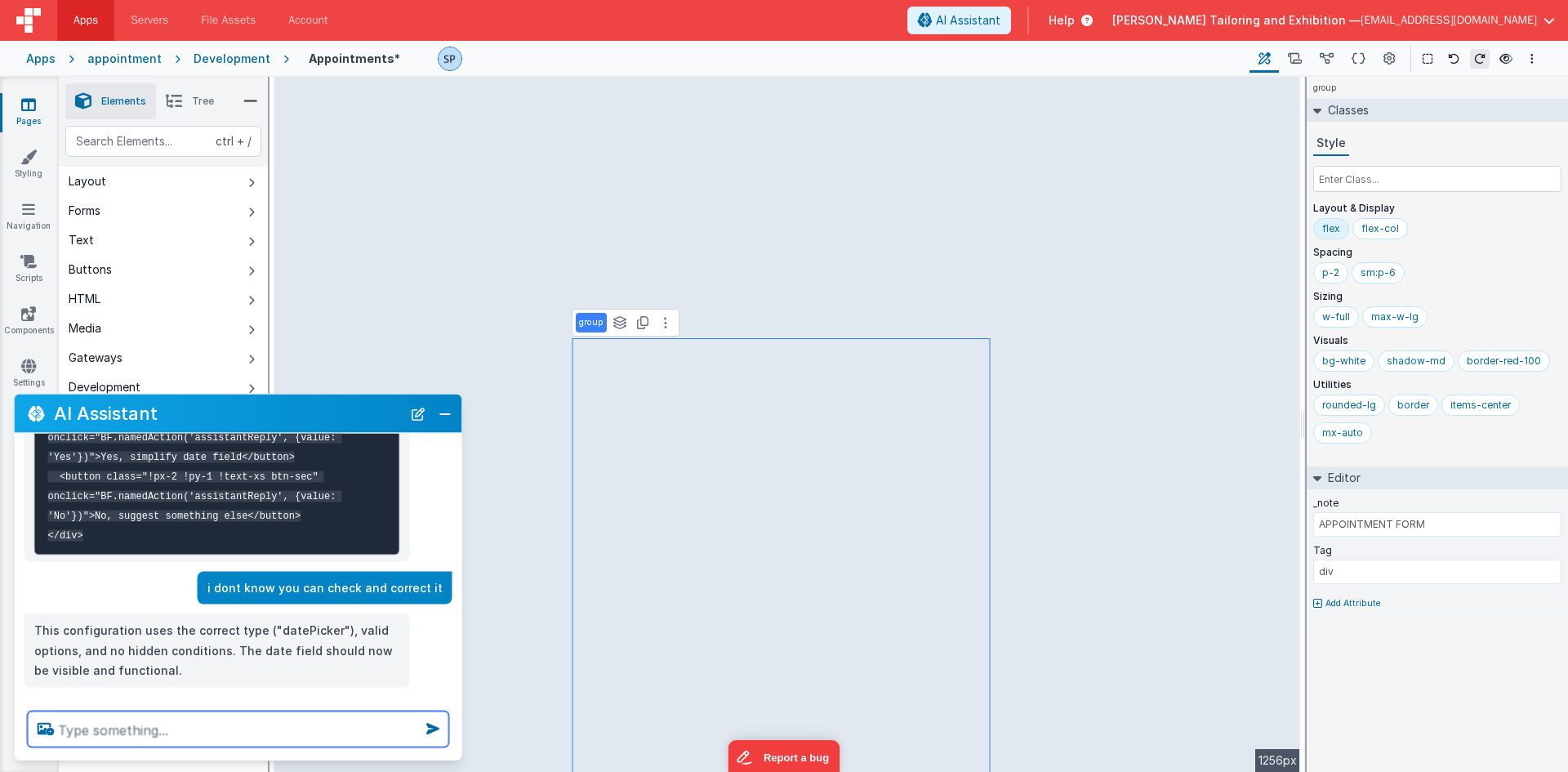 click at bounding box center (238, 730) 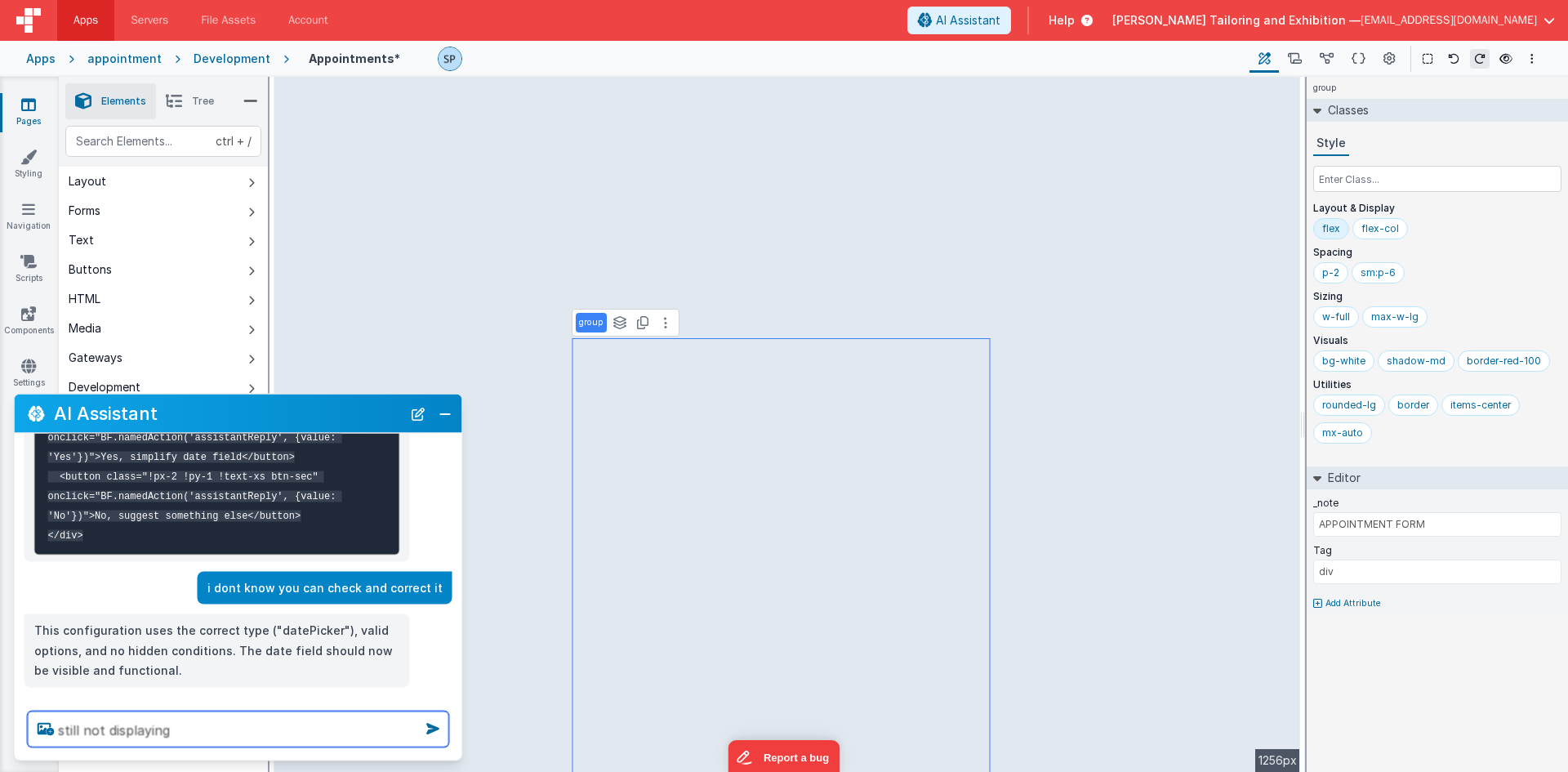 type on "still not displaying" 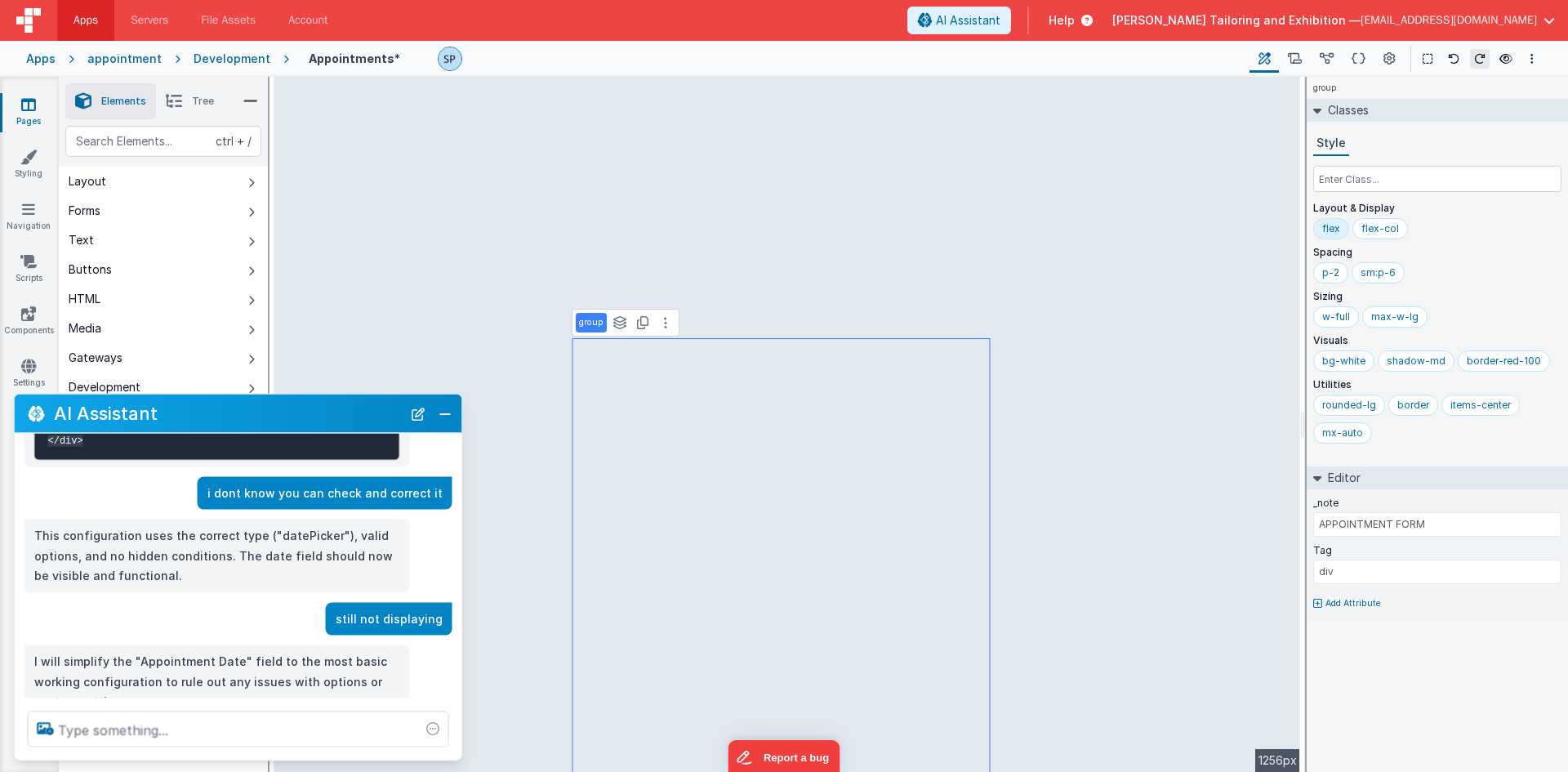 scroll, scrollTop: 930, scrollLeft: 0, axis: vertical 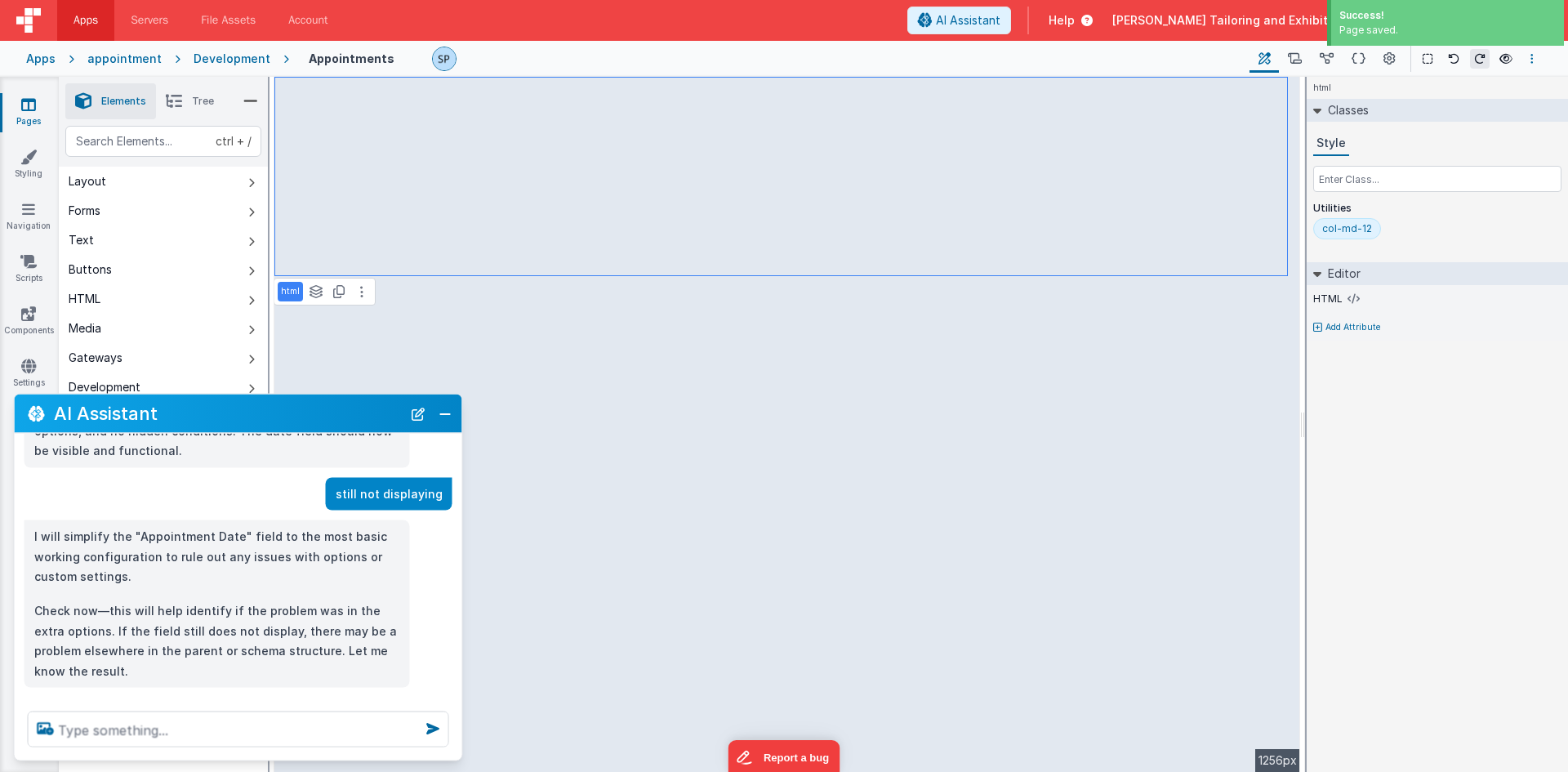 click at bounding box center [1532, 59] 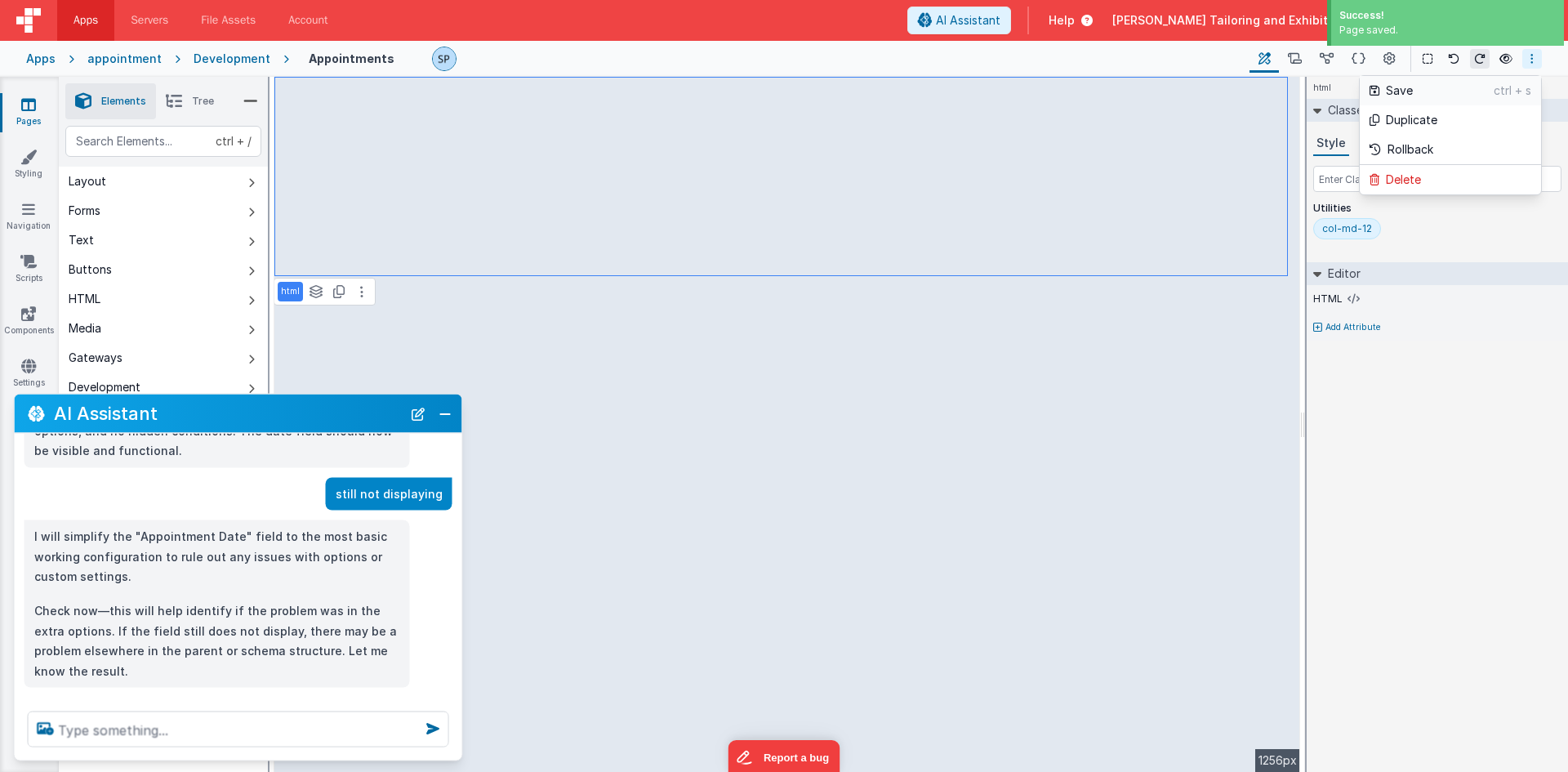 click on "Save" at bounding box center [1440, 91] 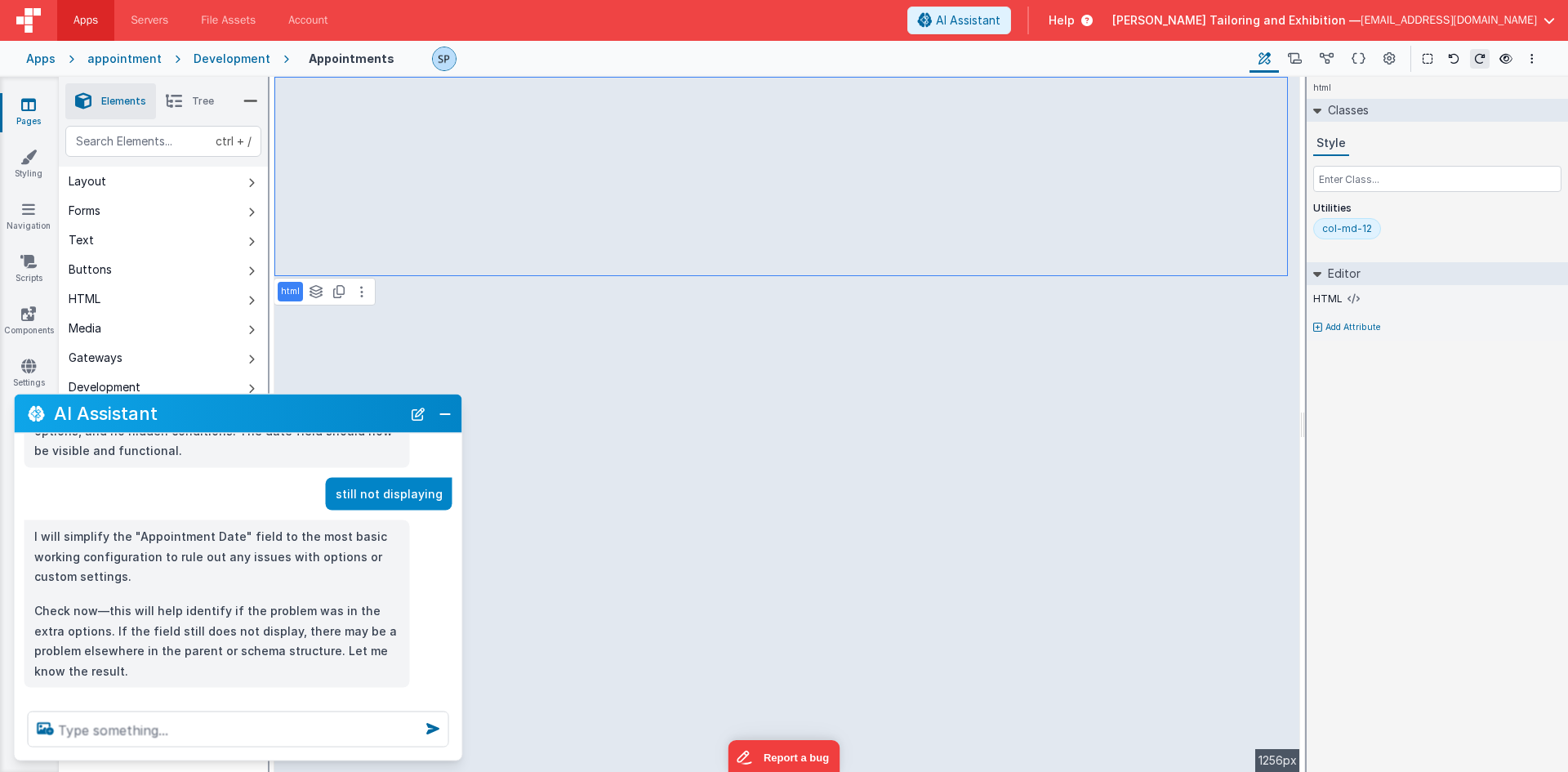 click at bounding box center [238, 730] 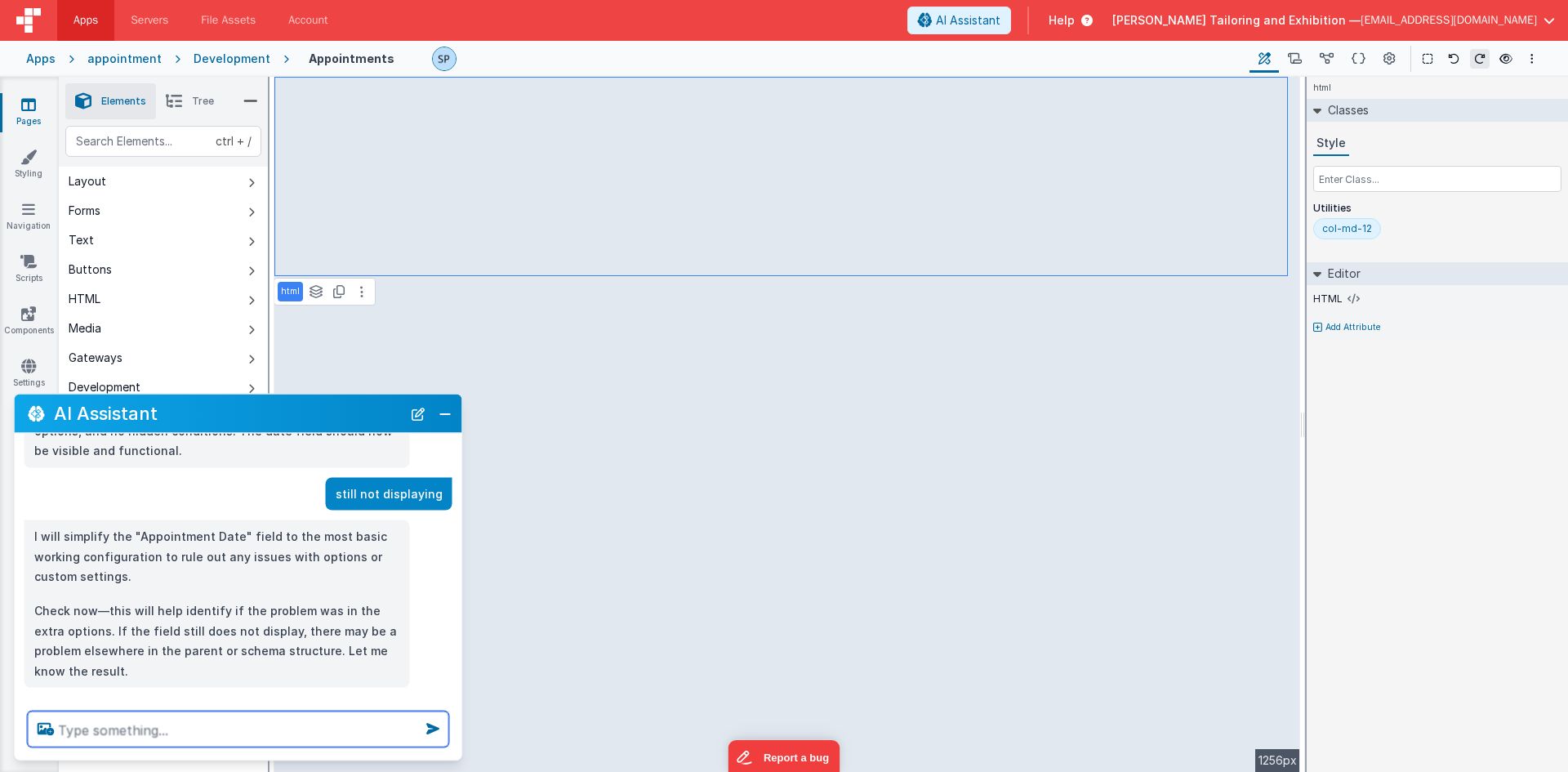 click at bounding box center (238, 730) 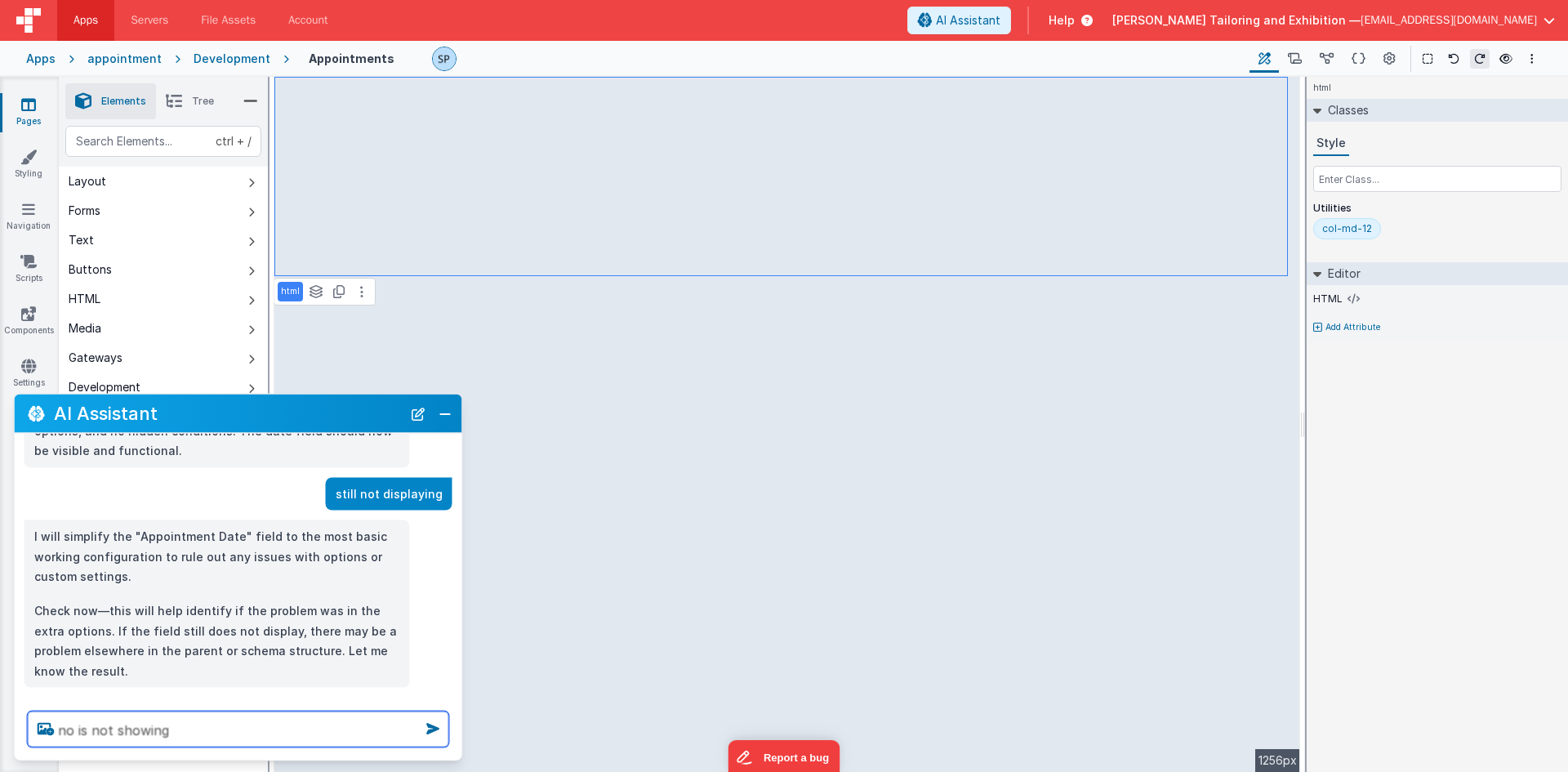 type on "no is not showing" 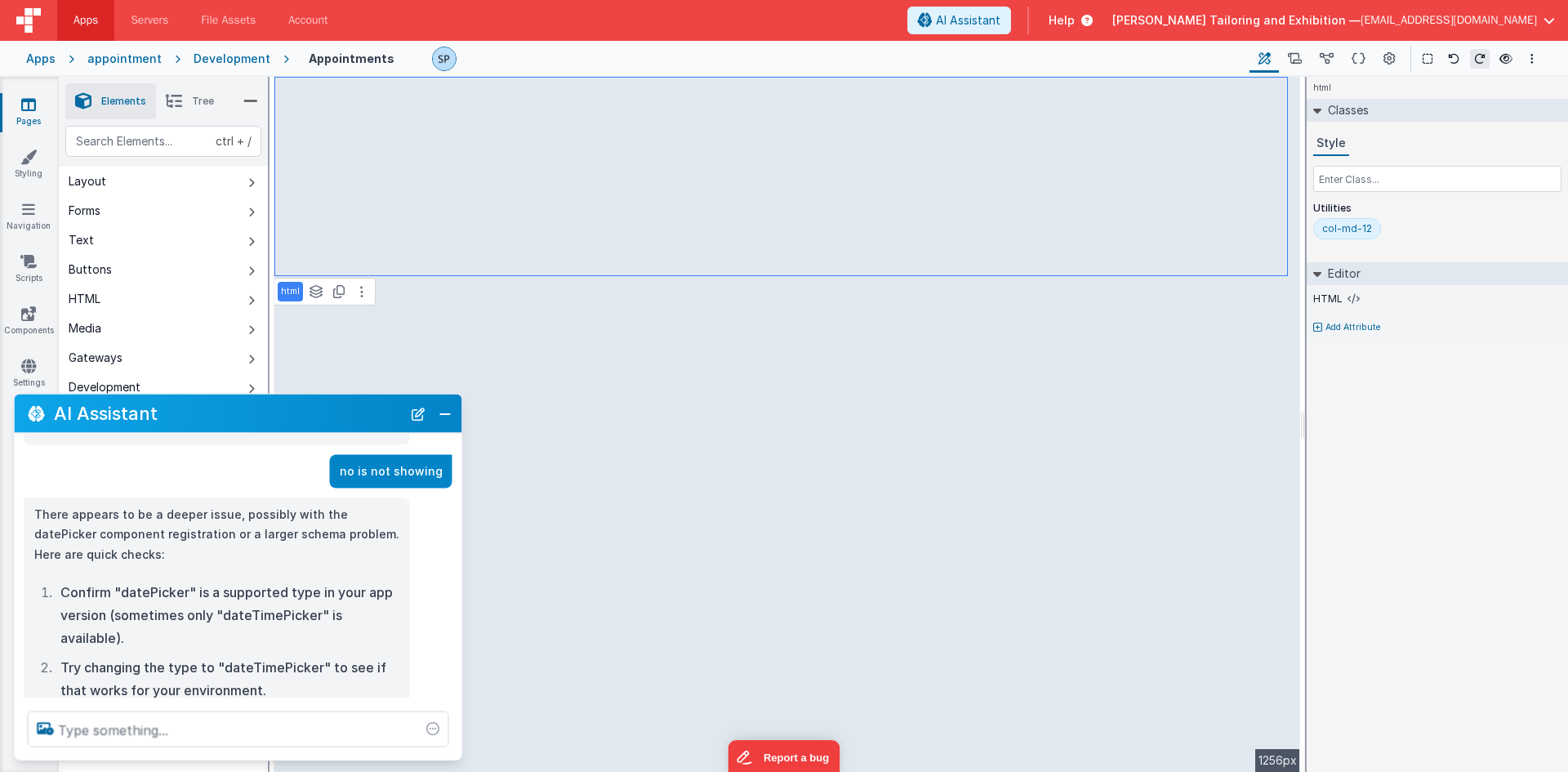 scroll, scrollTop: 1182, scrollLeft: 0, axis: vertical 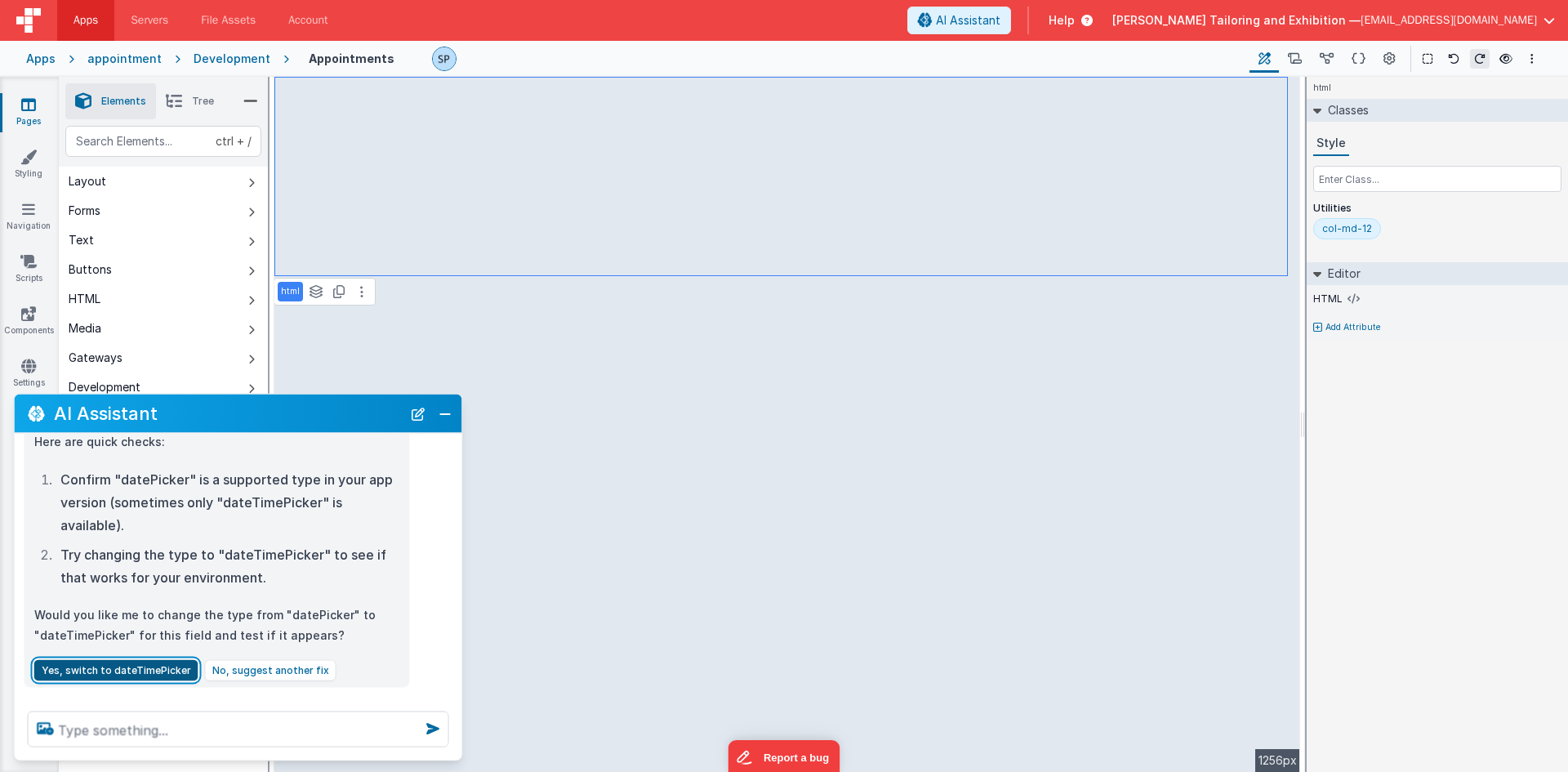 click on "Yes, switch to dateTimePicker" at bounding box center [116, 670] 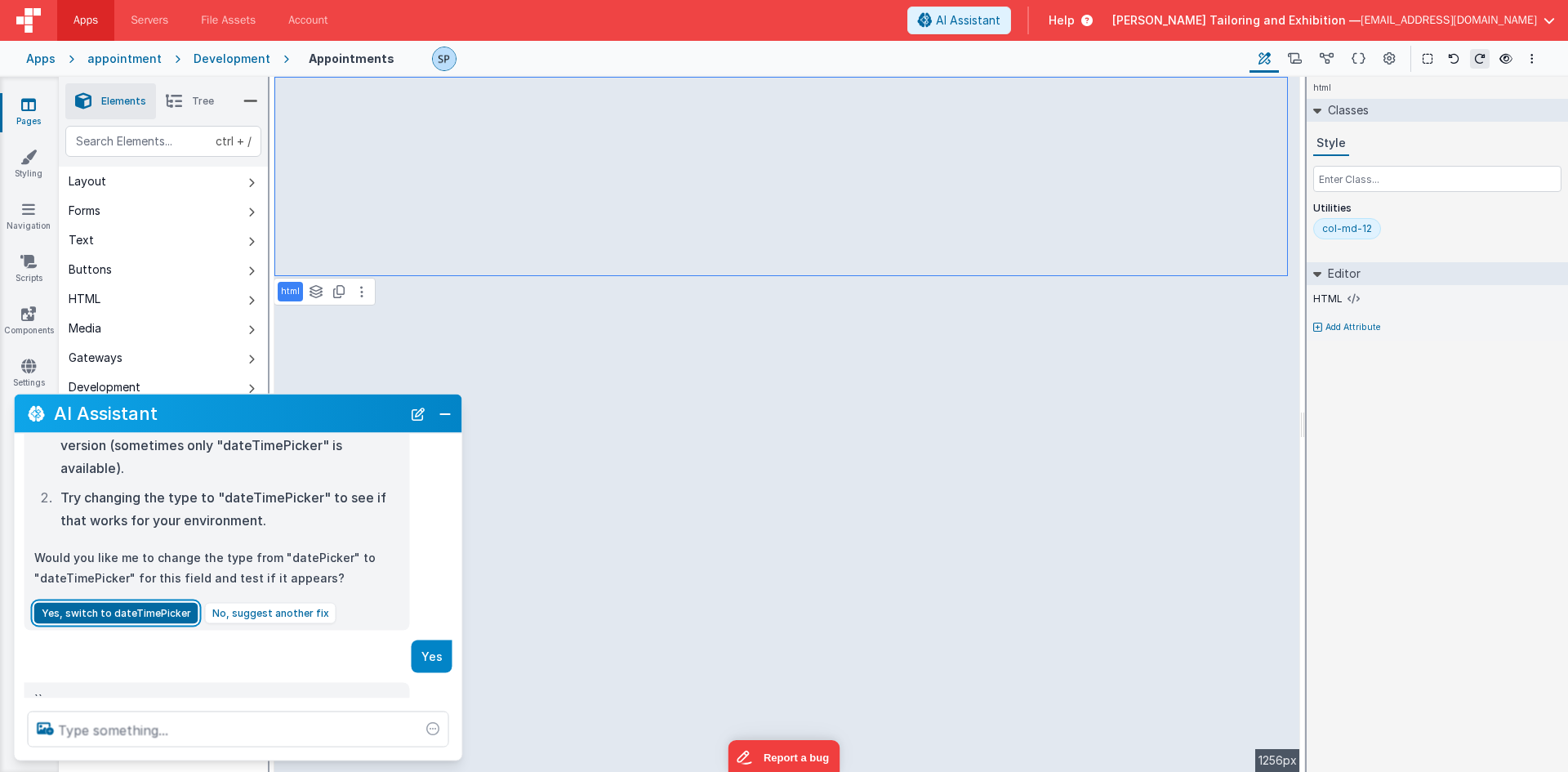 scroll, scrollTop: 1431, scrollLeft: 0, axis: vertical 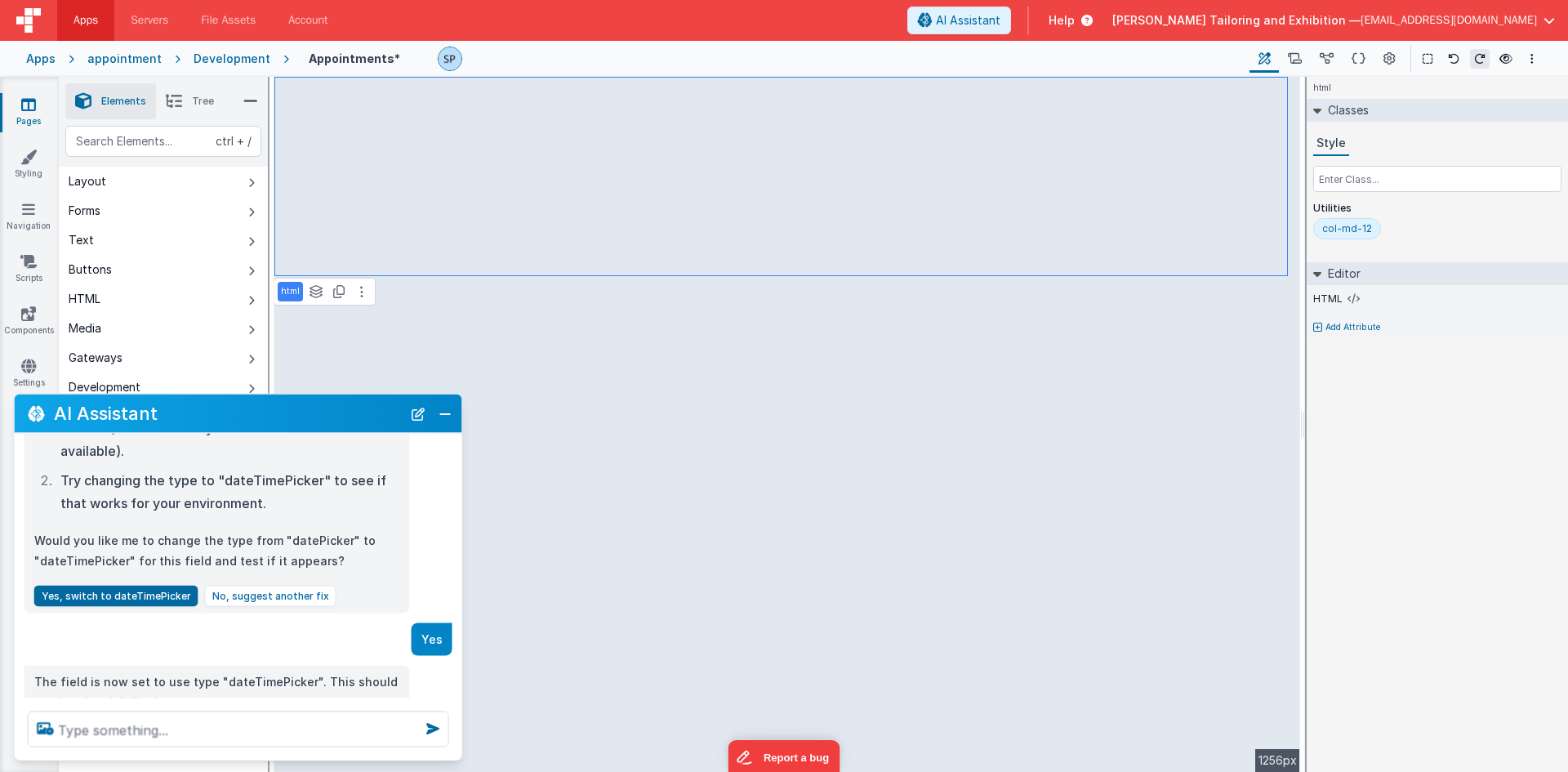 click at bounding box center (1529, 59) 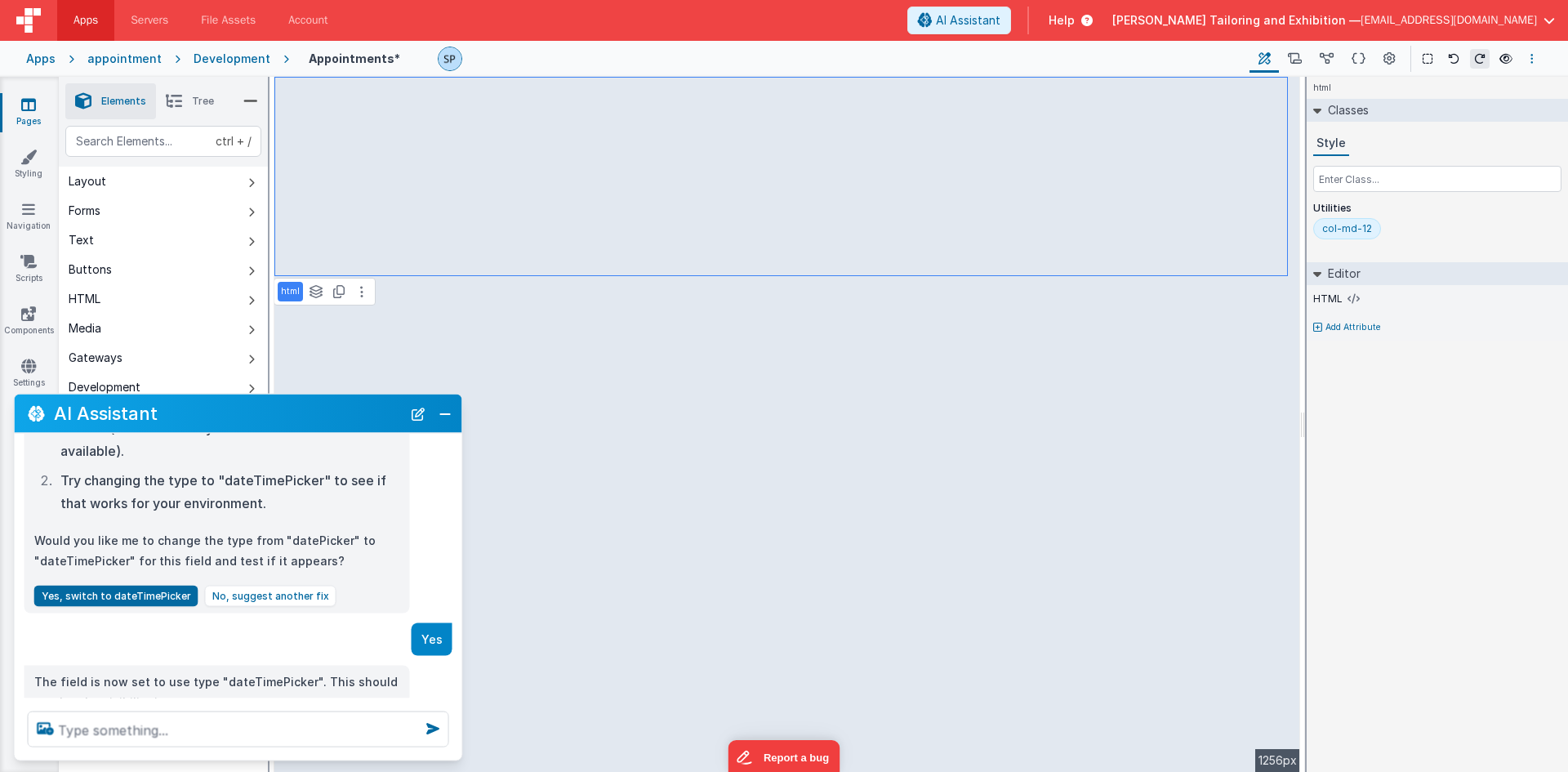 click at bounding box center [1532, 59] 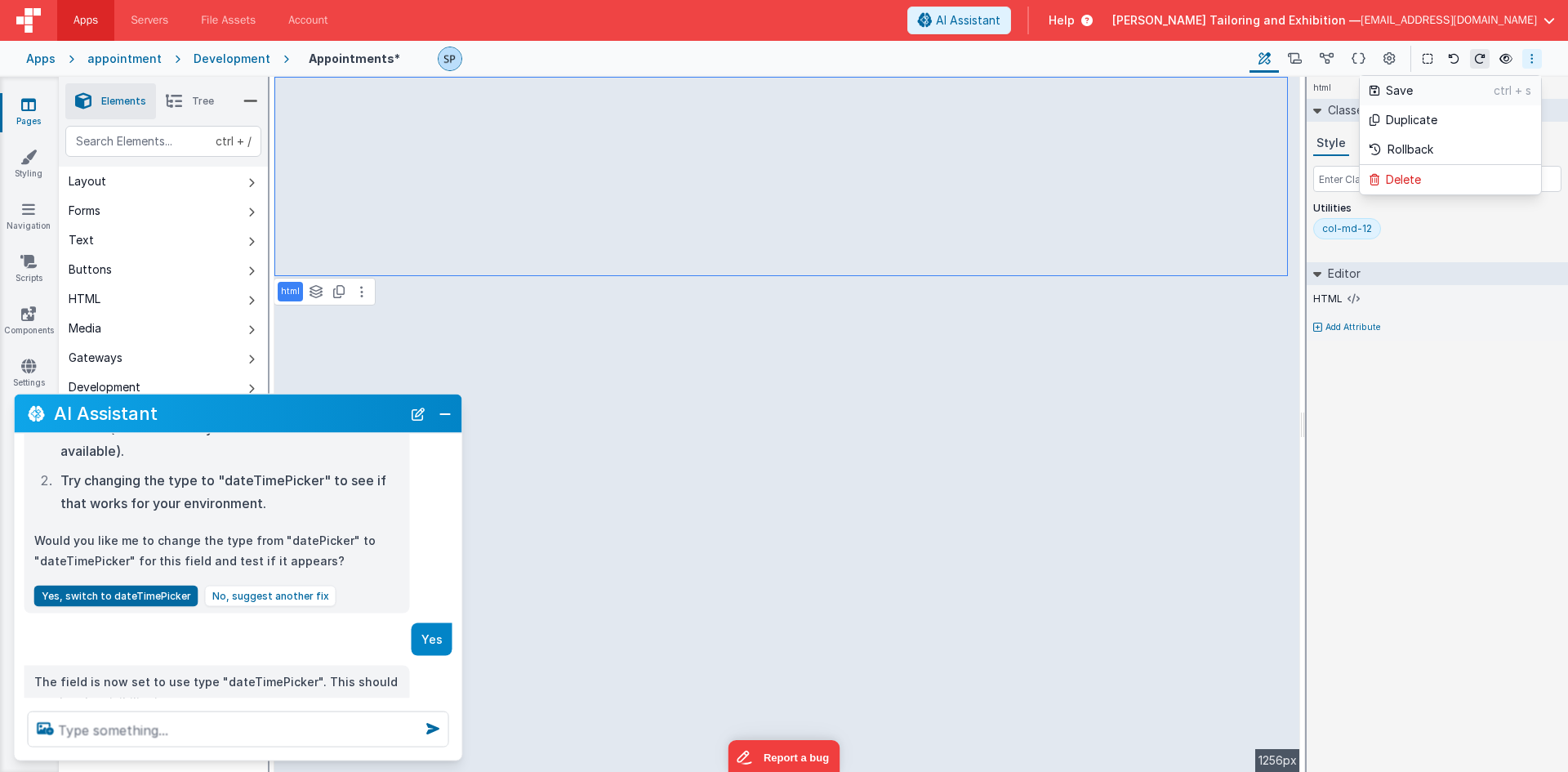 click on "Save" at bounding box center (1440, 91) 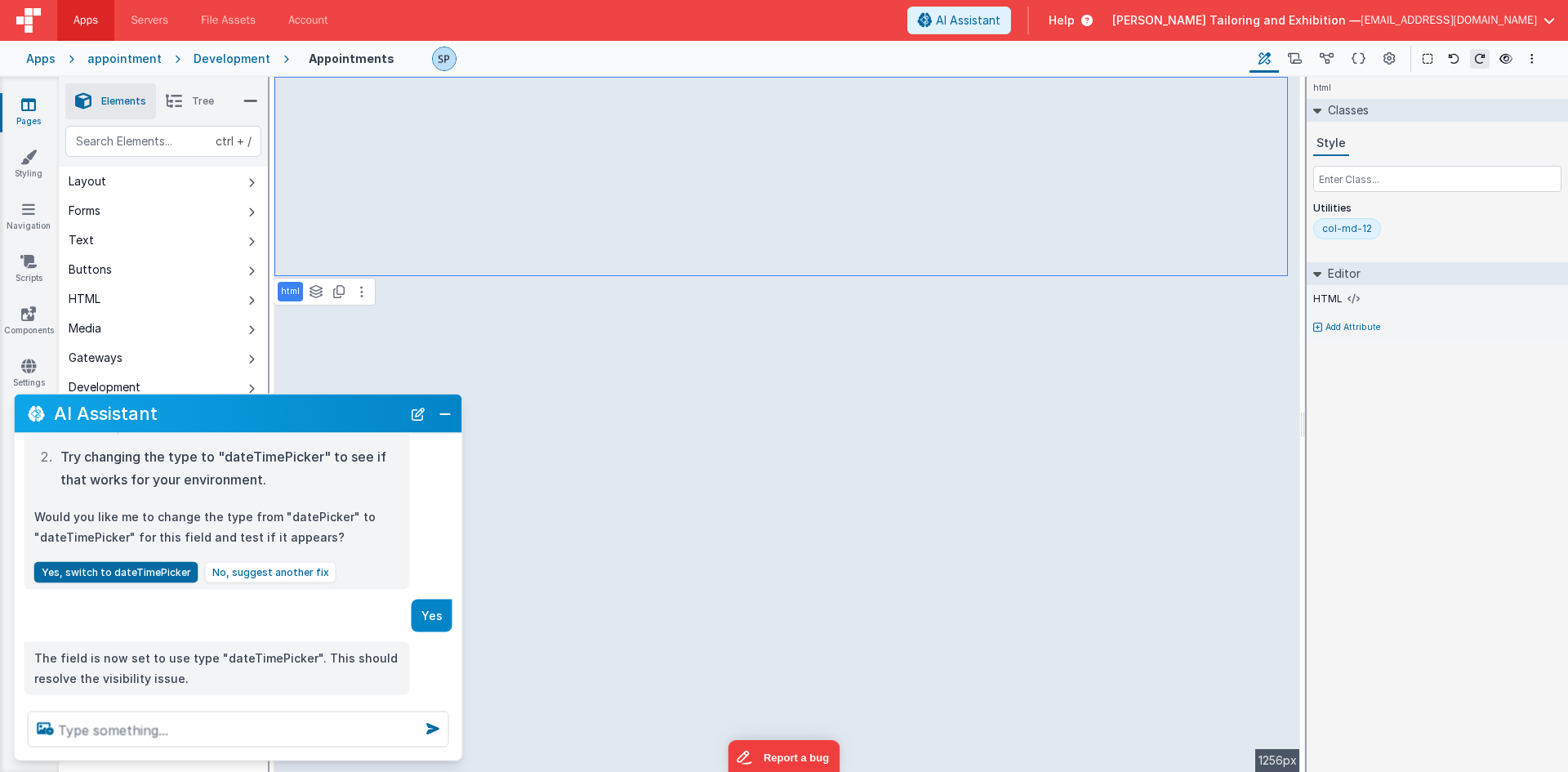 scroll, scrollTop: 1482, scrollLeft: 0, axis: vertical 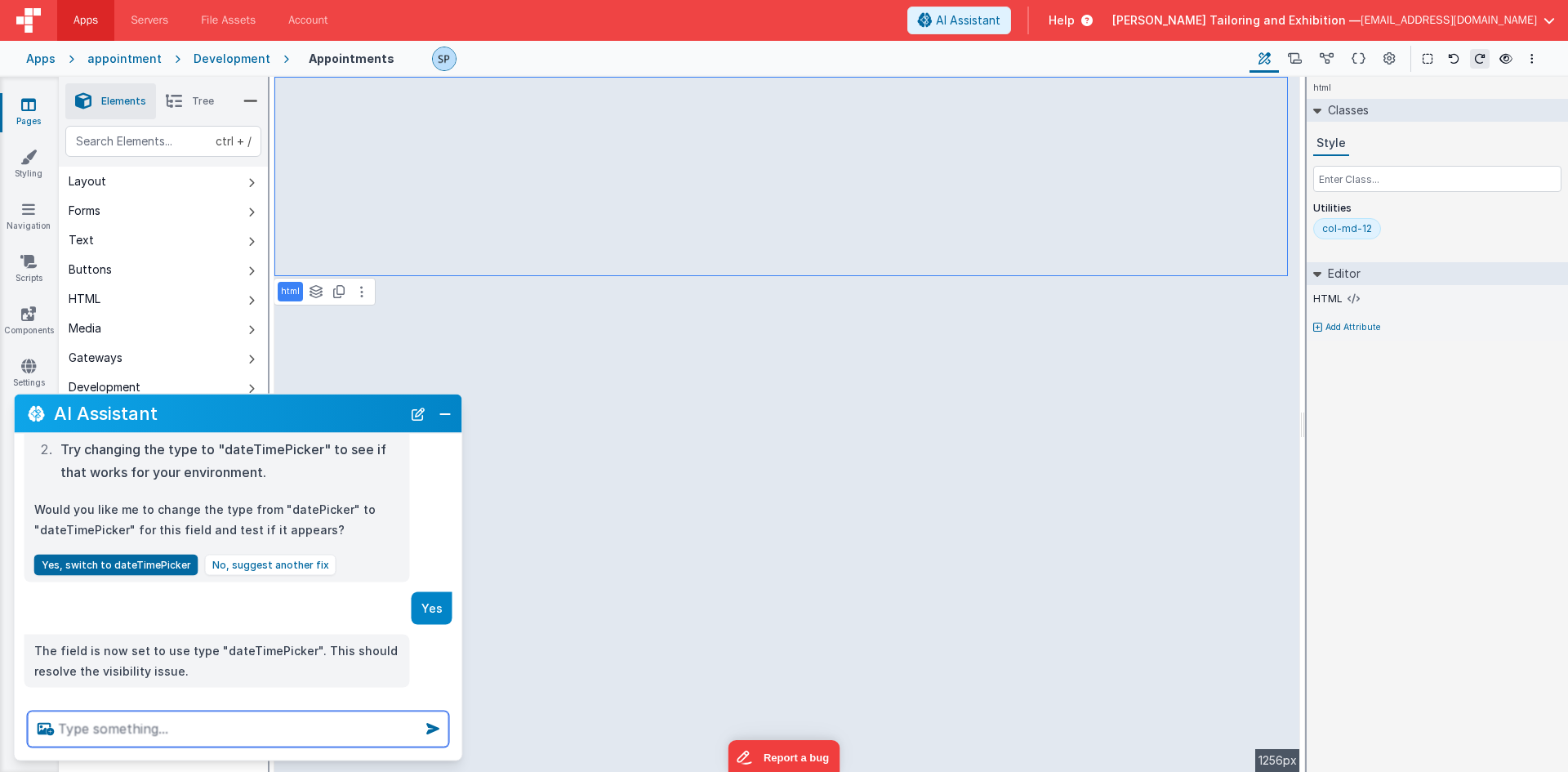 click at bounding box center [238, 730] 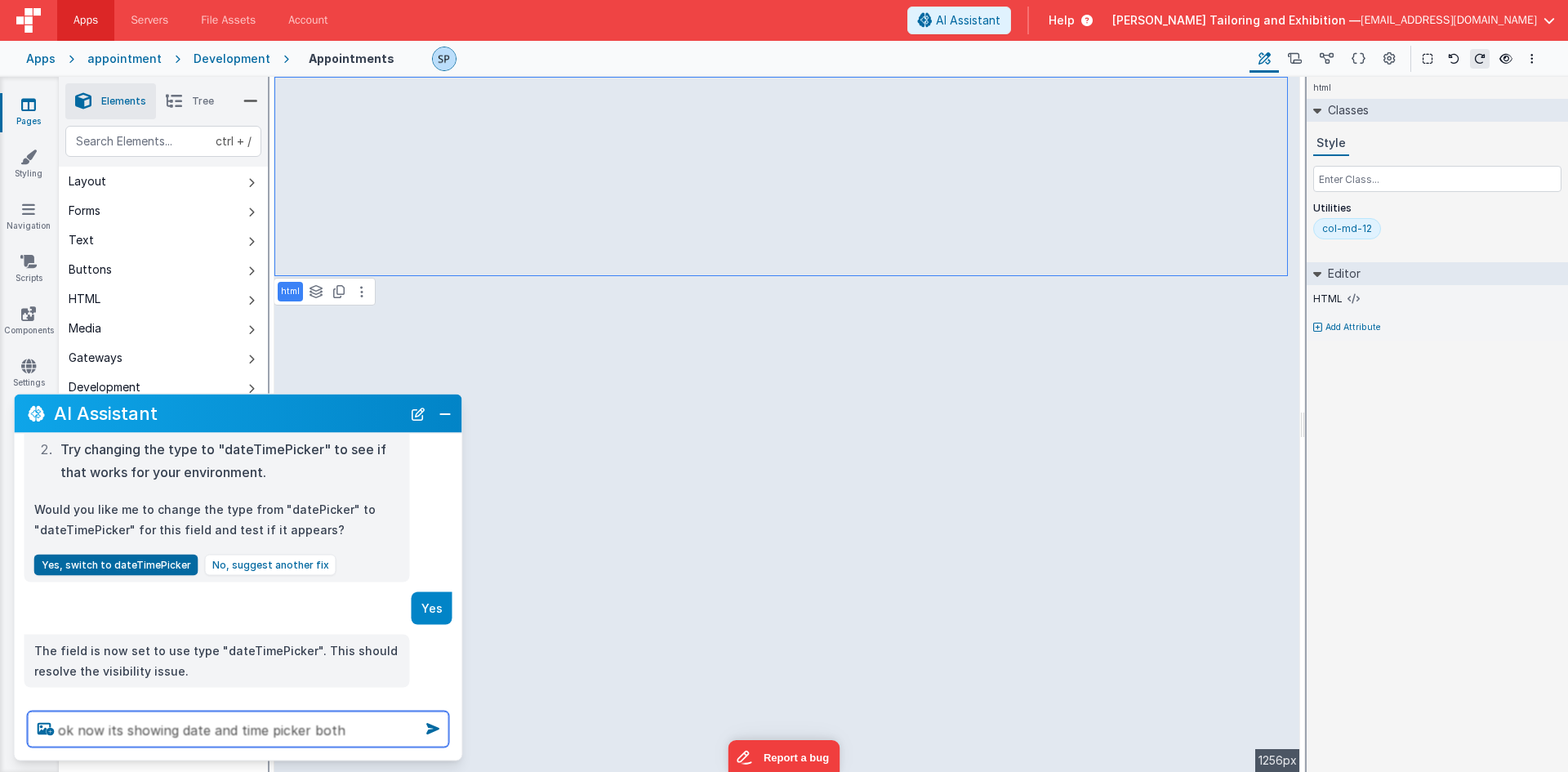 scroll, scrollTop: 2, scrollLeft: 0, axis: vertical 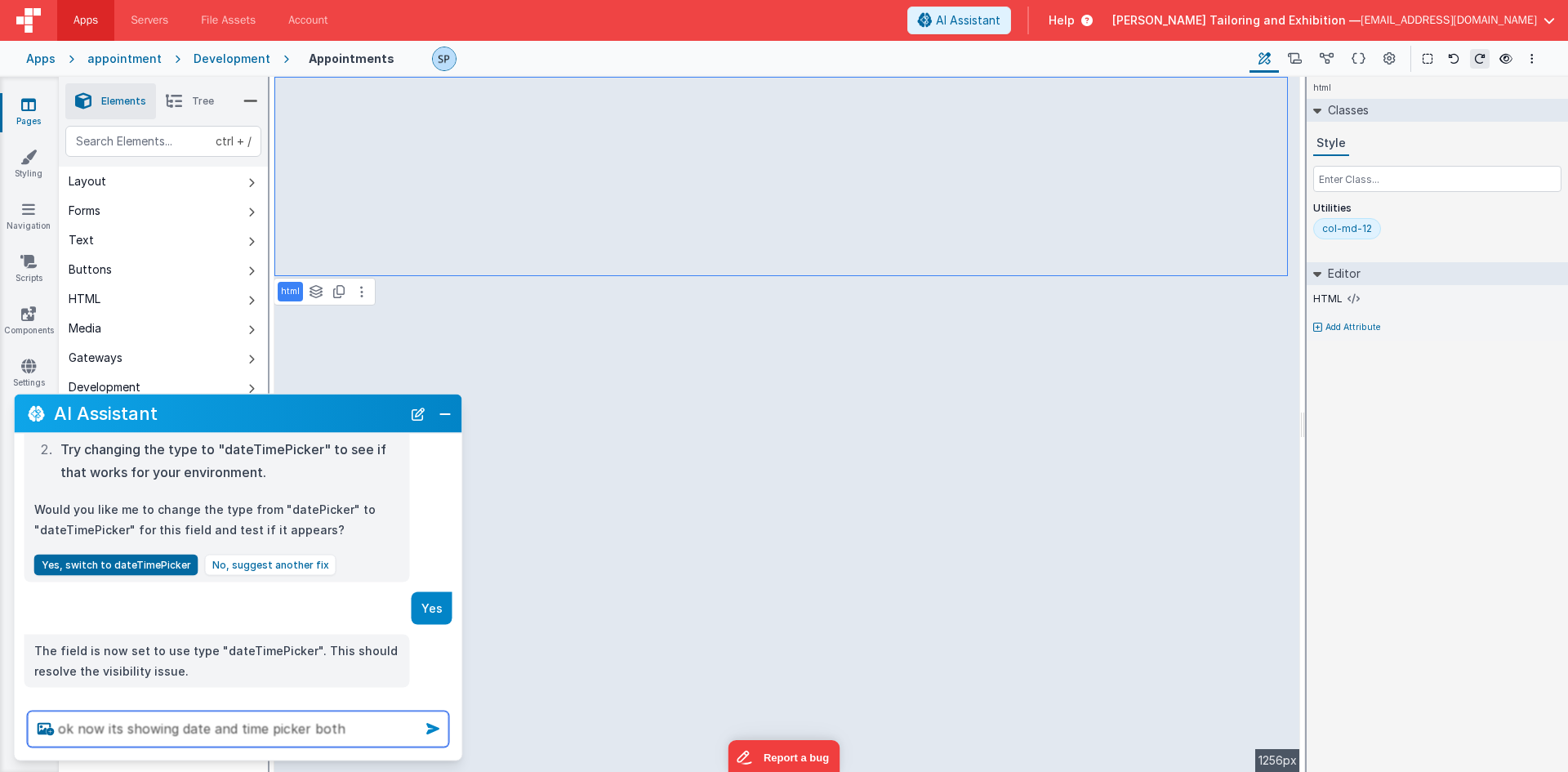 type on "ok now its showing date and time picker both" 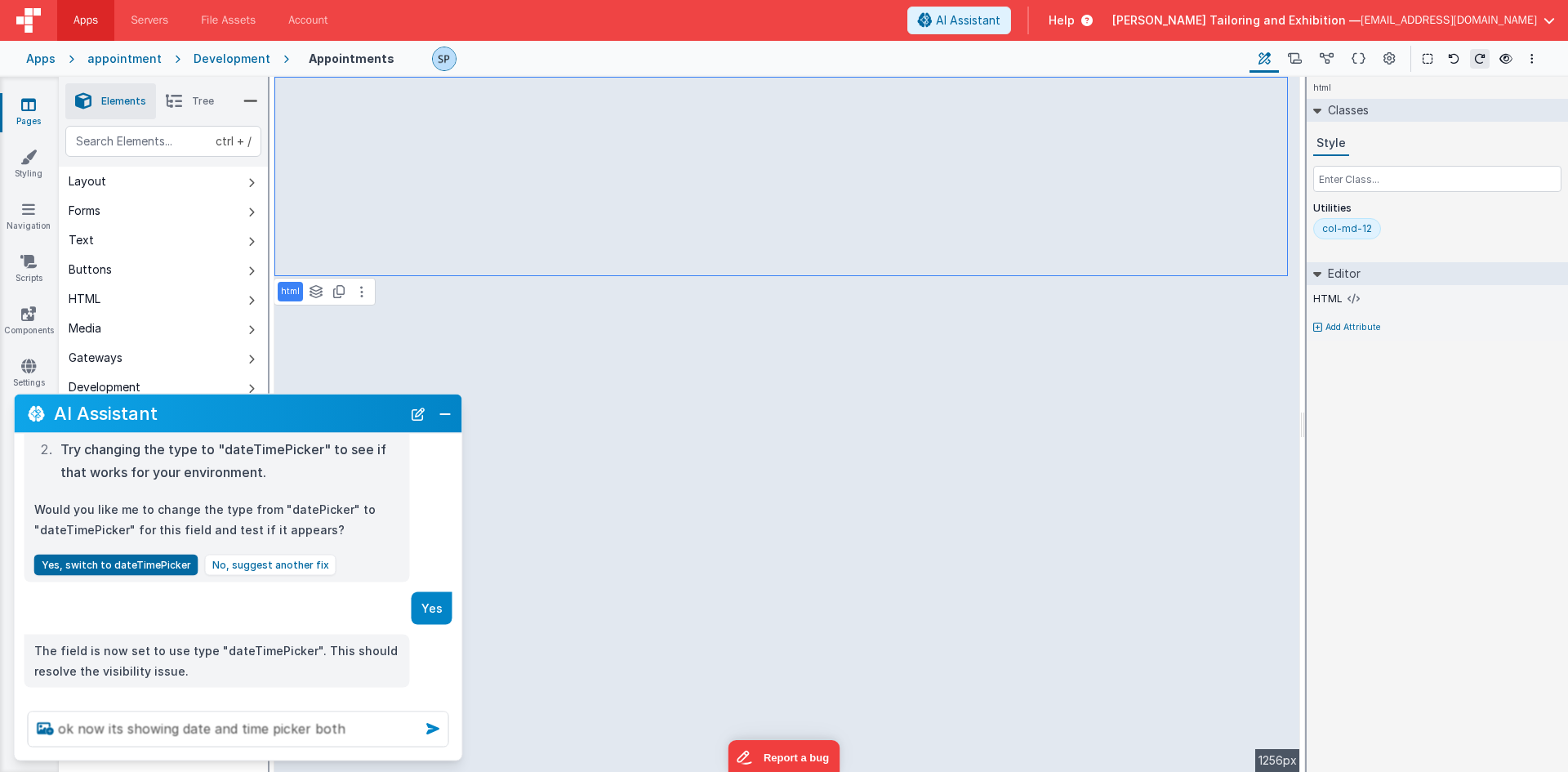 click at bounding box center [433, 729] 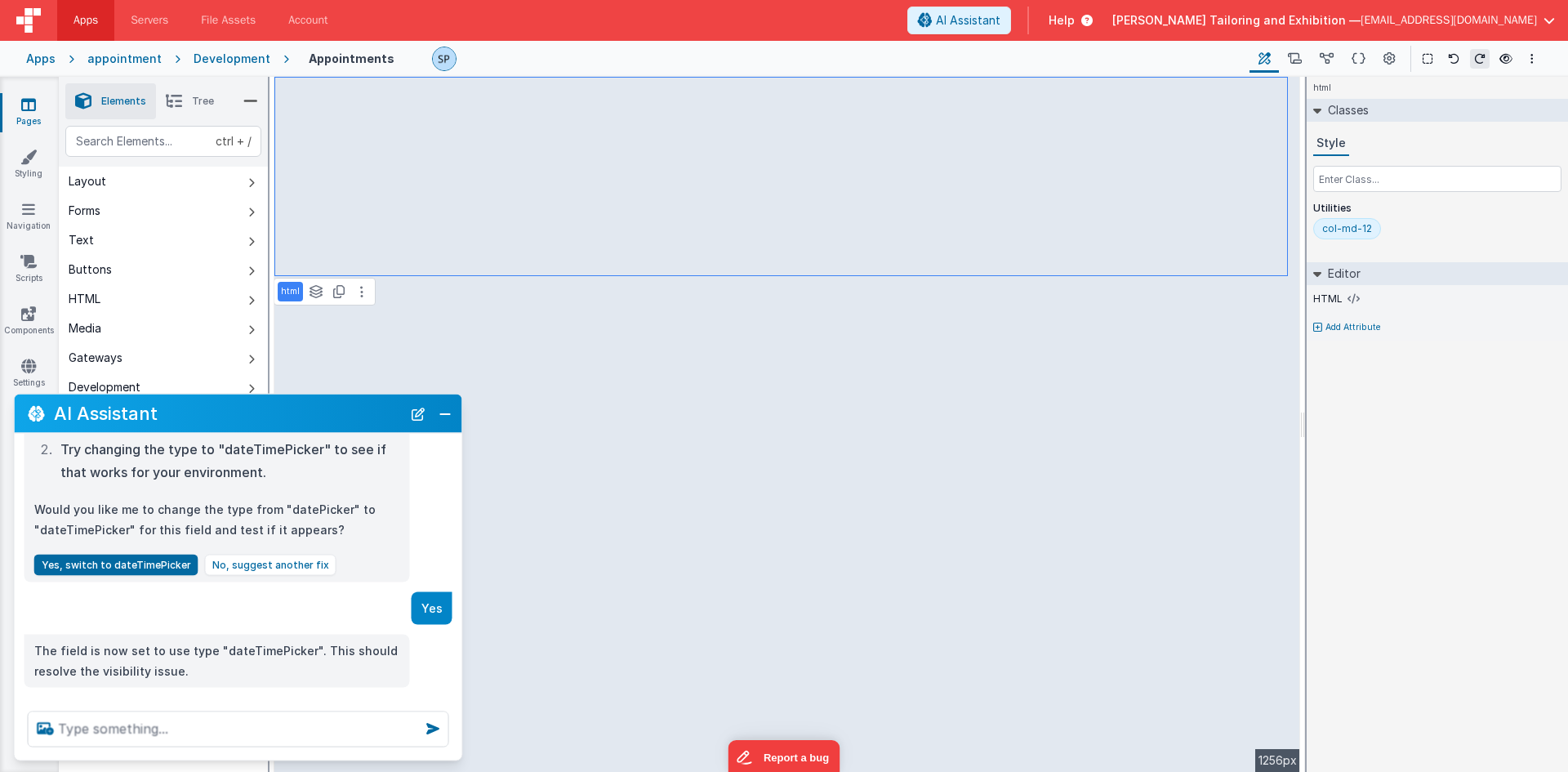 scroll, scrollTop: 0, scrollLeft: 0, axis: both 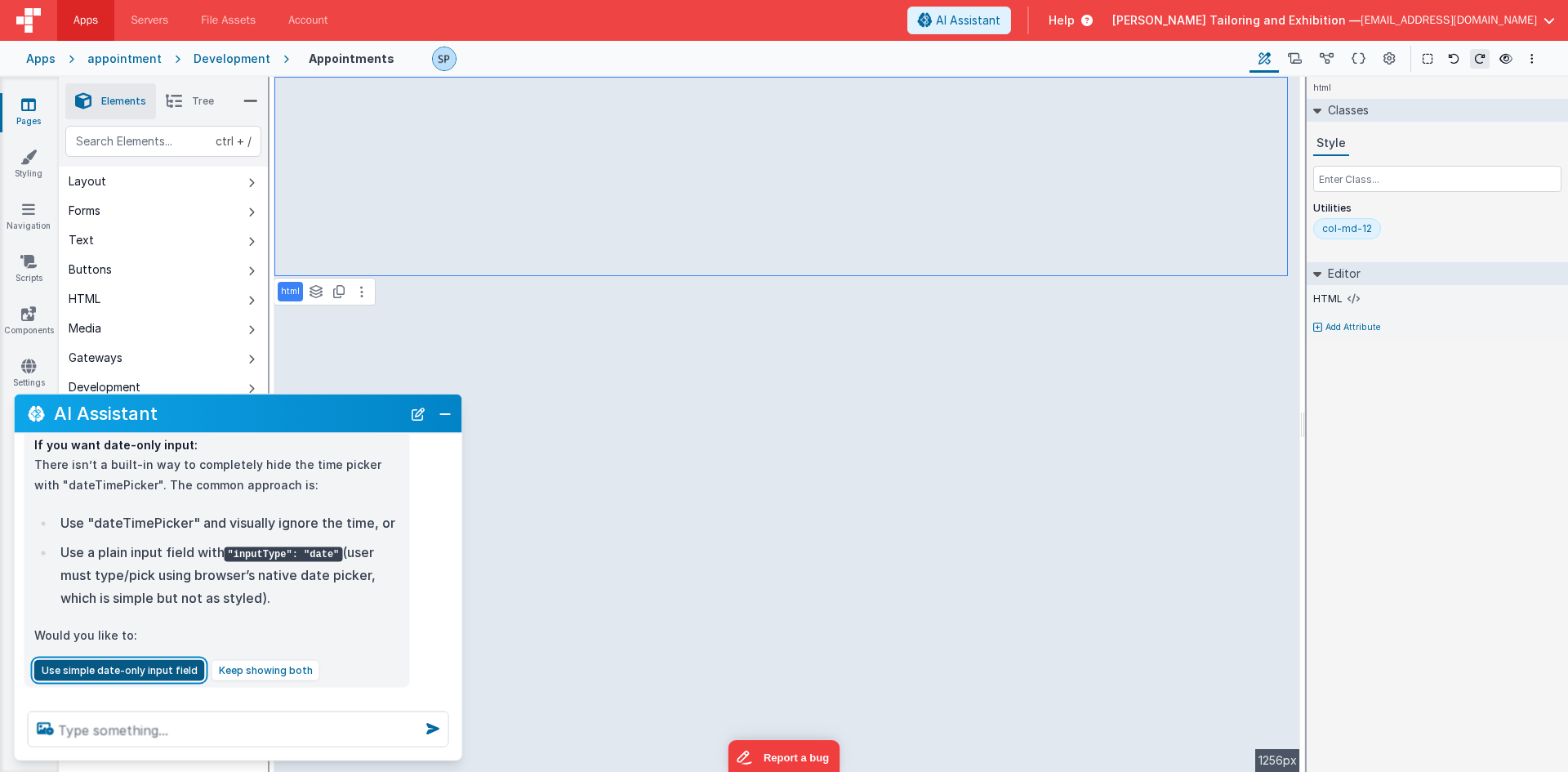 click on "Use simple date-only input field" at bounding box center (119, 671) 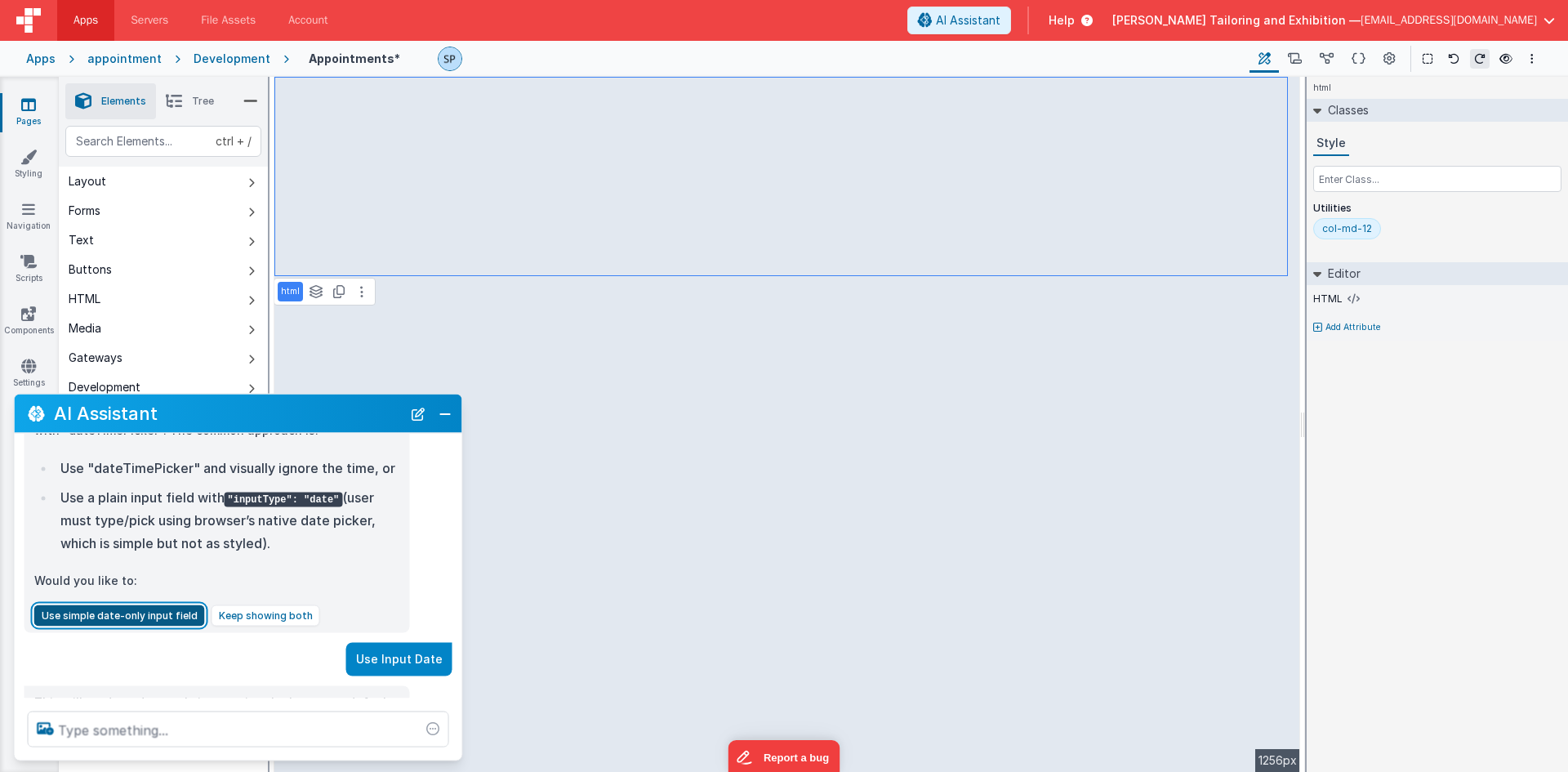scroll, scrollTop: 2015, scrollLeft: 0, axis: vertical 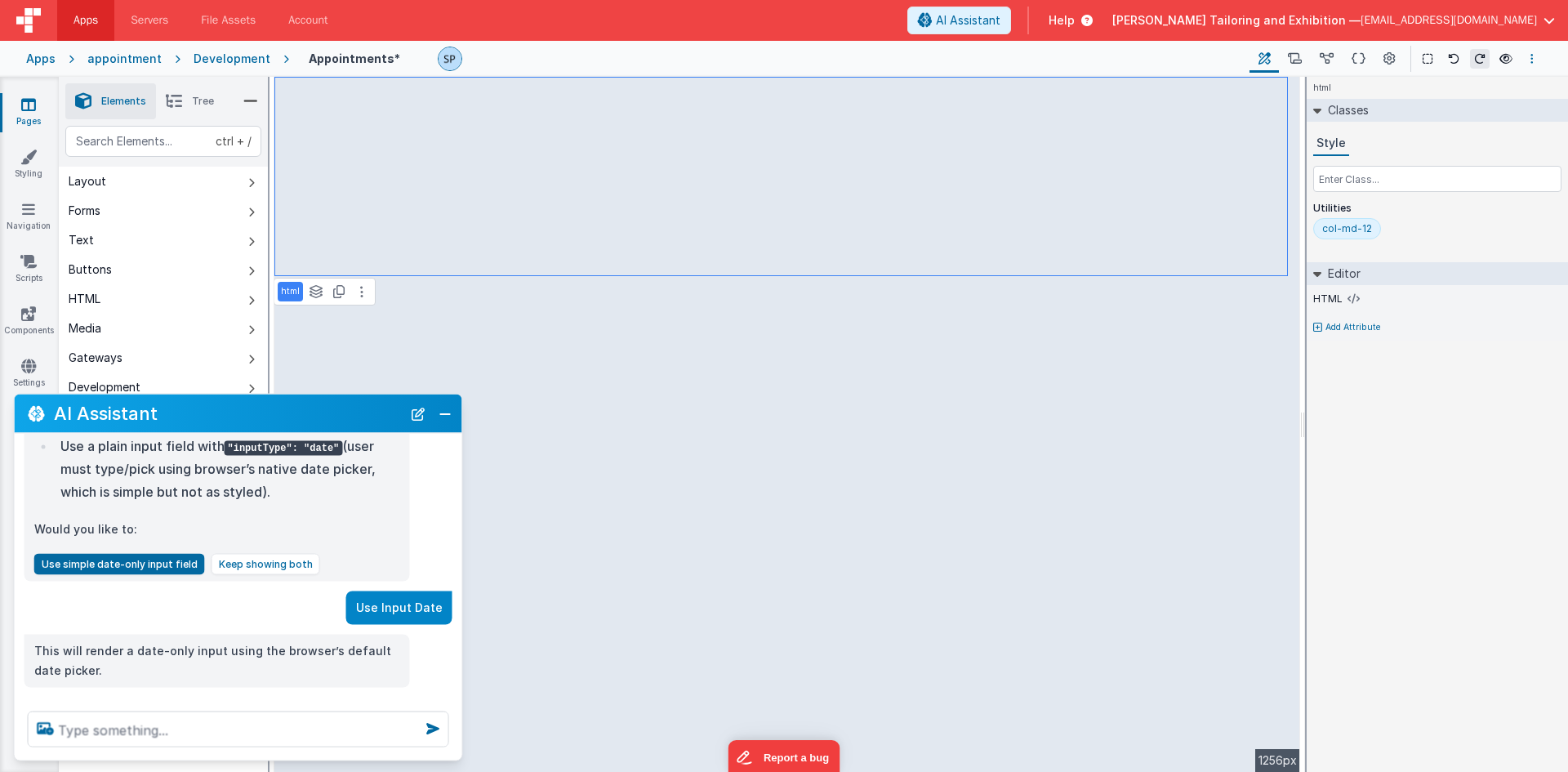 click at bounding box center (1532, 59) 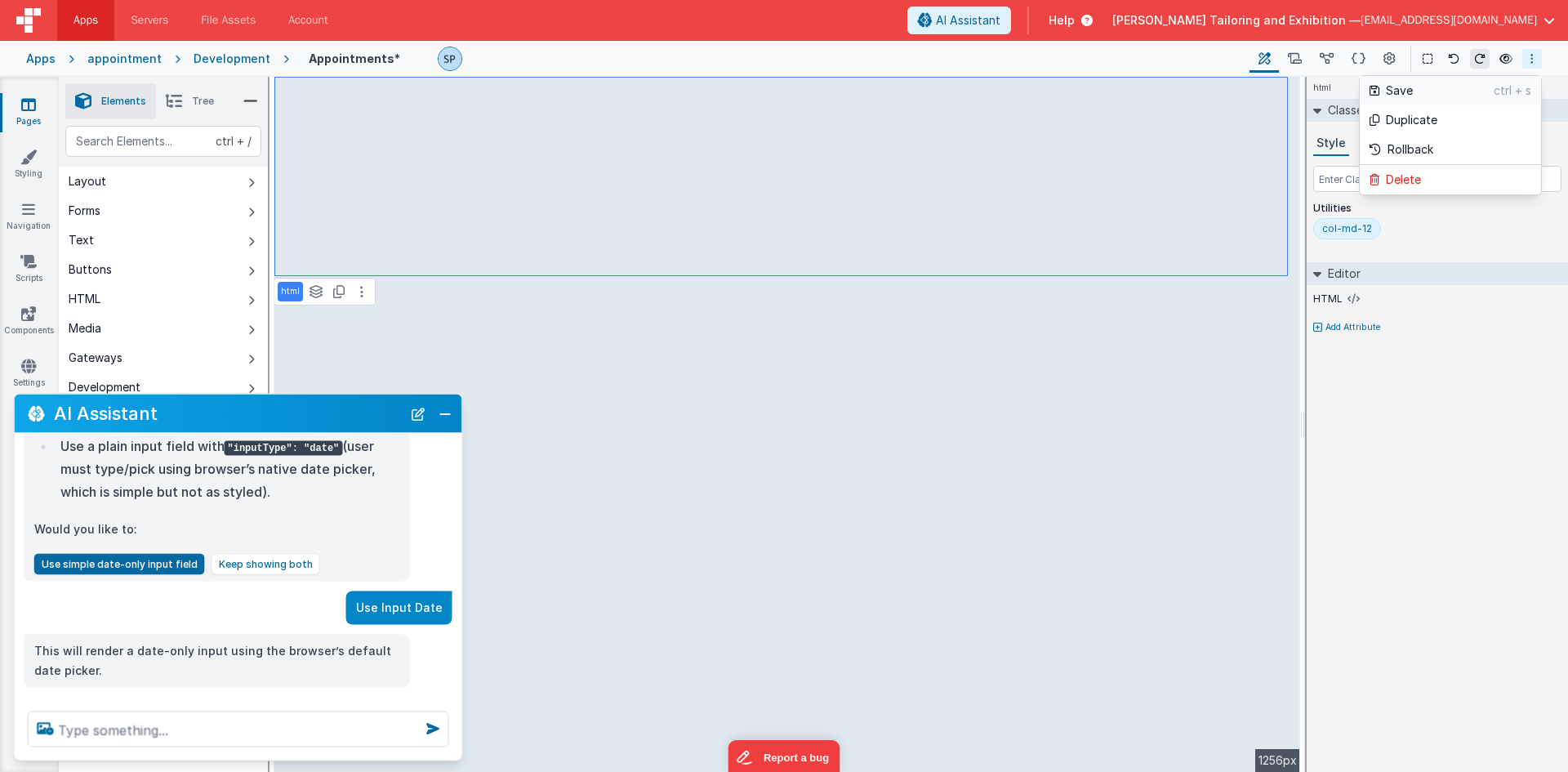 click on "Save" at bounding box center (1440, 91) 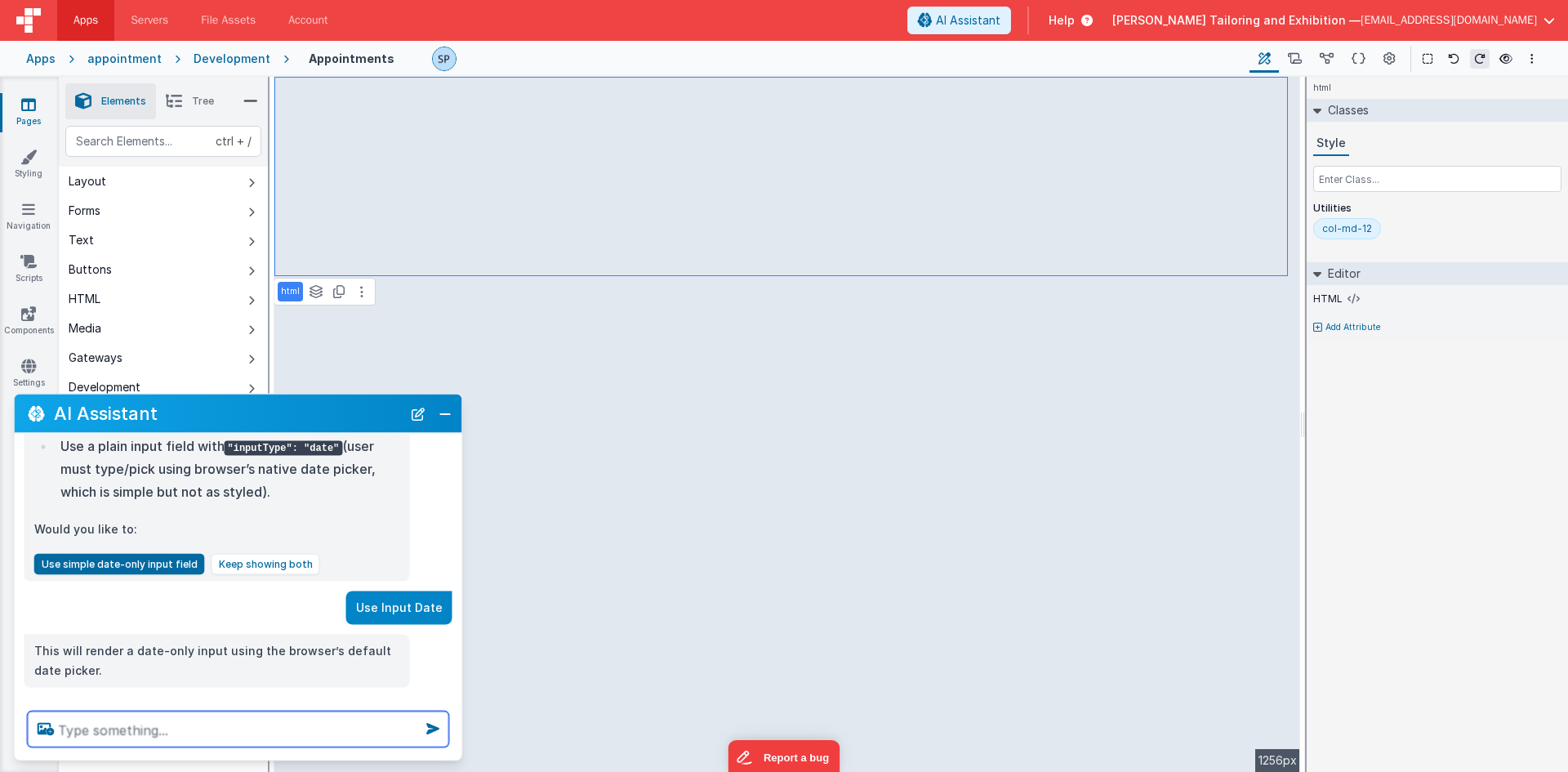 click at bounding box center [238, 730] 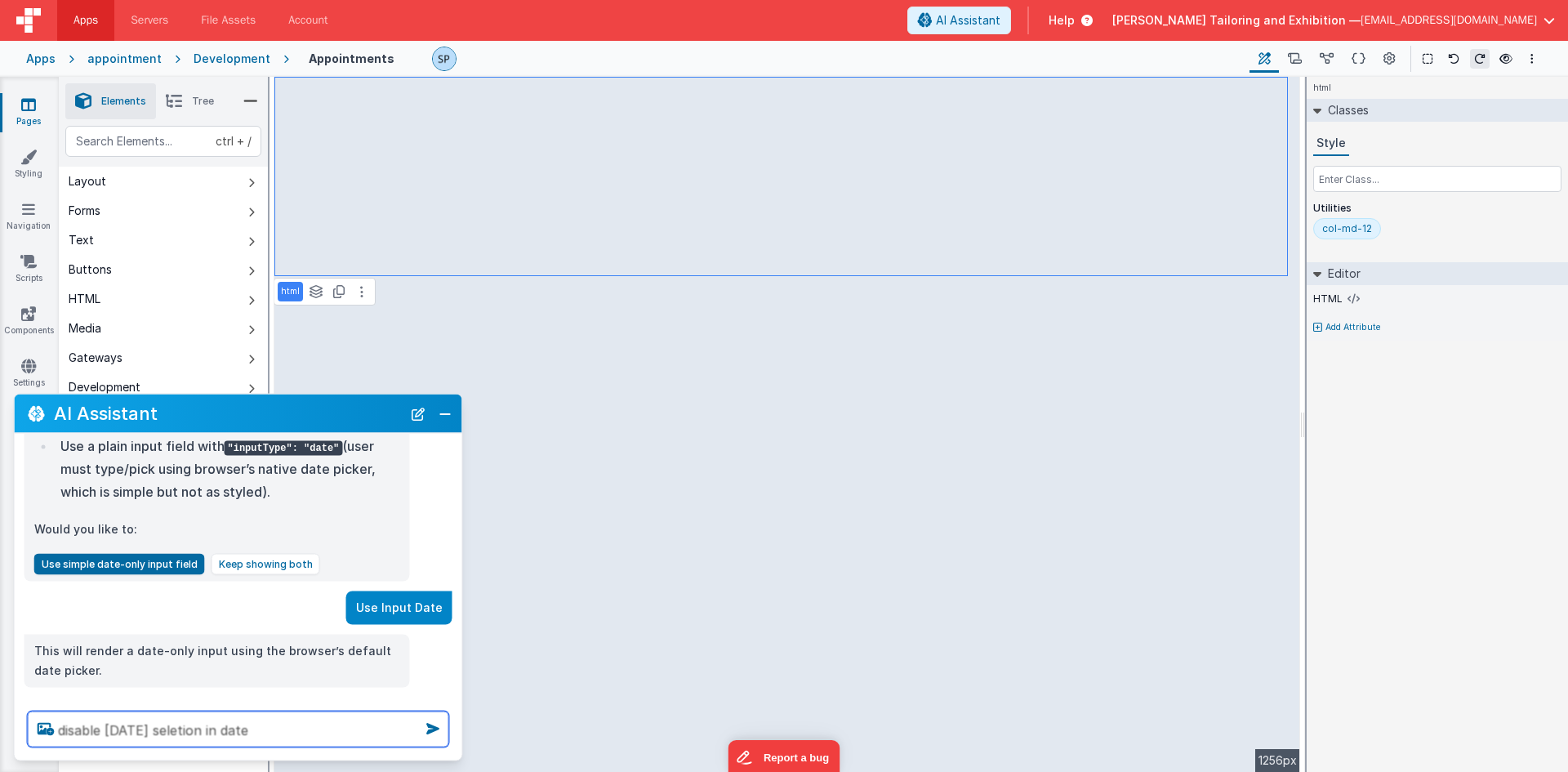 type on "disable [DATE] seletion in date" 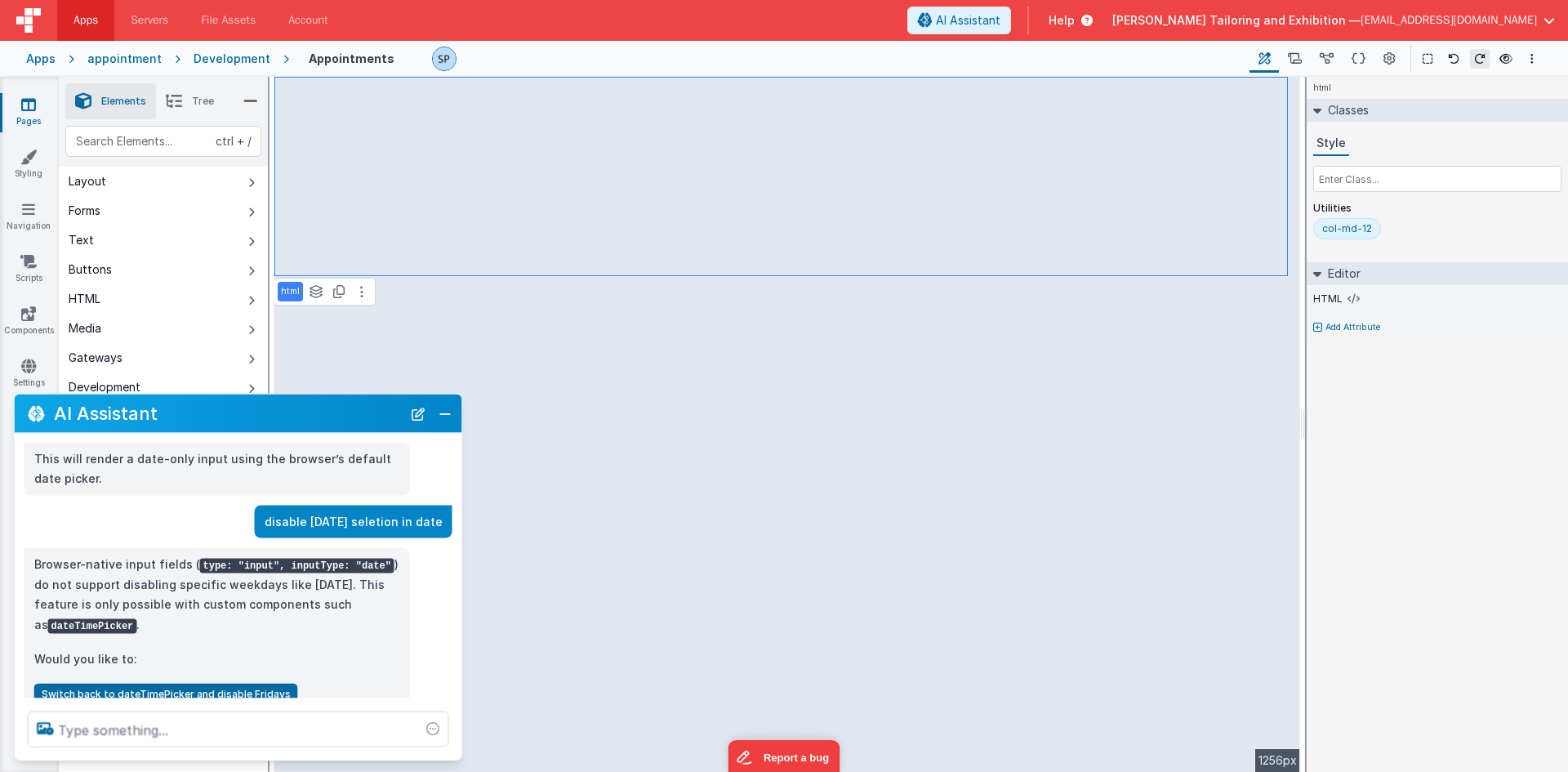 scroll, scrollTop: 2238, scrollLeft: 0, axis: vertical 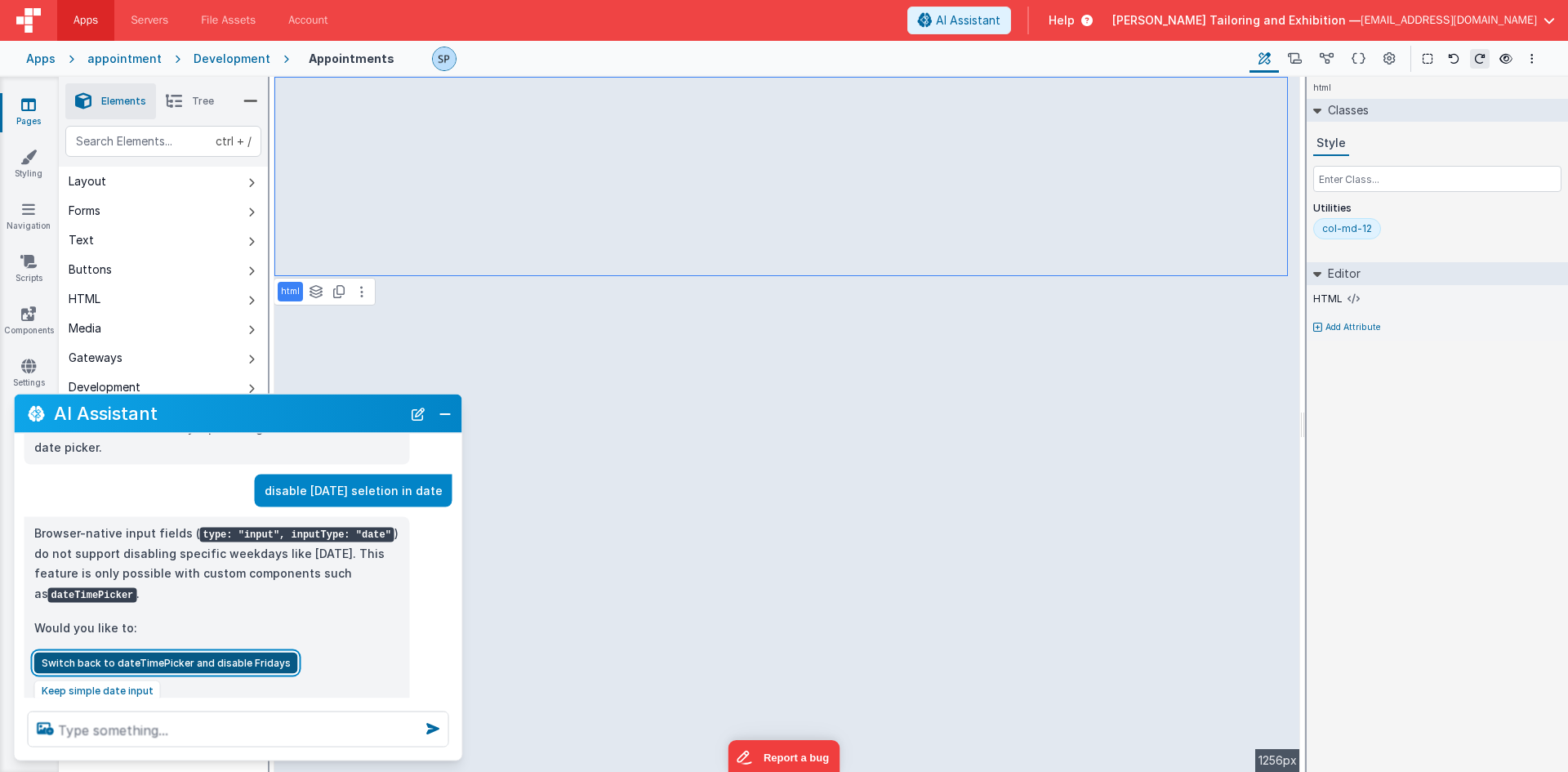 click on "Switch back to dateTimePicker and disable Fridays" at bounding box center (166, 663) 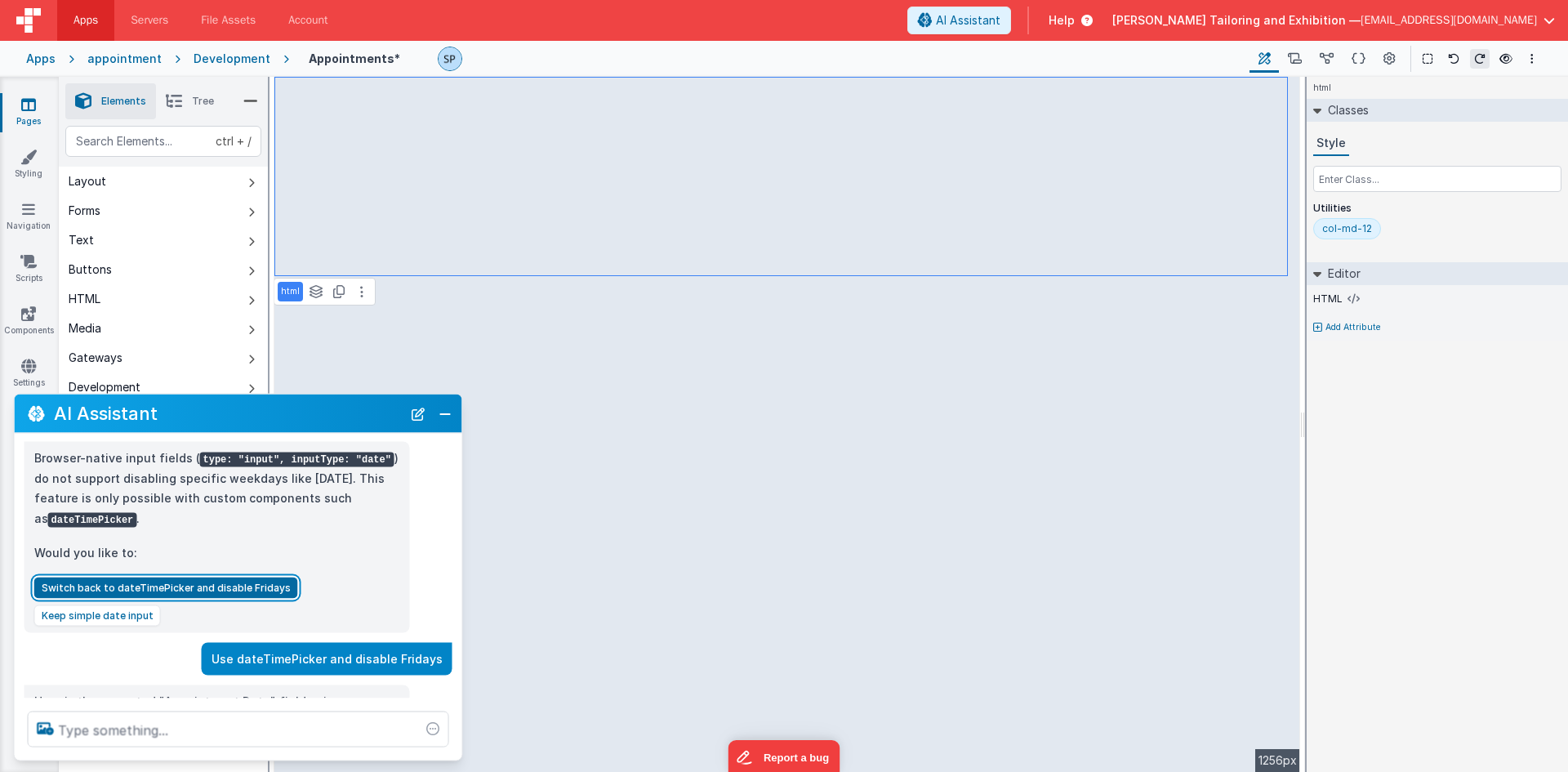 scroll, scrollTop: 2344, scrollLeft: 0, axis: vertical 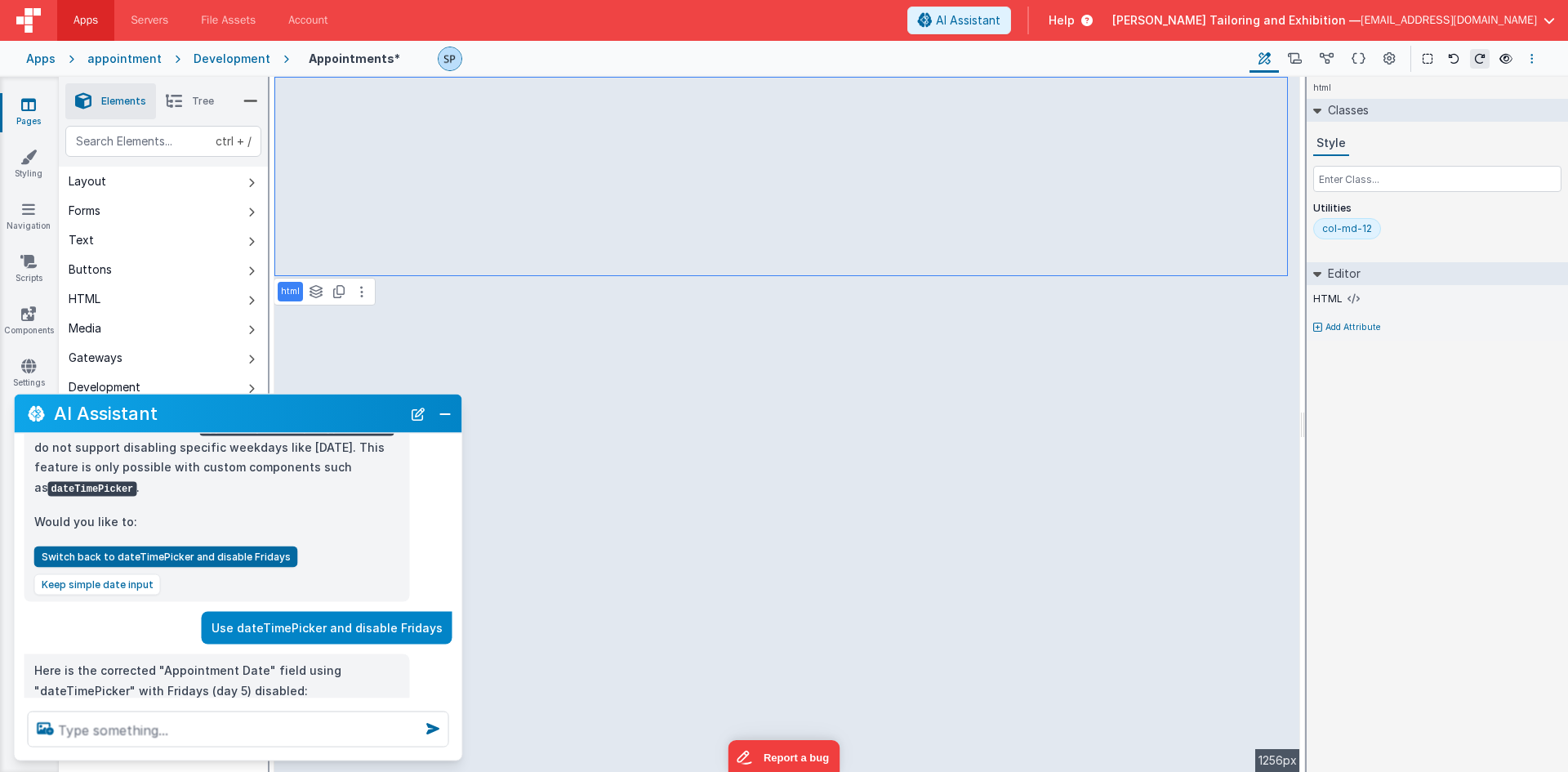 click at bounding box center [1532, 59] 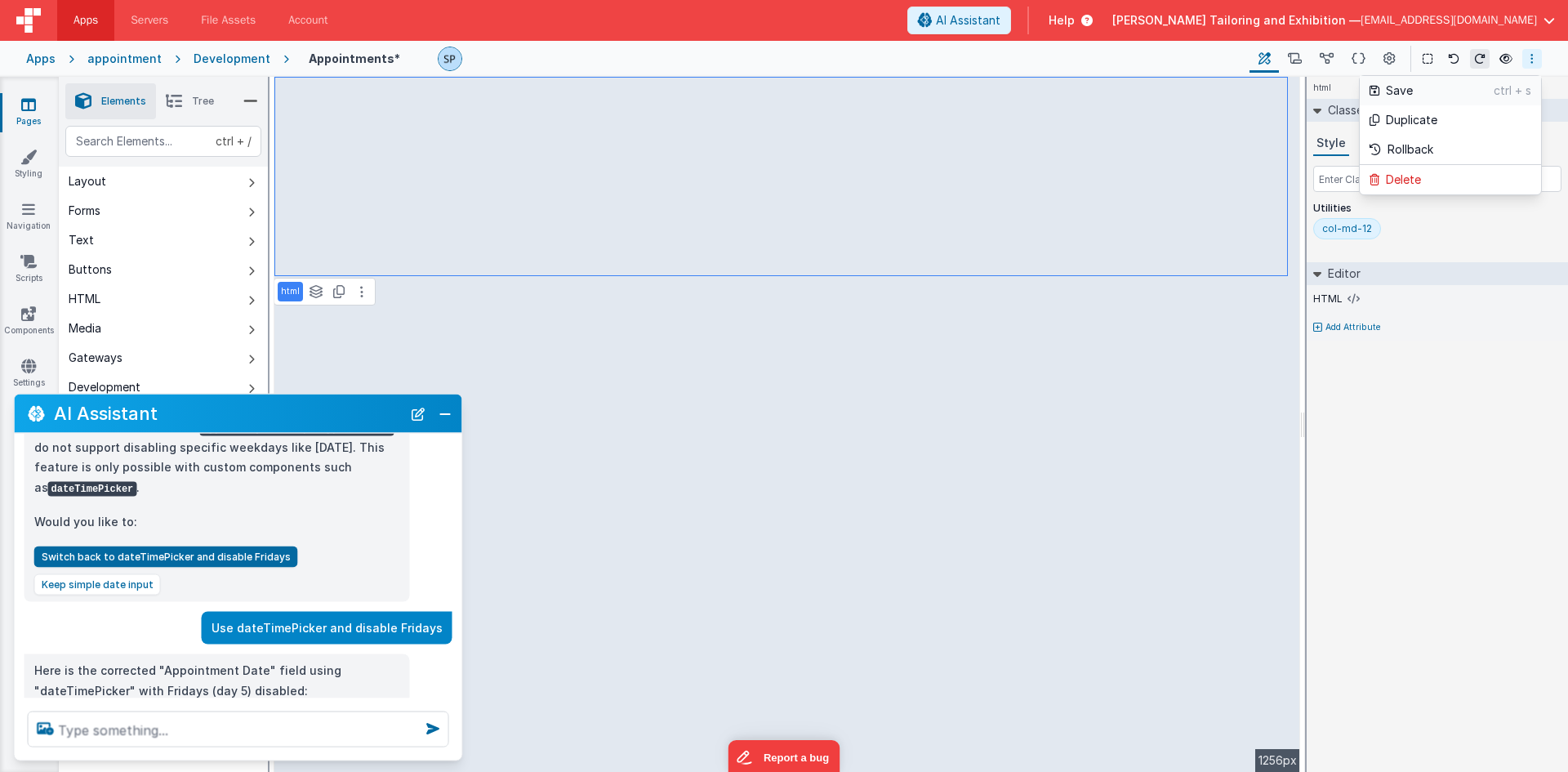 click on "Save" at bounding box center (1440, 91) 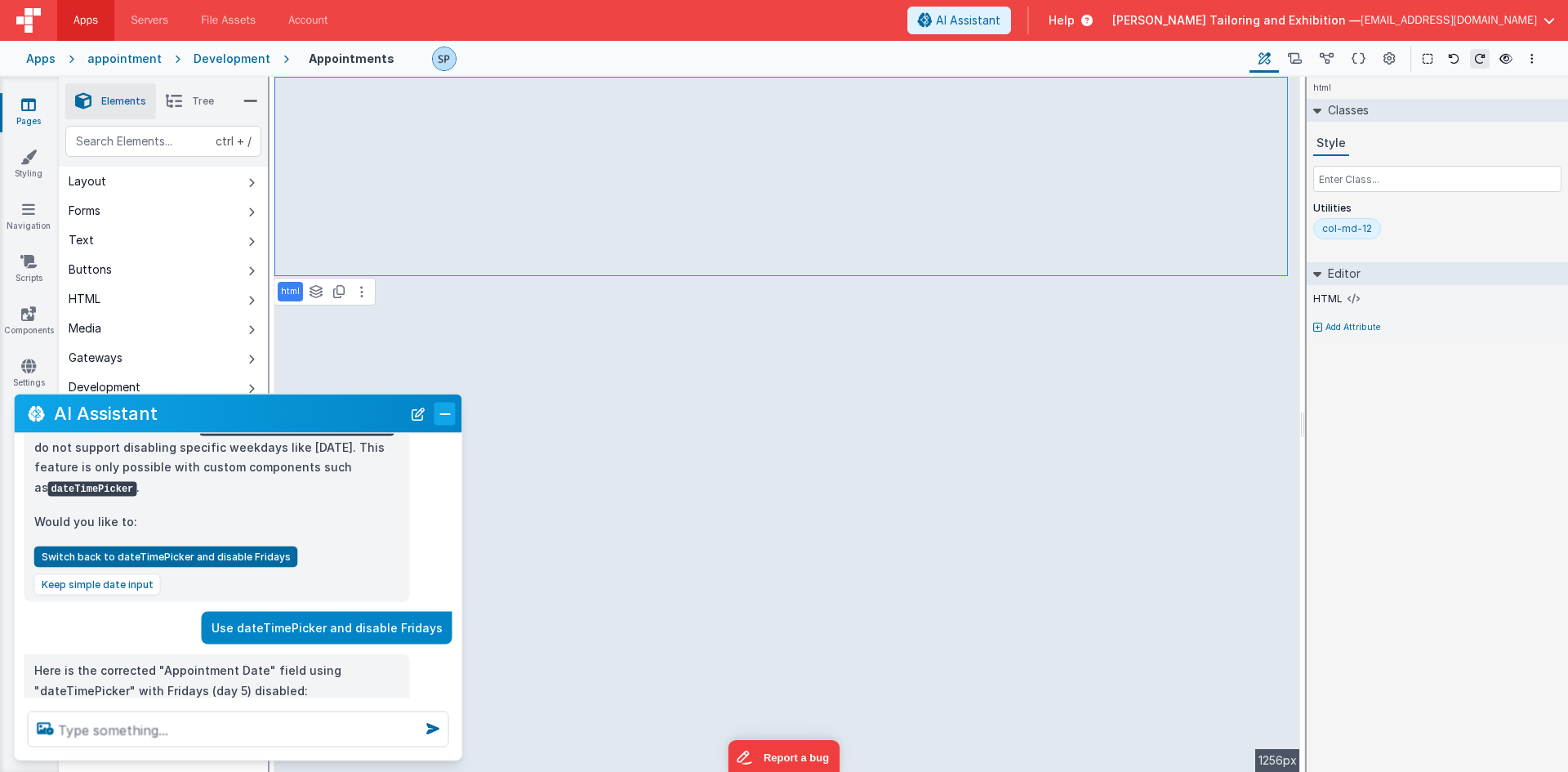 click at bounding box center (445, 413) 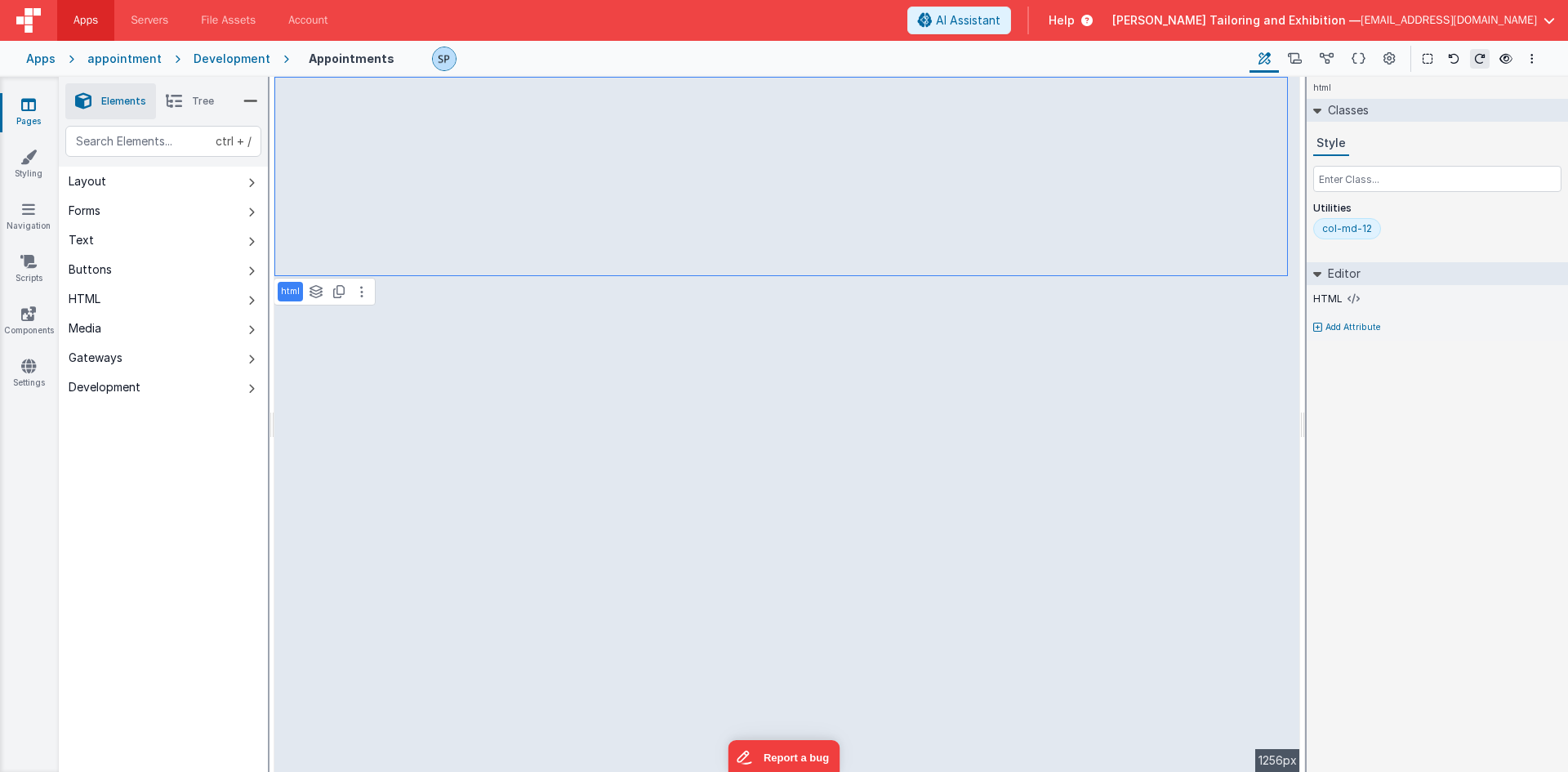 click on "appointment" at bounding box center [124, 59] 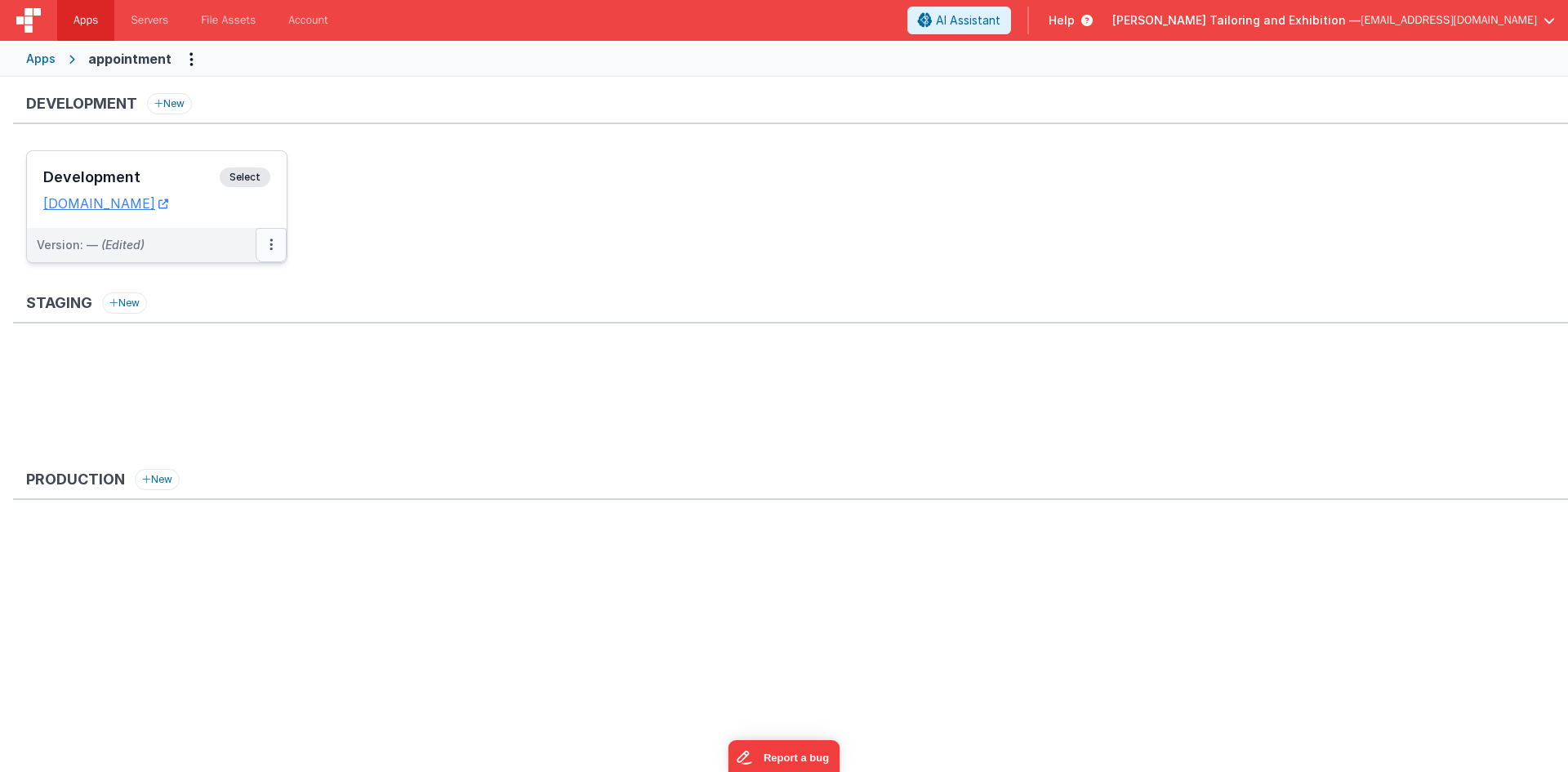 click at bounding box center [271, 245] 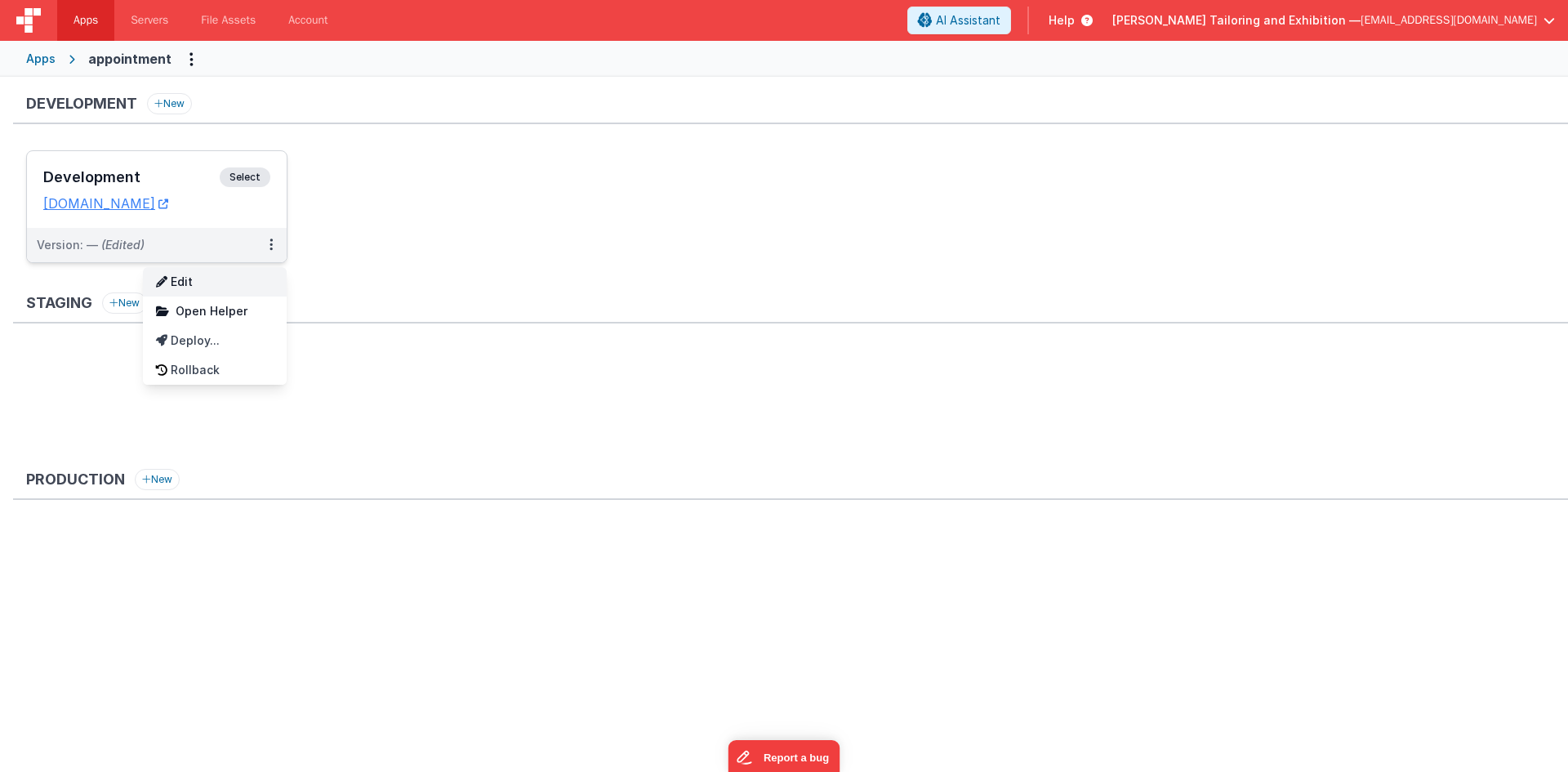 click on "Edit" at bounding box center (215, 282) 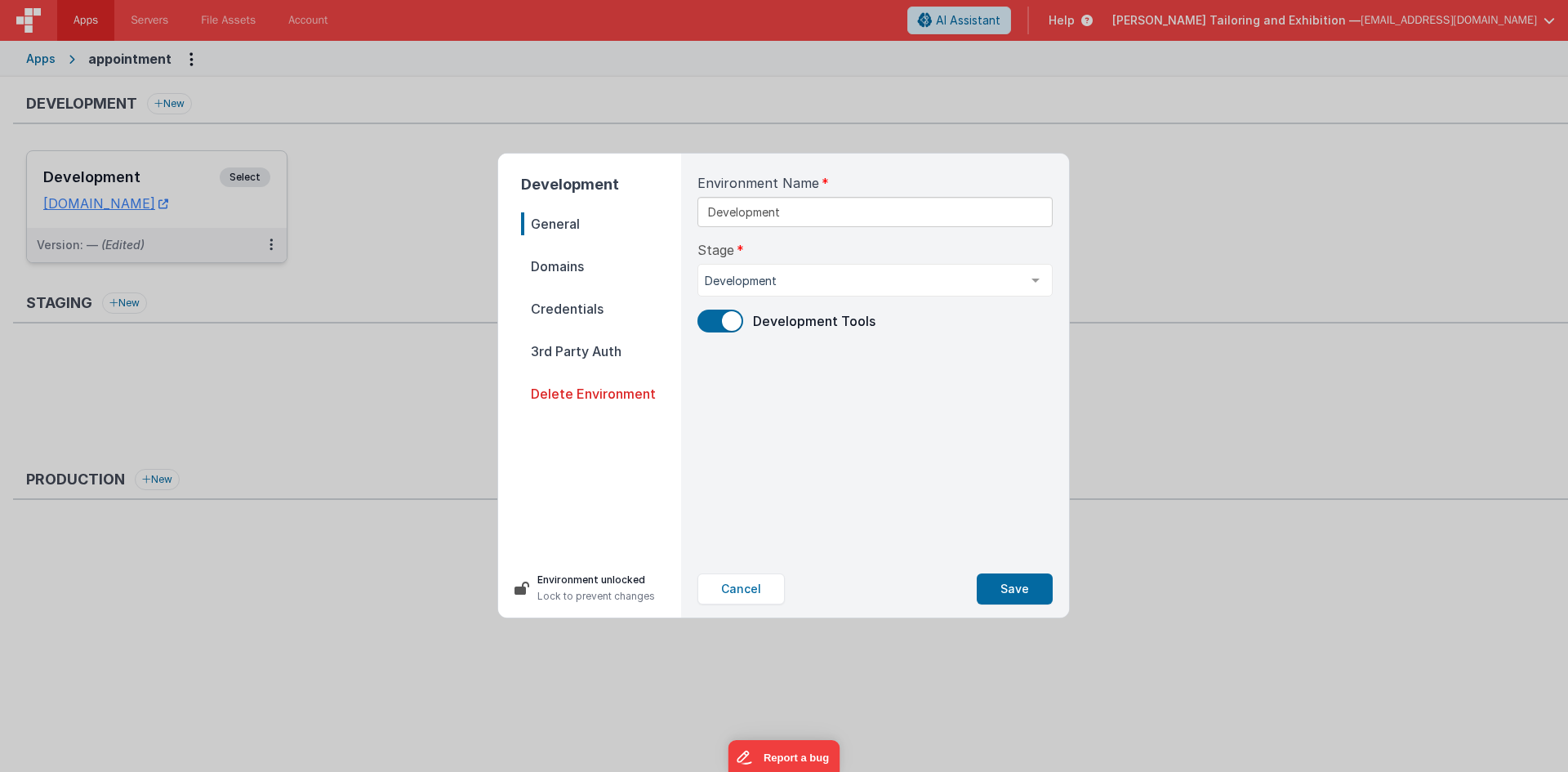 click on "Credentials" at bounding box center [601, 309] 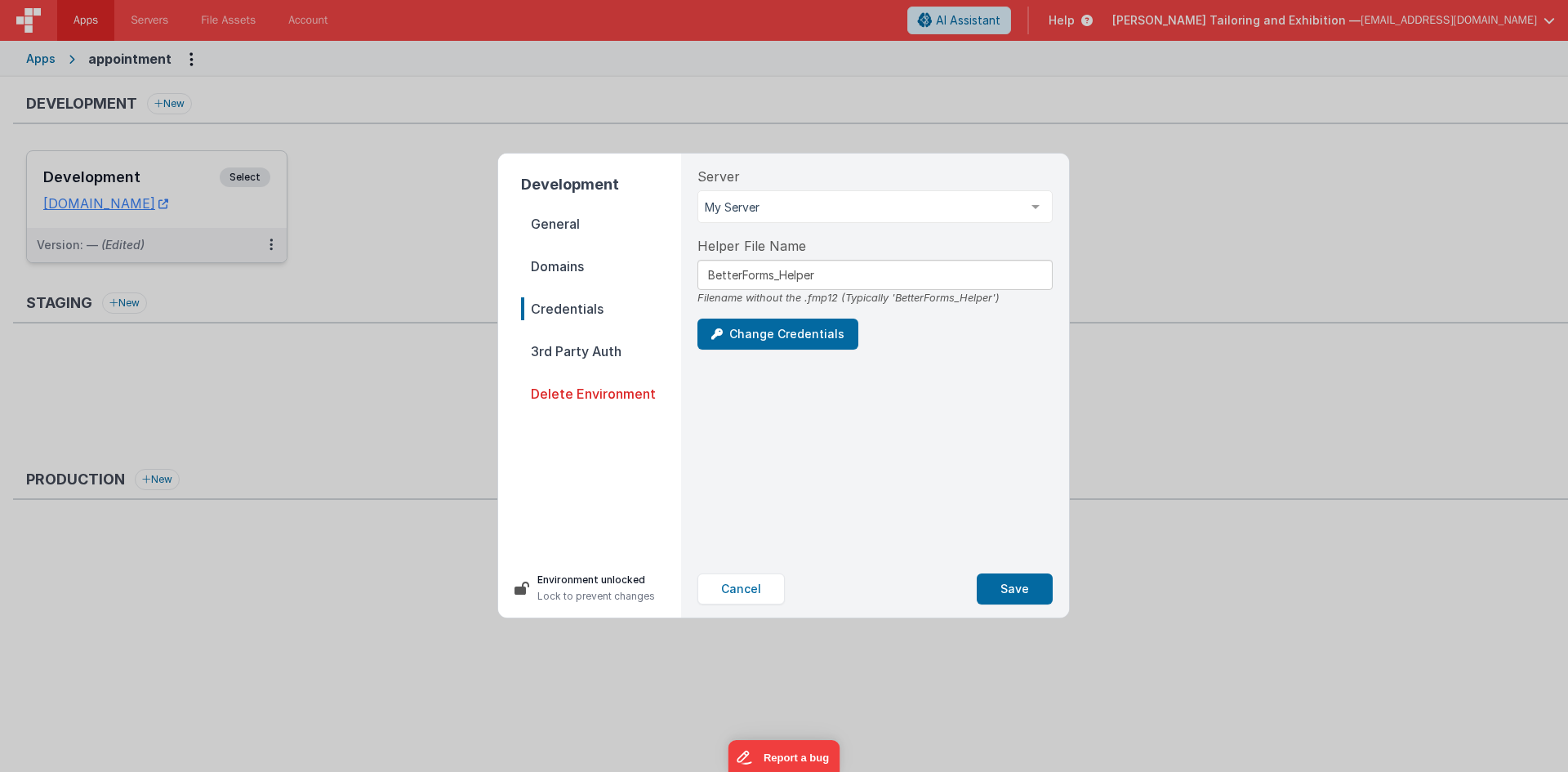click on "Domains" at bounding box center [601, 266] 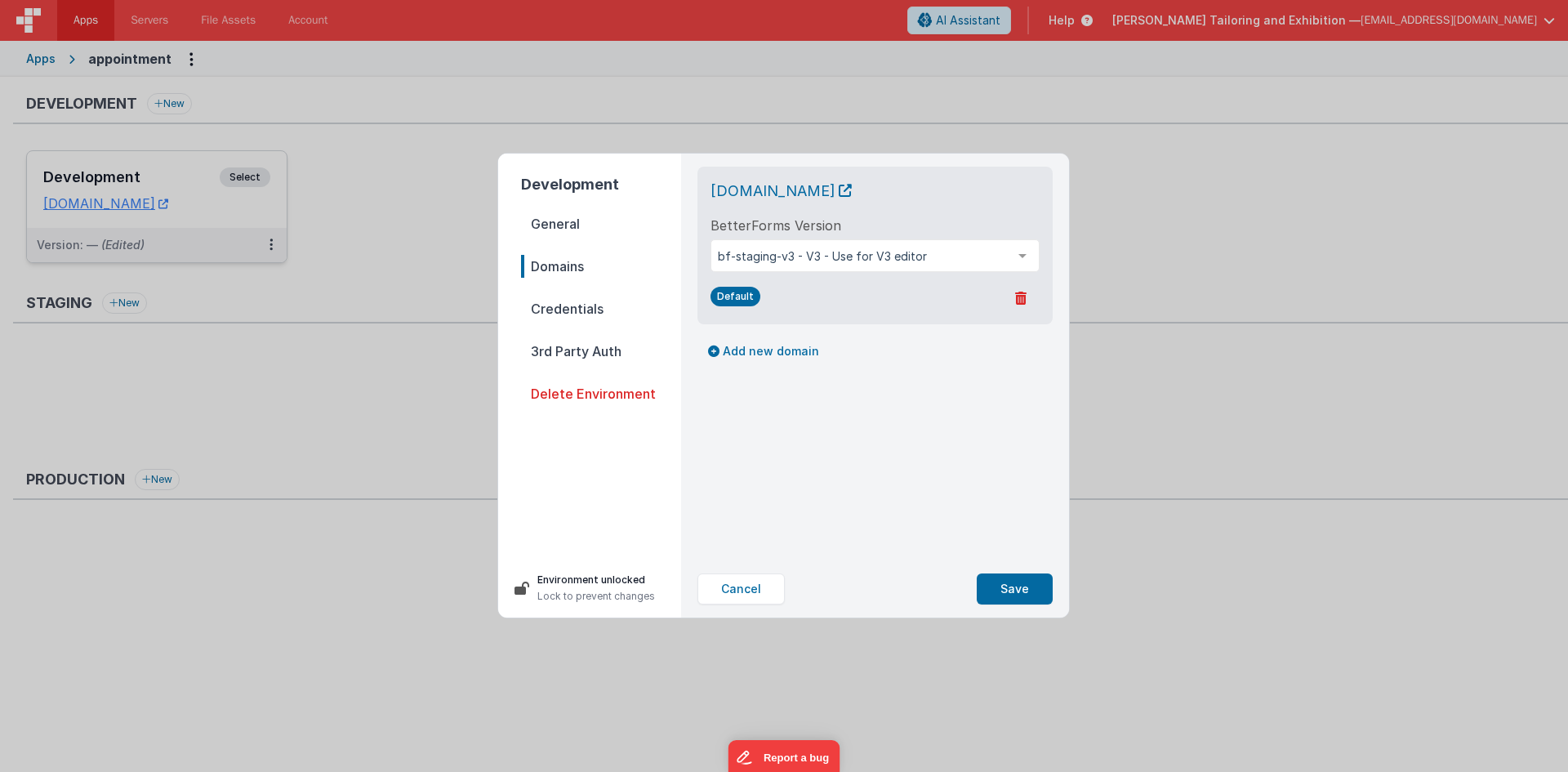 click on "Development
General
Domains
Credentials
3rd Party Auth
Delete Environment" at bounding box center [590, 350] 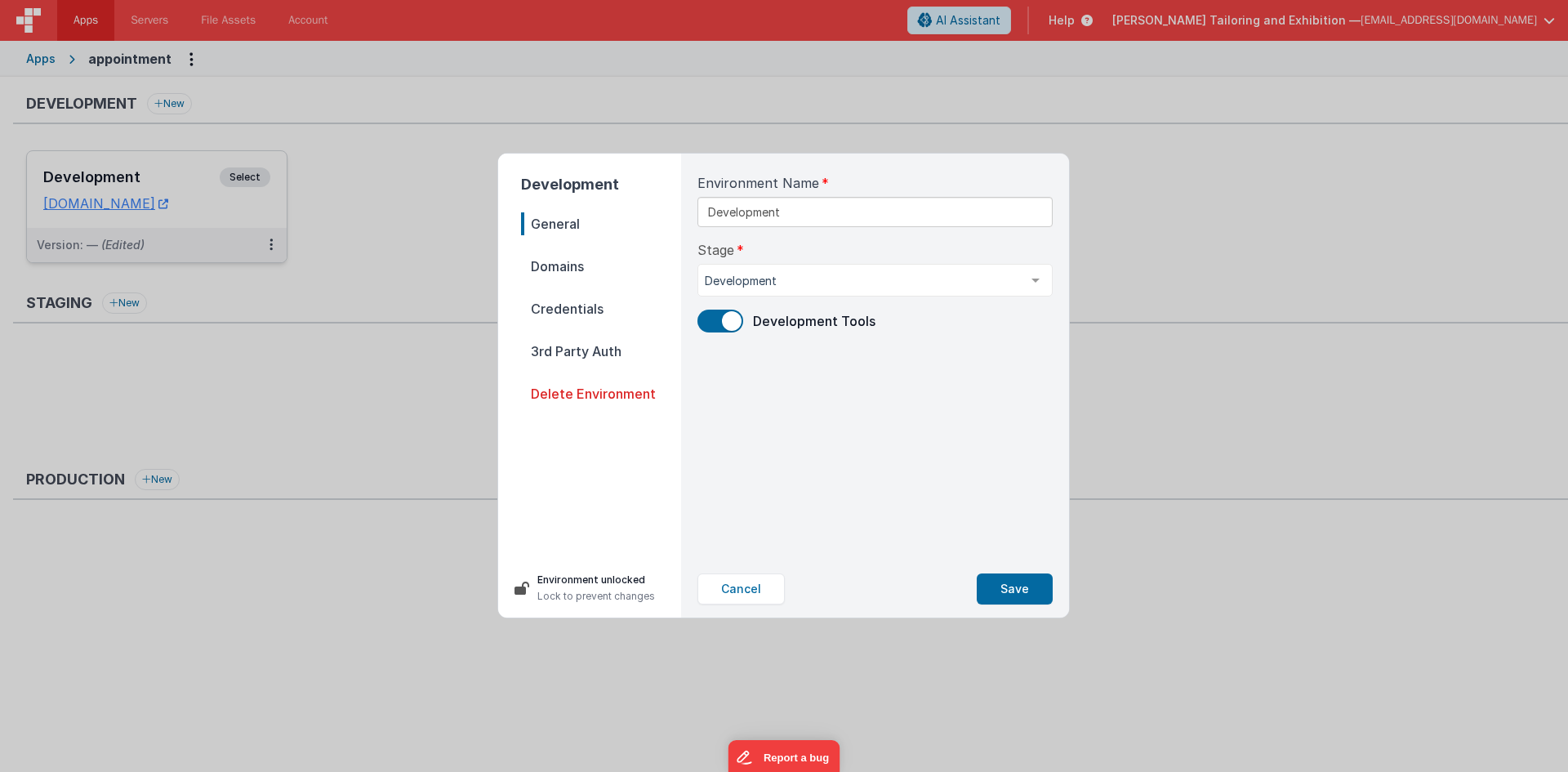 click on "Domains" at bounding box center [601, 266] 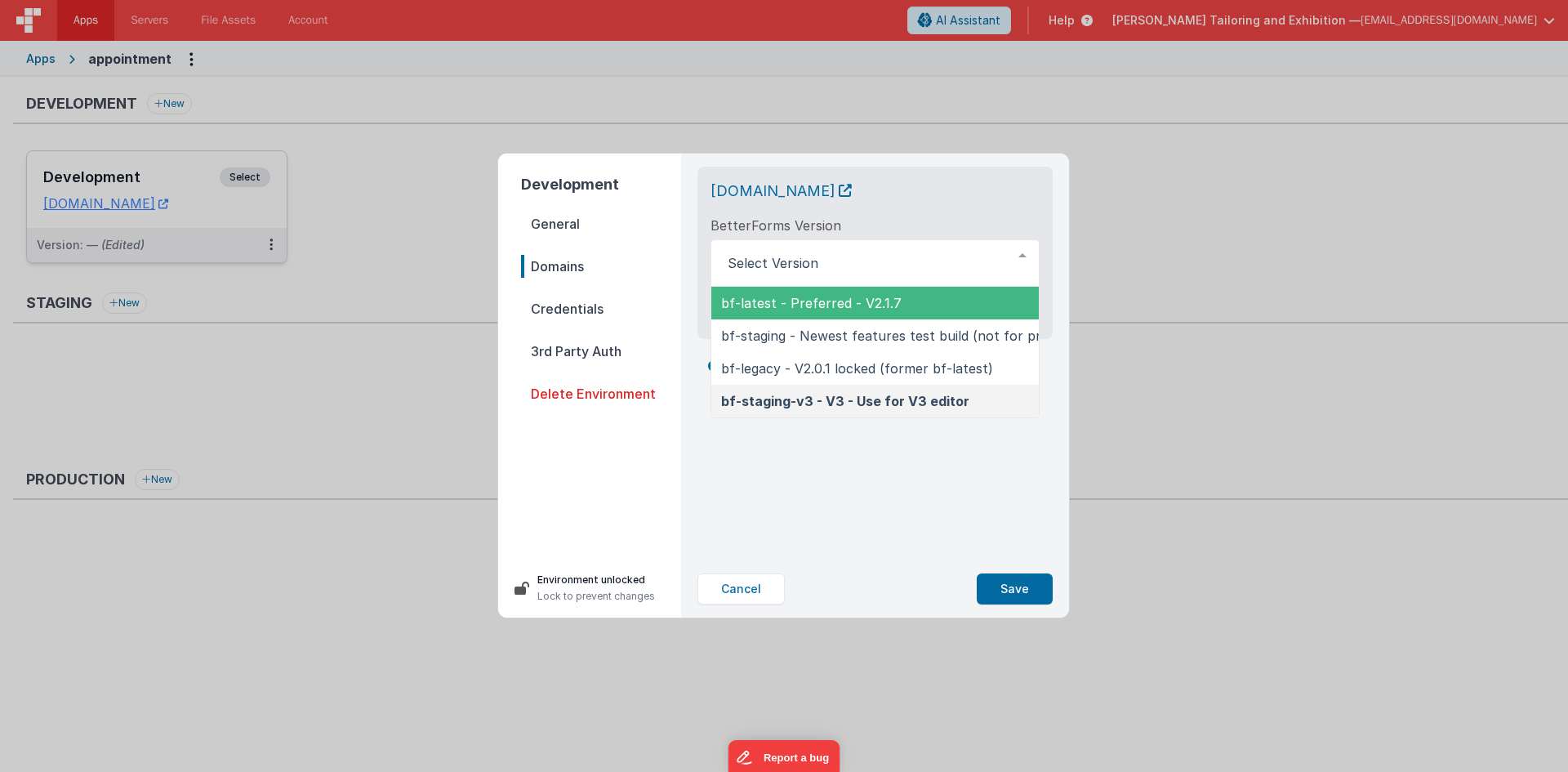 click on "[DOMAIN_NAME]" at bounding box center [875, 191] 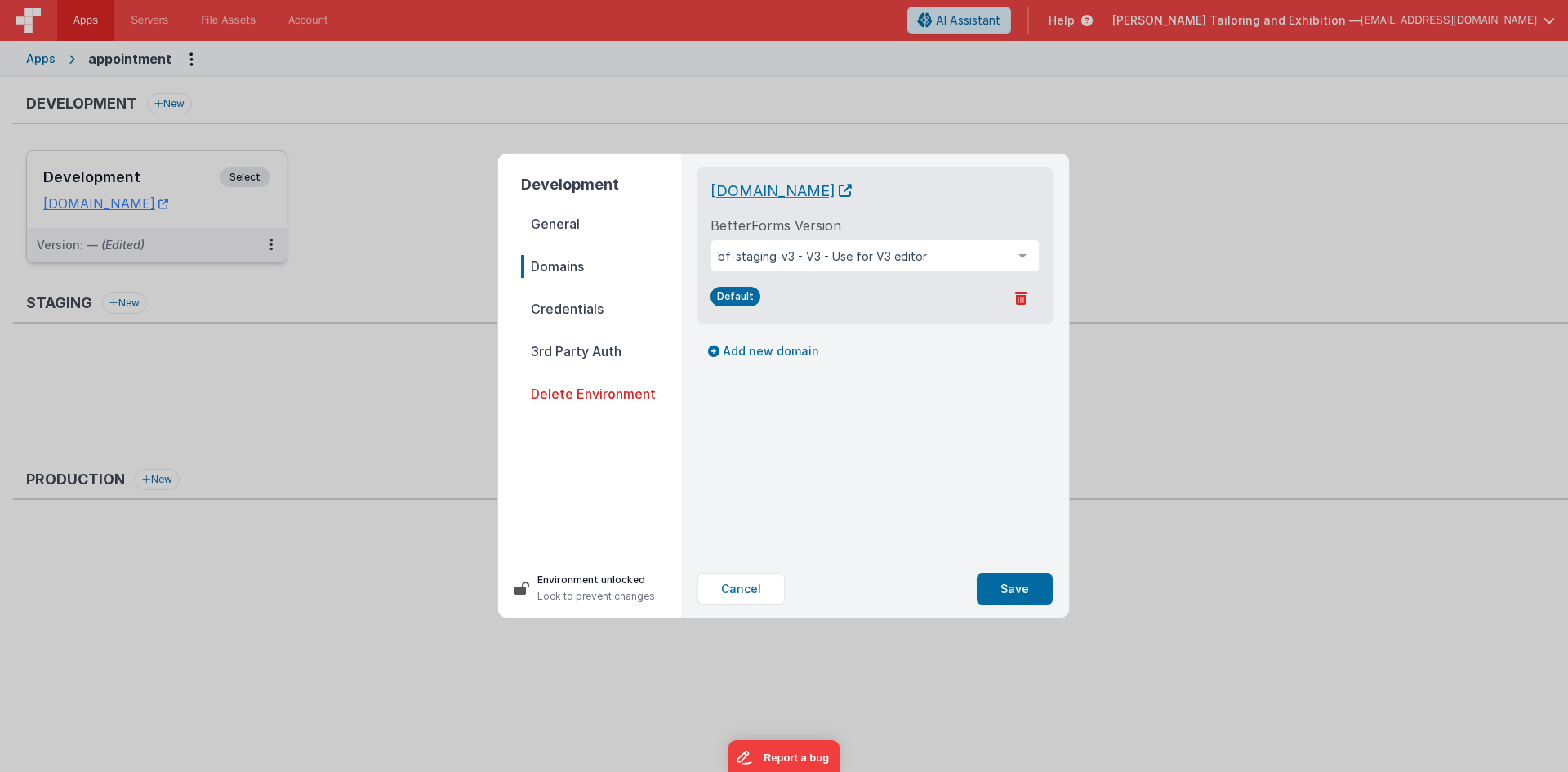 click on "[DOMAIN_NAME]" at bounding box center (781, 190) 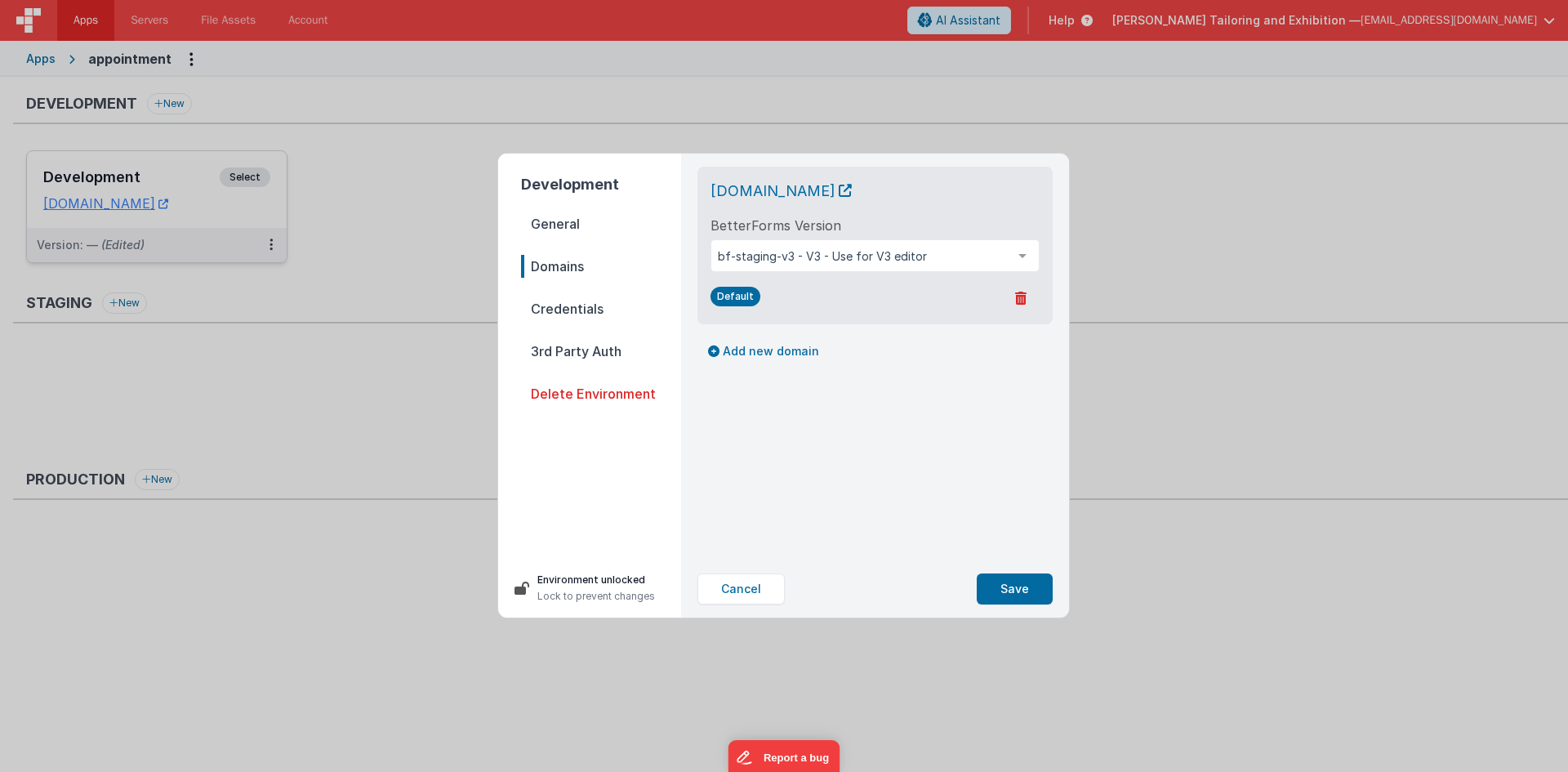 click on "[DOMAIN_NAME]    BetterForms Version              bf-staging-v3 - V3  - Use for V3 editor         bf-latest - Preferred - V2.1.7   bf-staging - Newest features test build (not for production)   bf-legacy - V2.0.1 locked (former bf-latest)   bf-staging-v3 - V3  - Use for V3 editor     No elements found. Consider changing the search query.   List is empty.
Default" at bounding box center [875, 245] 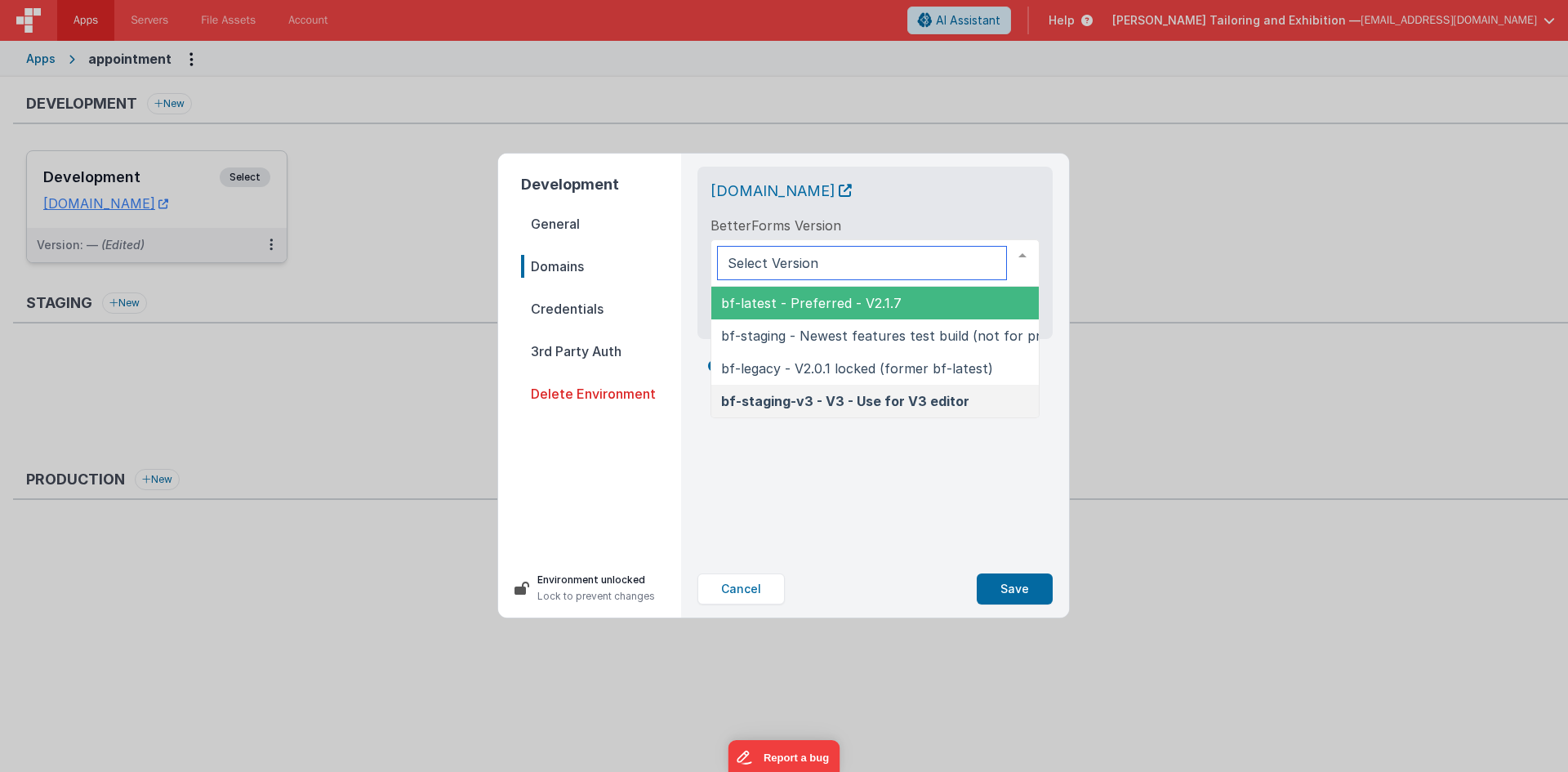click on "bf-latest - Preferred - V2.1.7" at bounding box center [811, 303] 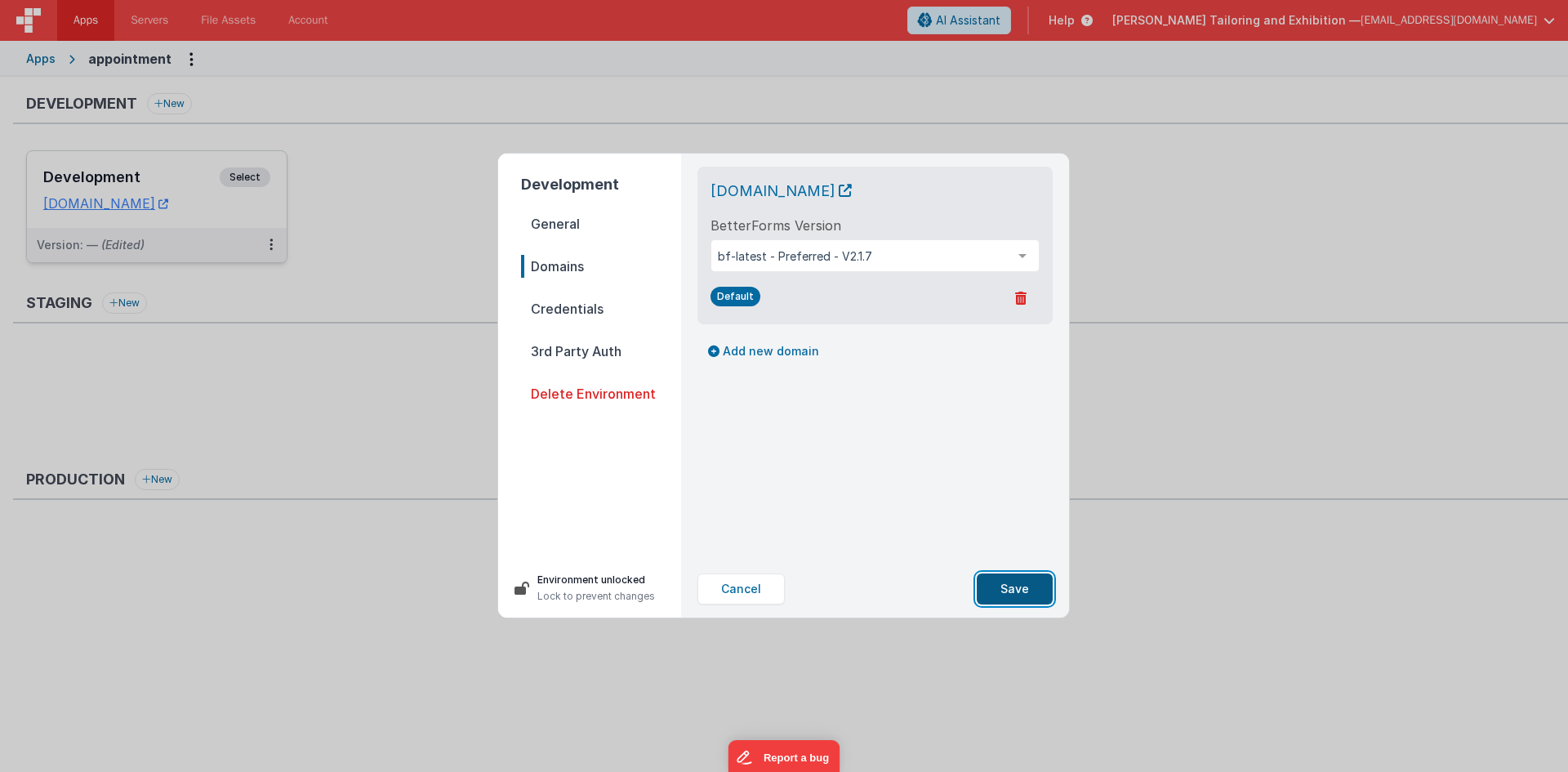 click on "Save" at bounding box center [1014, 589] 